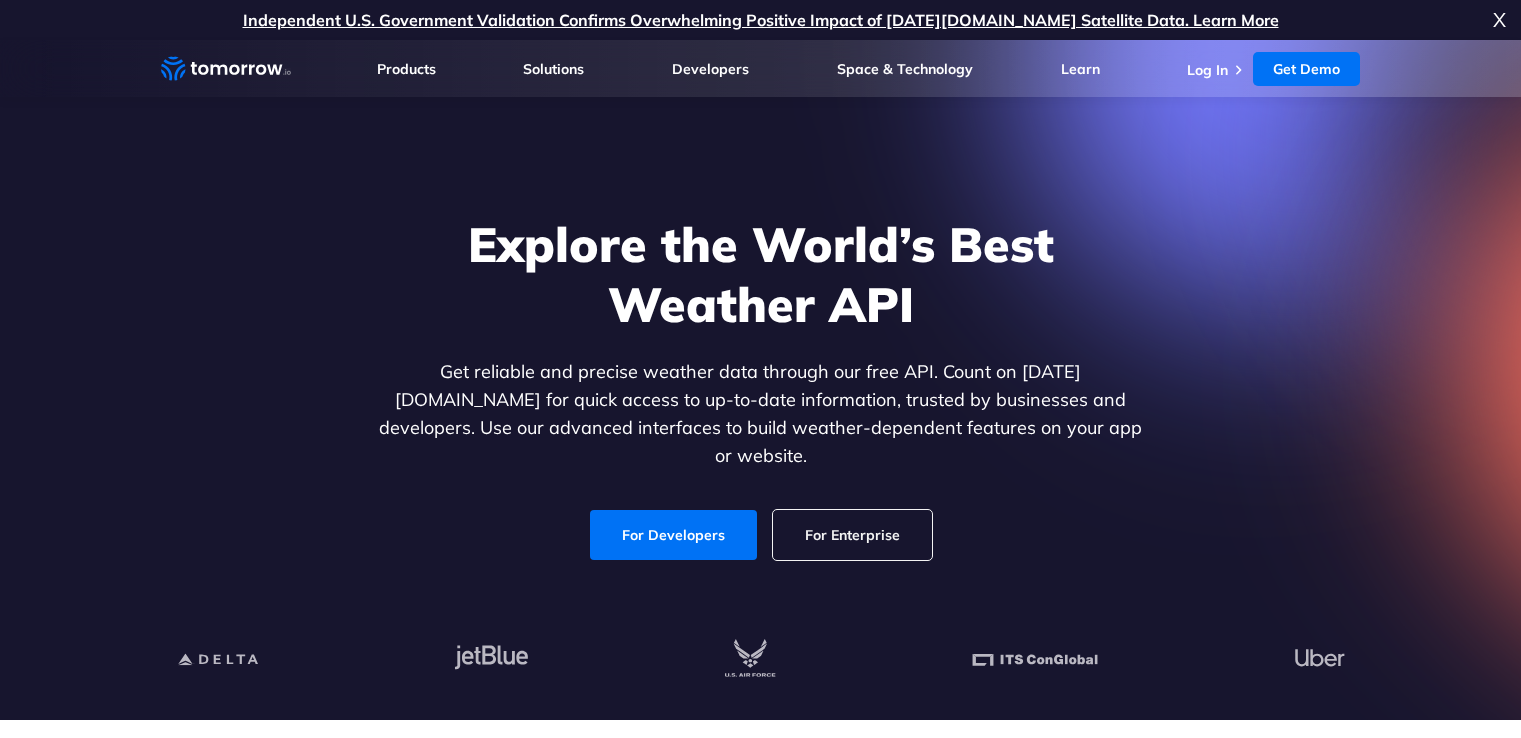 scroll, scrollTop: 0, scrollLeft: 0, axis: both 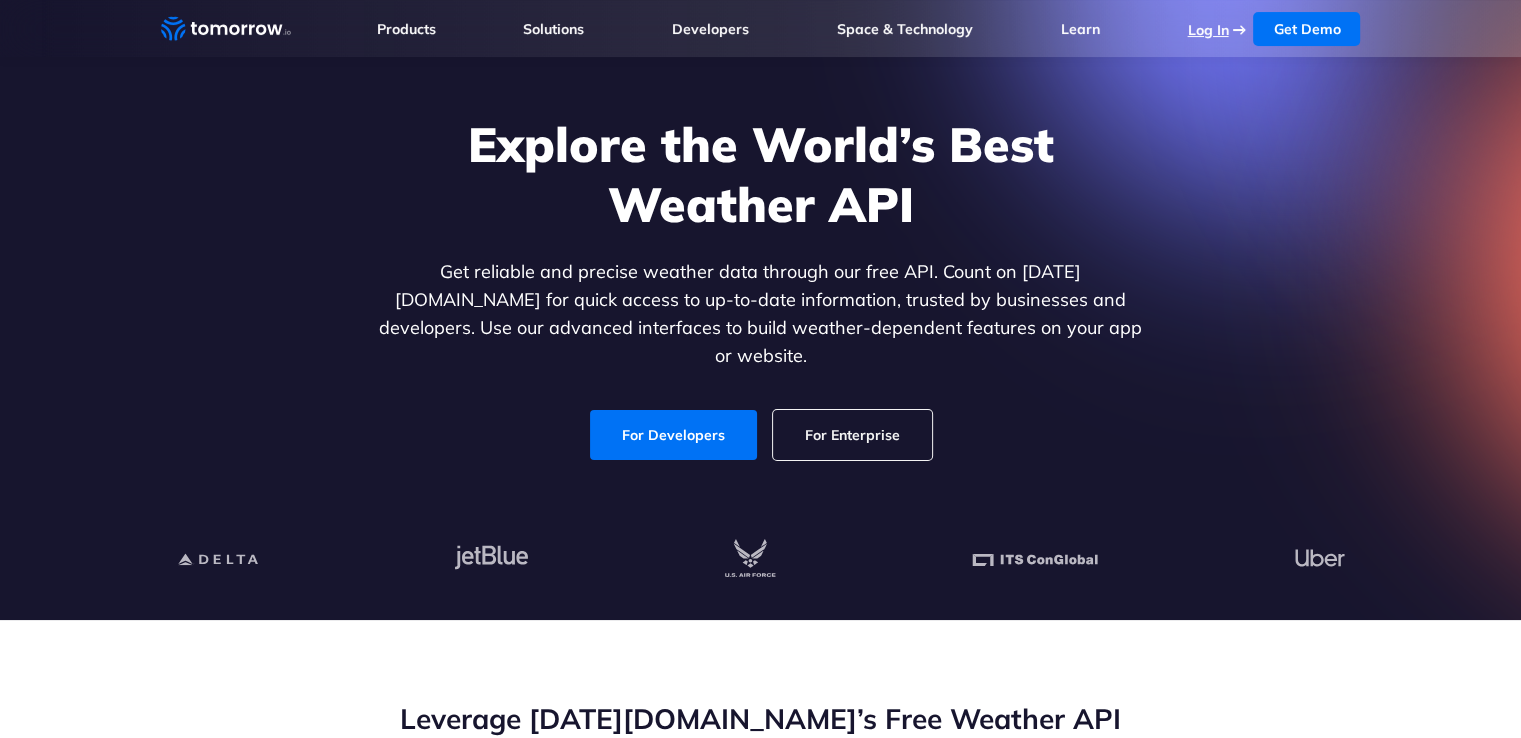 click on "Log In" at bounding box center (1207, 30) 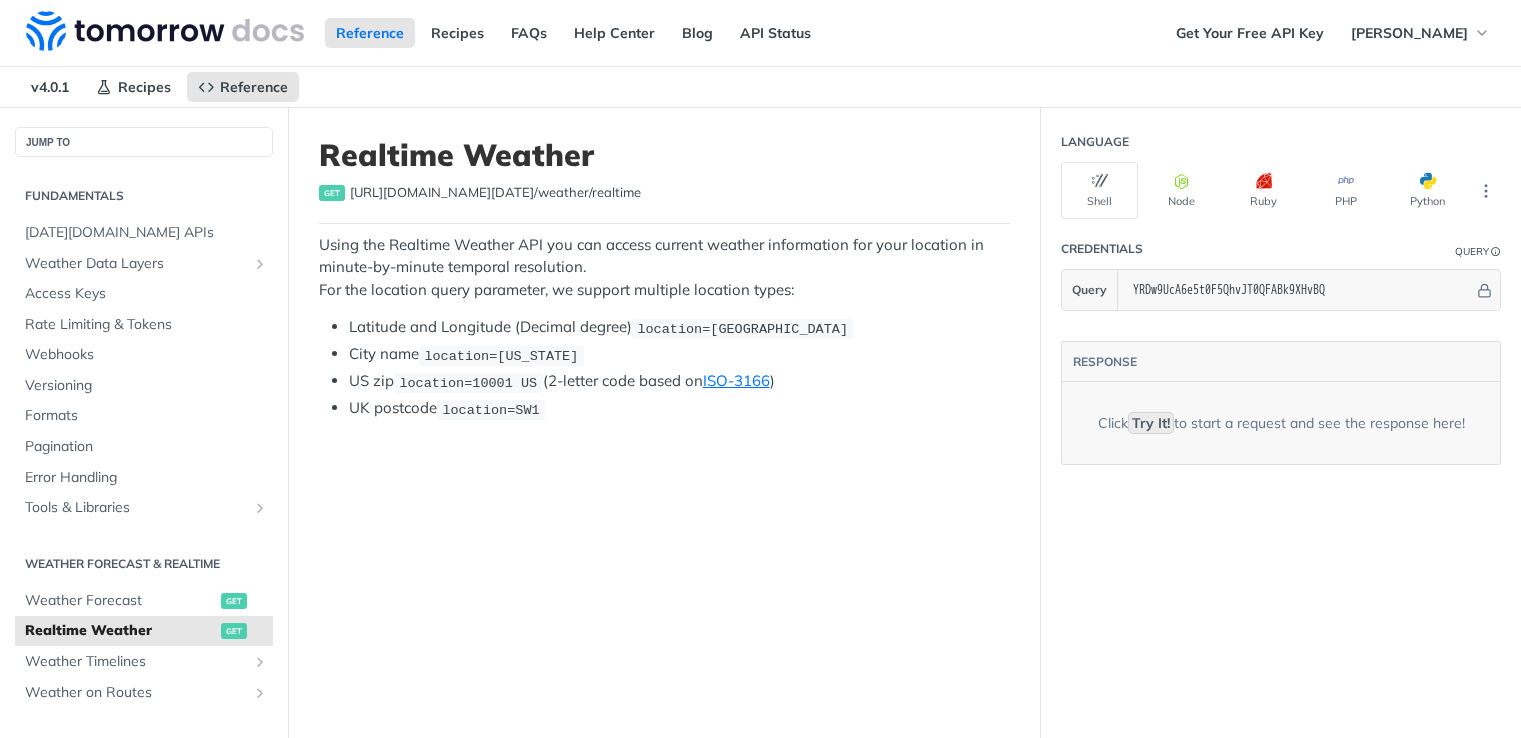 scroll, scrollTop: 0, scrollLeft: 0, axis: both 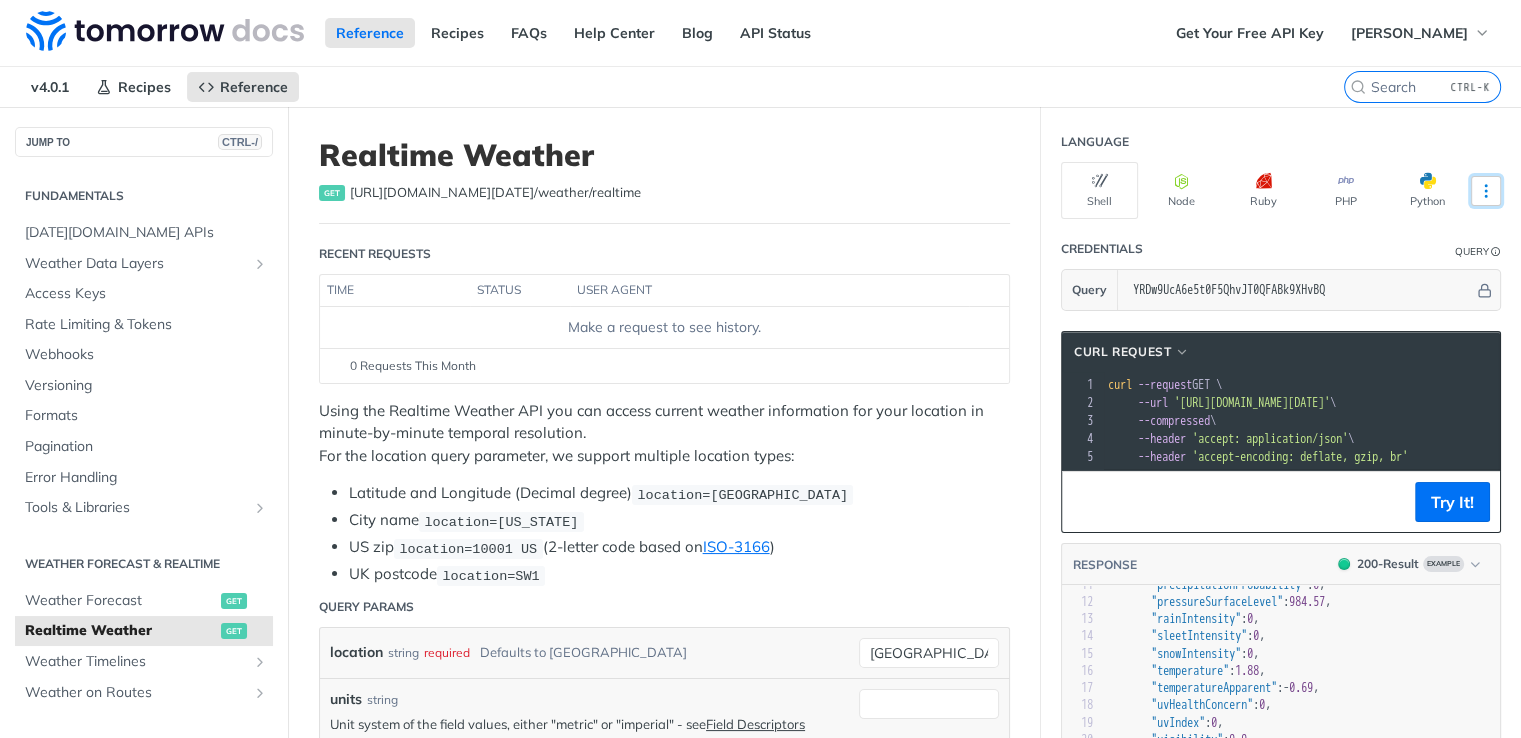 click 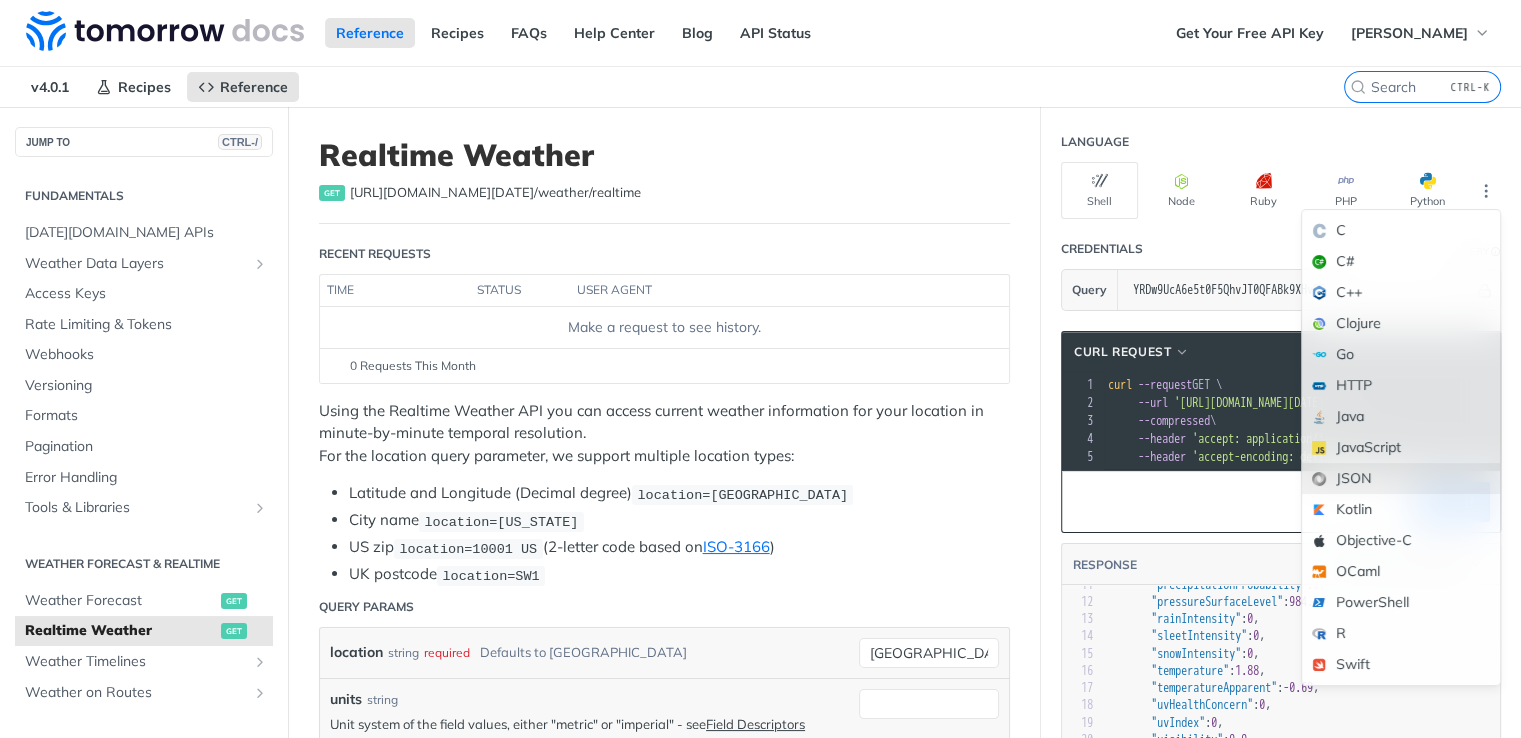 scroll, scrollTop: 100, scrollLeft: 0, axis: vertical 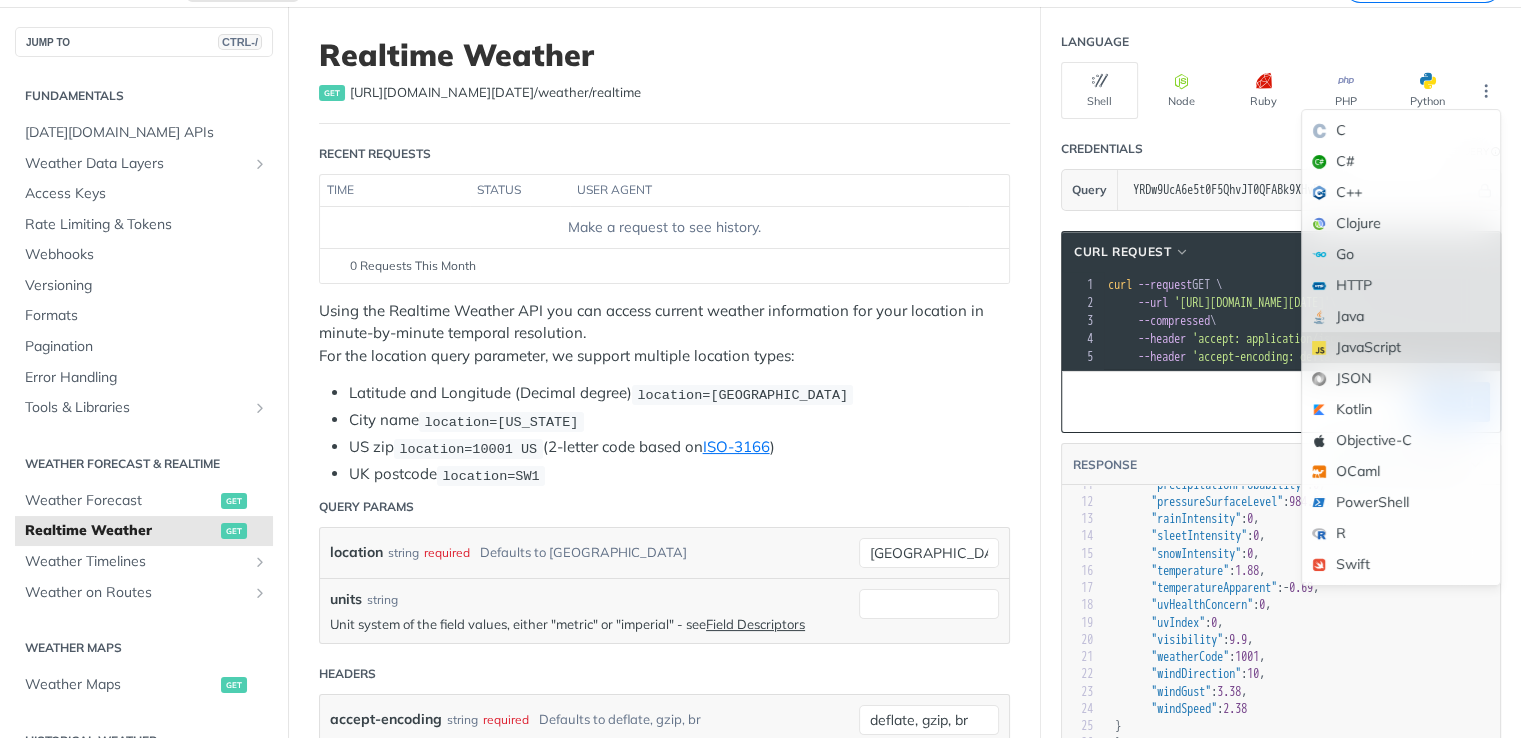 click on "JavaScript" at bounding box center [1401, 347] 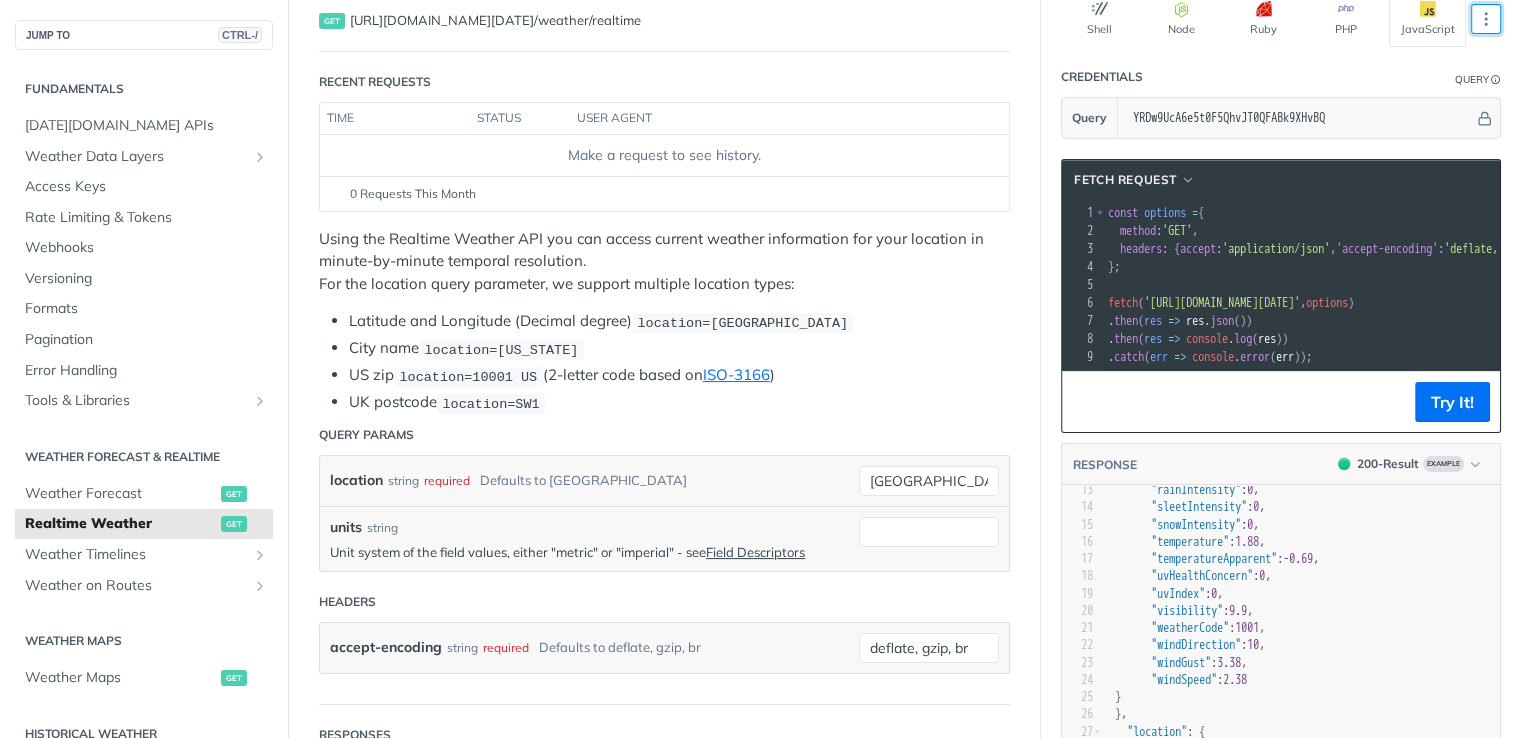 scroll, scrollTop: 200, scrollLeft: 0, axis: vertical 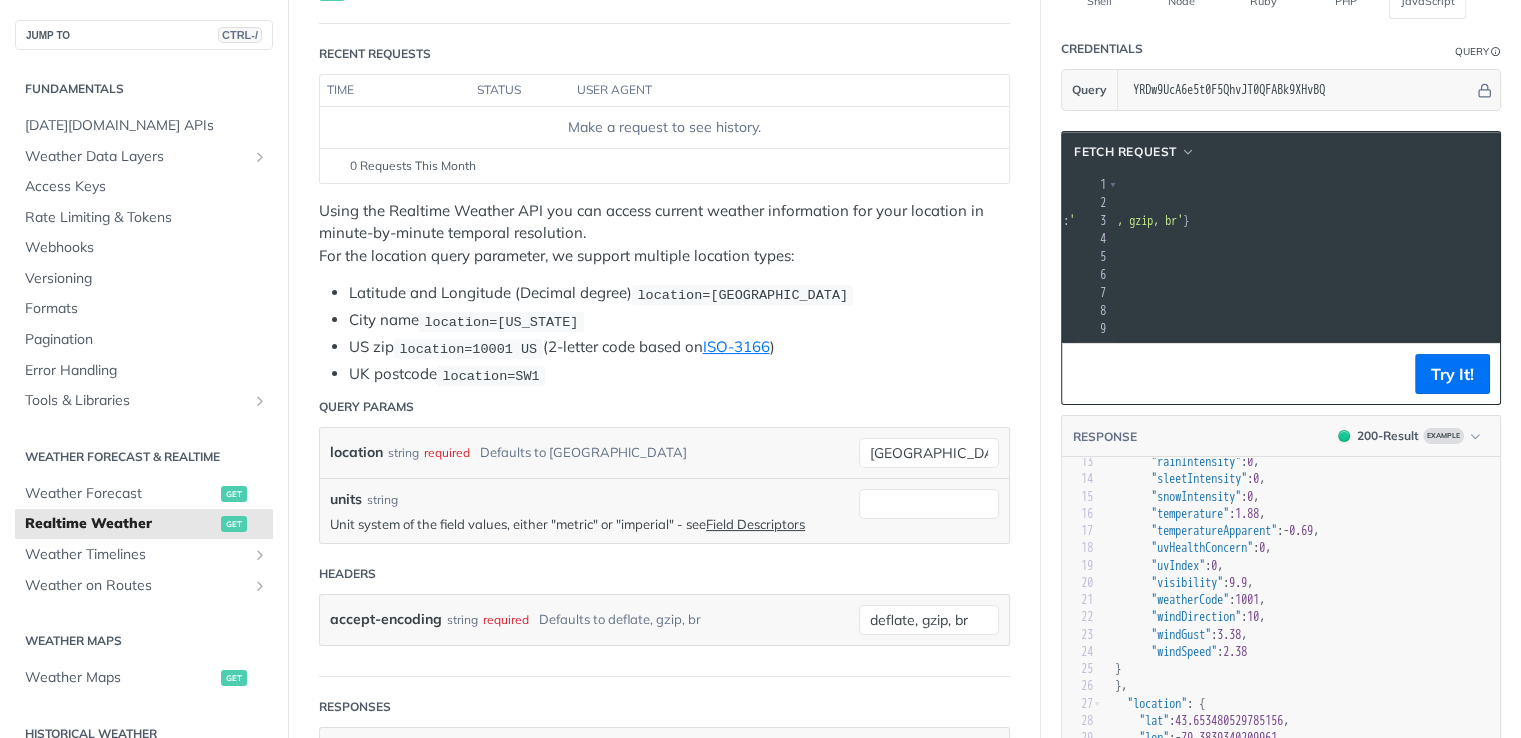 drag, startPoint x: 1148, startPoint y: 269, endPoint x: 1432, endPoint y: 274, distance: 284.044 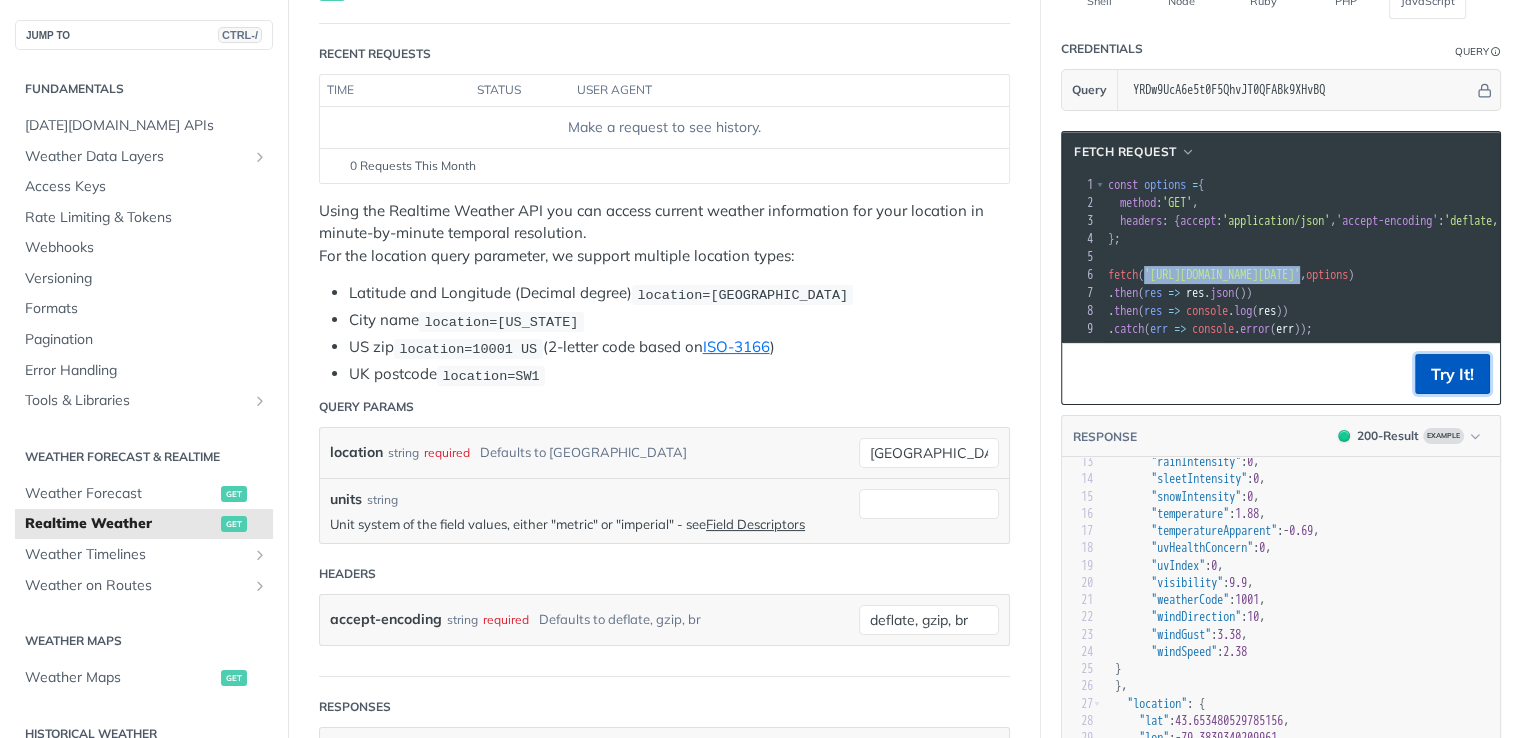 click on "Try It!" at bounding box center (1452, 374) 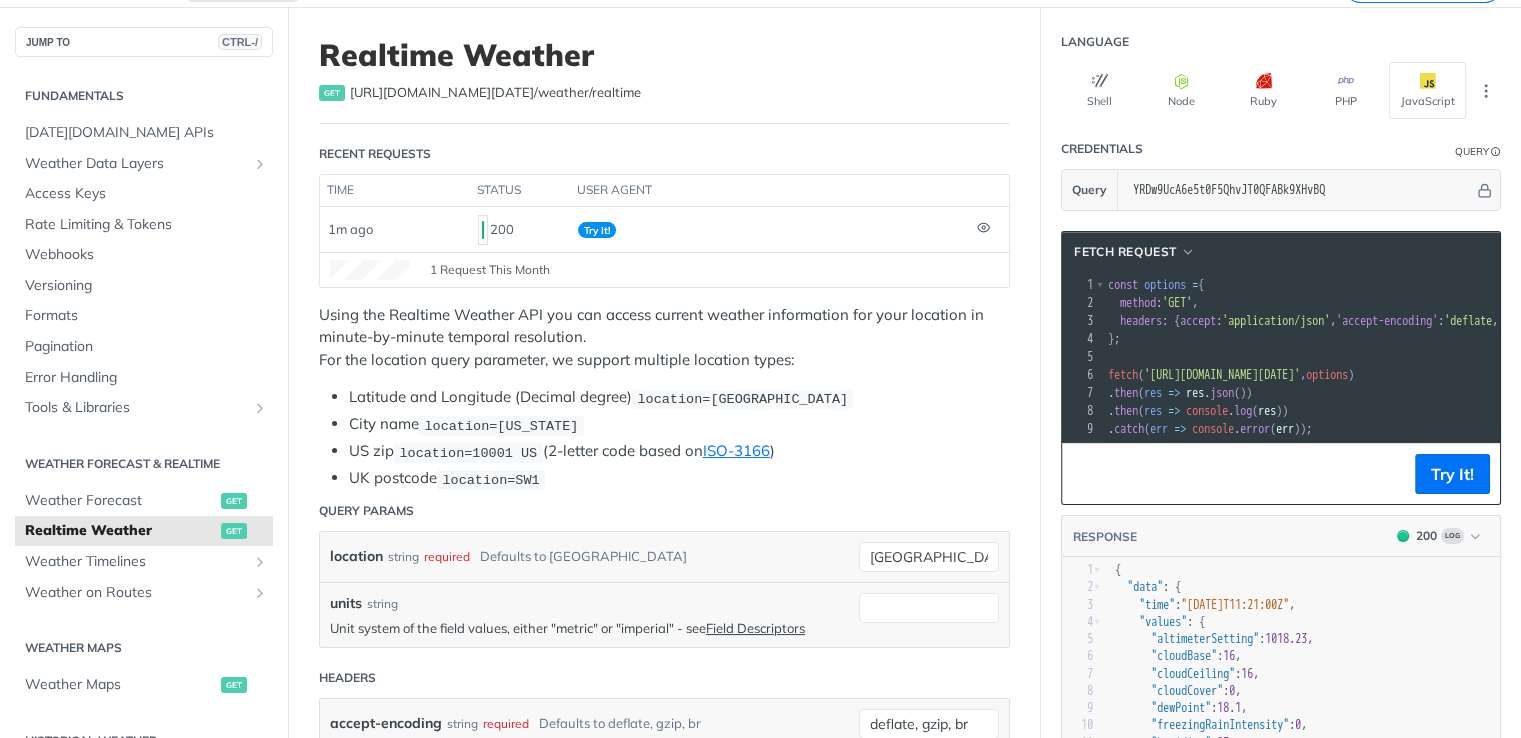 click on "'https://api.tomorrow.io/v4/weather/realtime?location=toronto&apikey=YRDw9UcA6e5t0F5QhvJT0QFABk9XHvBQ'" at bounding box center (1222, 375) 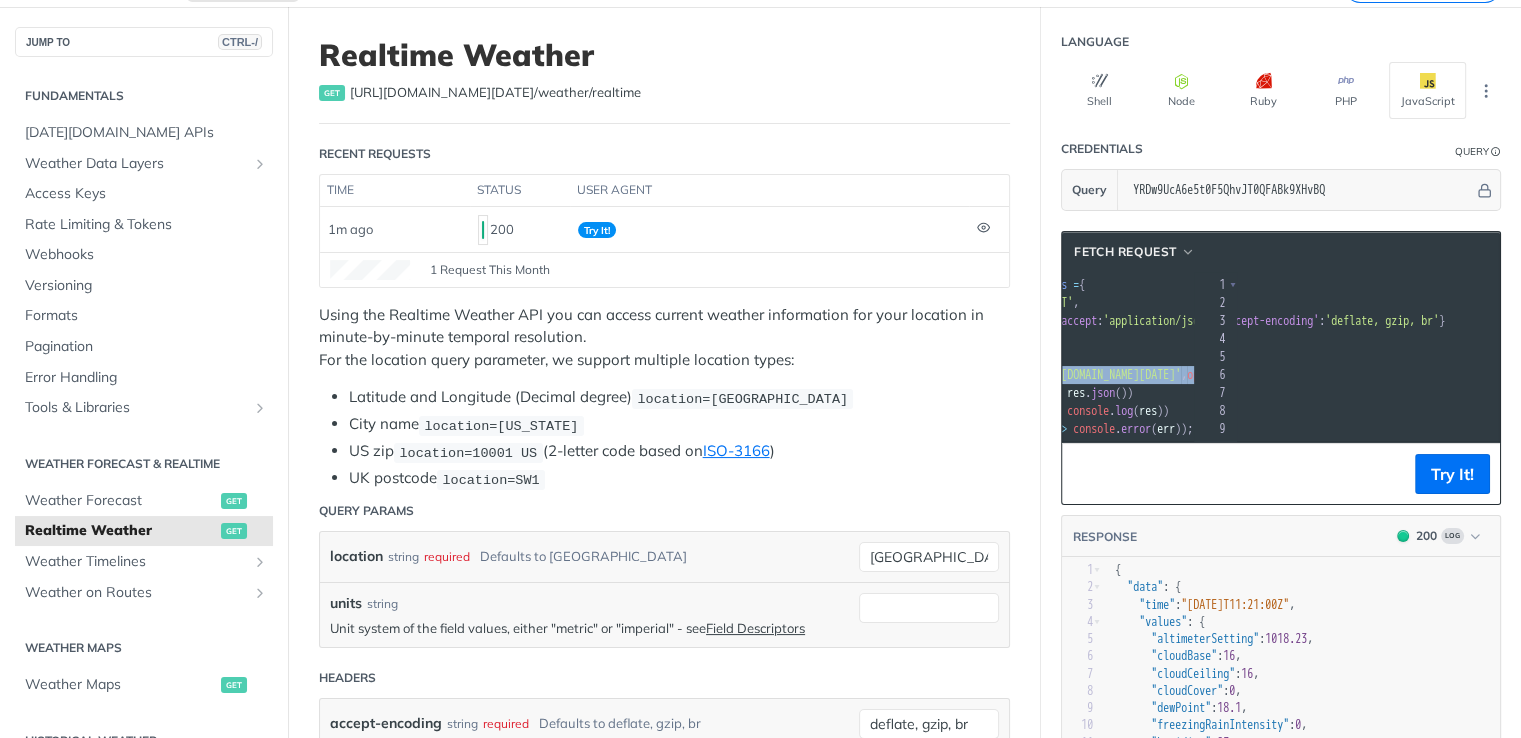 scroll, scrollTop: 0, scrollLeft: 388, axis: horizontal 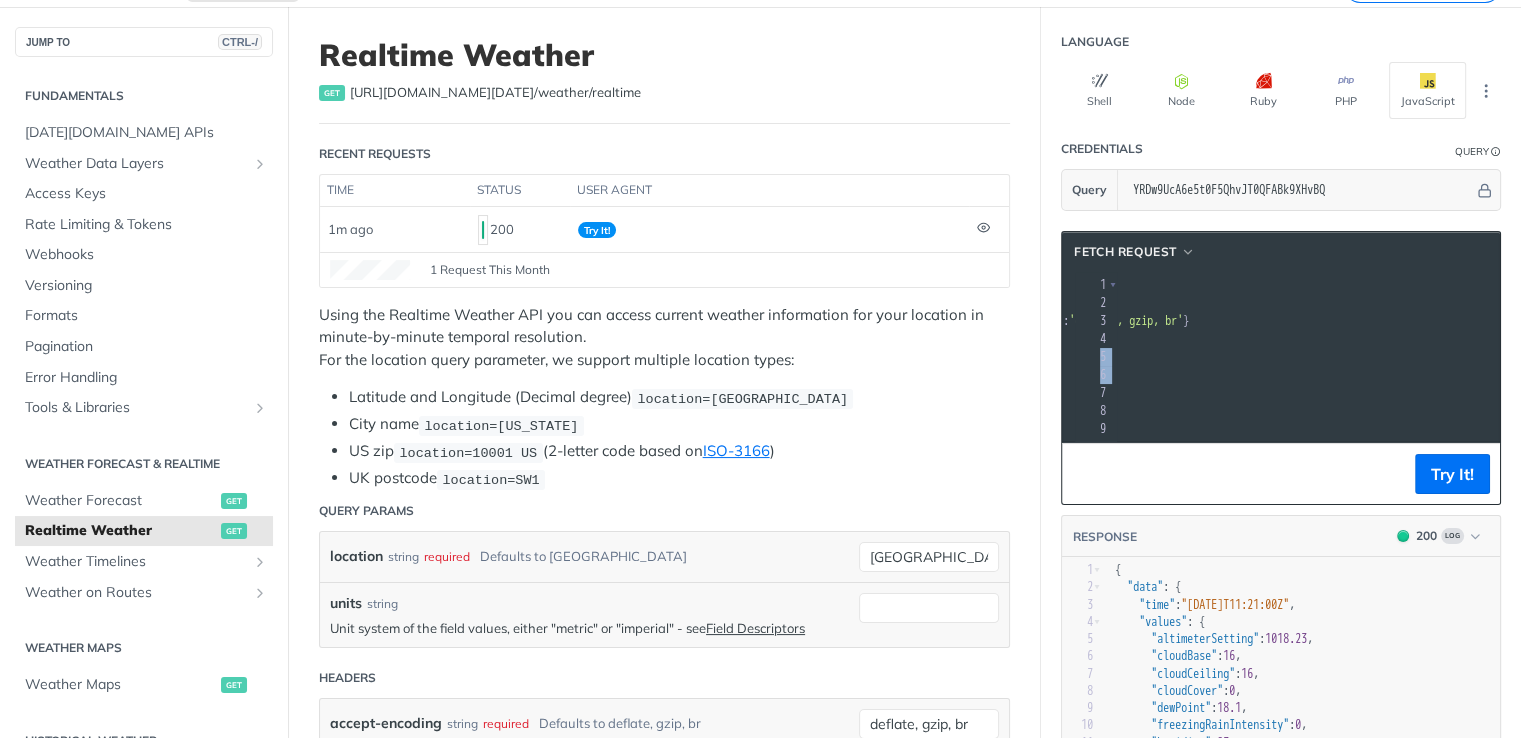 drag, startPoint x: 1148, startPoint y: 370, endPoint x: 1428, endPoint y: 372, distance: 280.00714 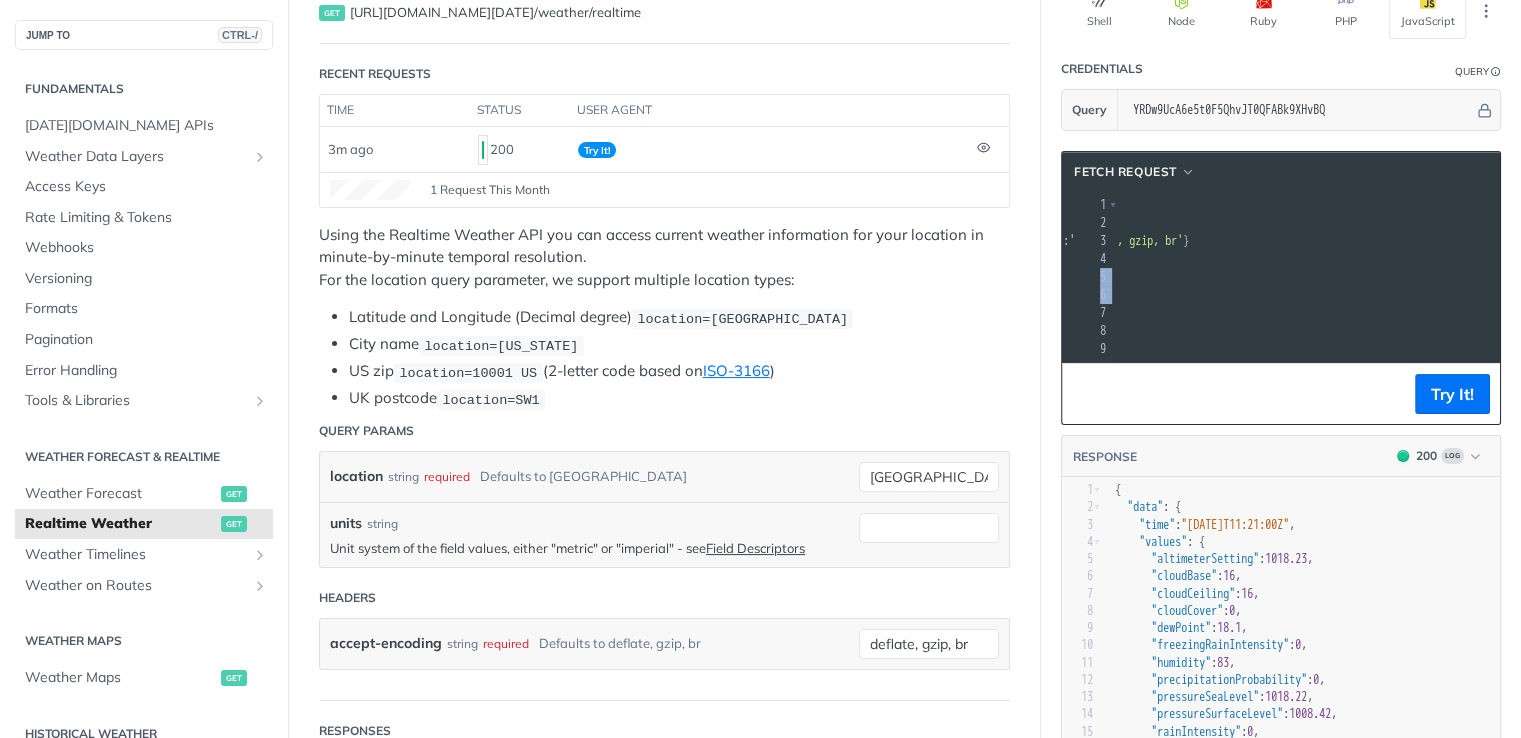 scroll, scrollTop: 300, scrollLeft: 0, axis: vertical 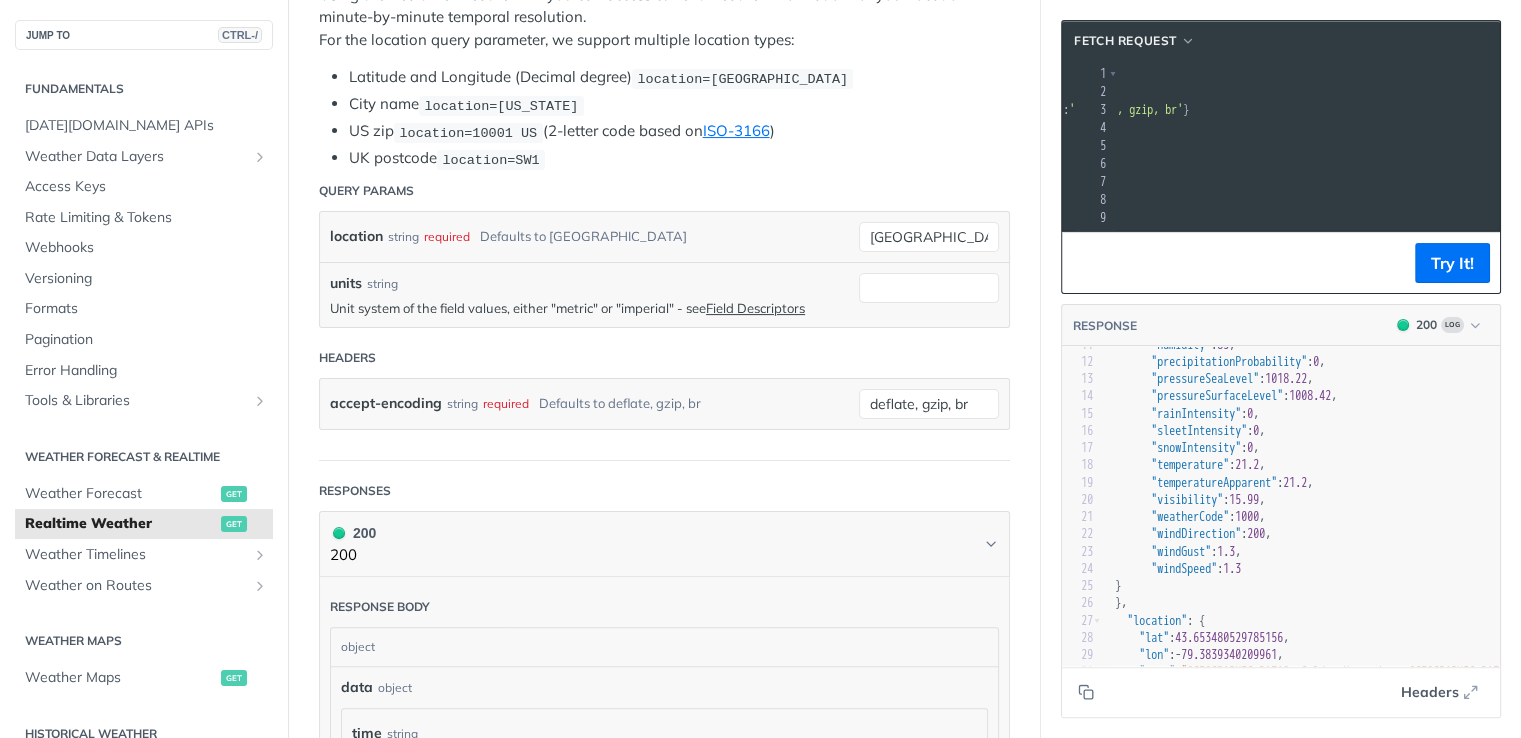 click on ""temperature"" at bounding box center (1190, 465) 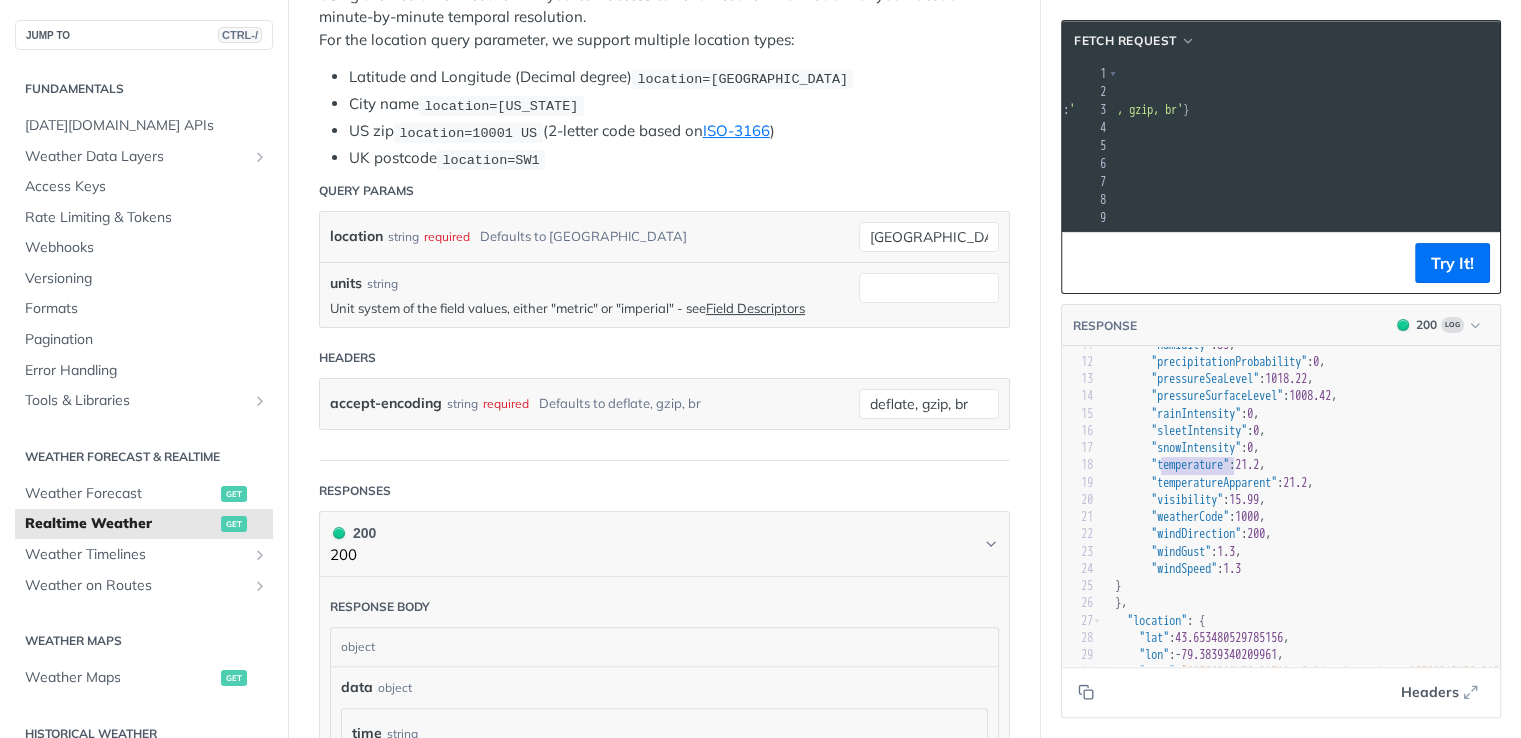 click on ""temperature"" at bounding box center [1190, 465] 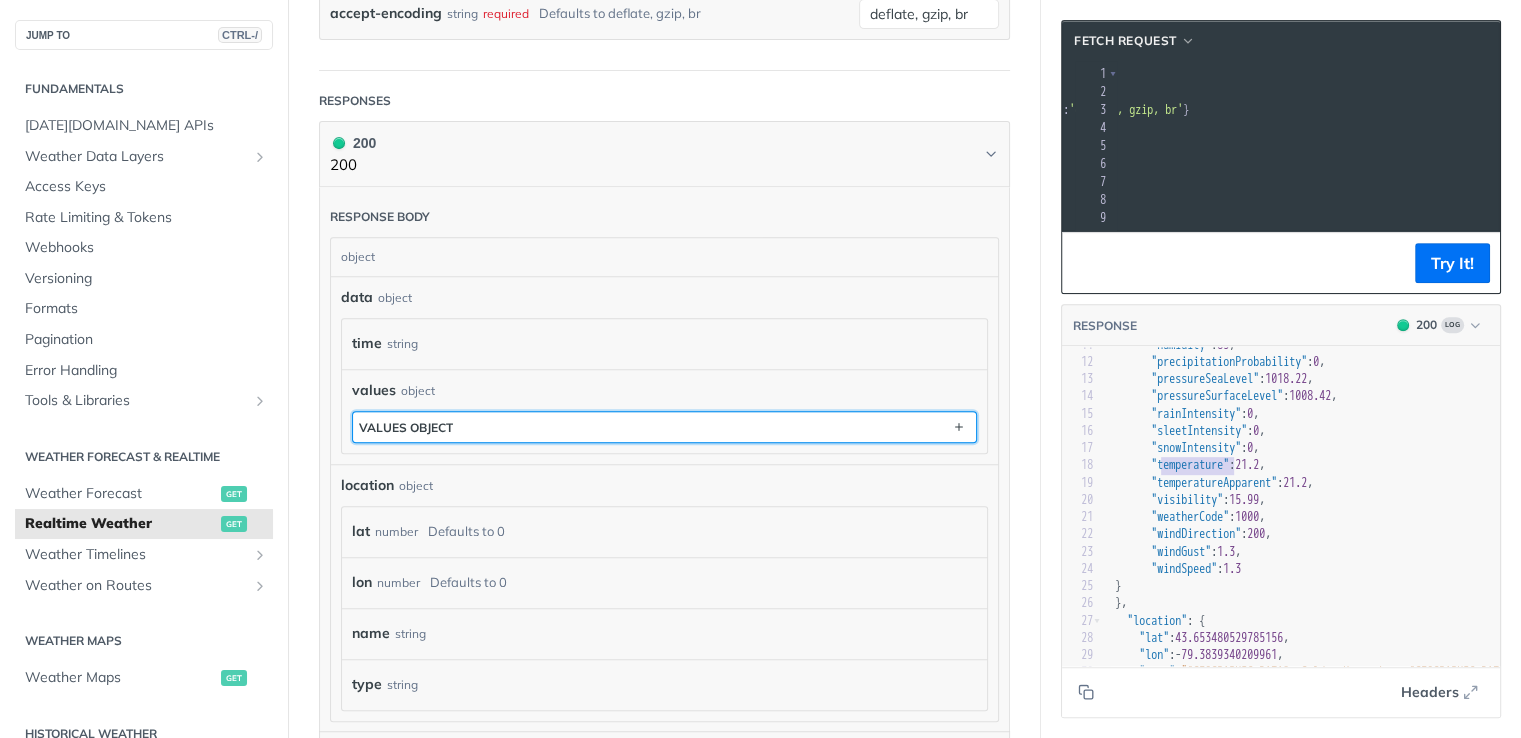 click on "values   object" at bounding box center [406, 427] 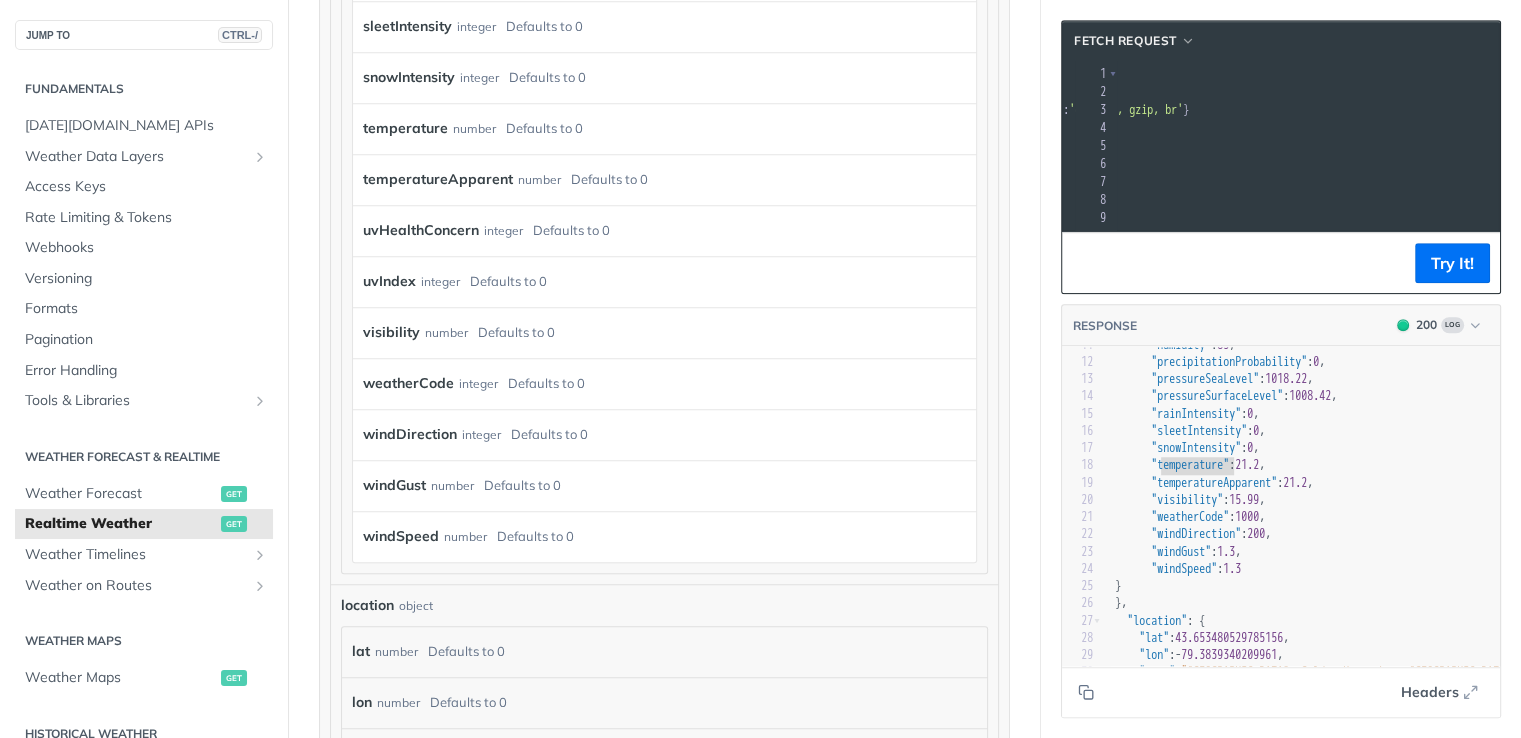 click on "windSpeed" at bounding box center [401, 536] 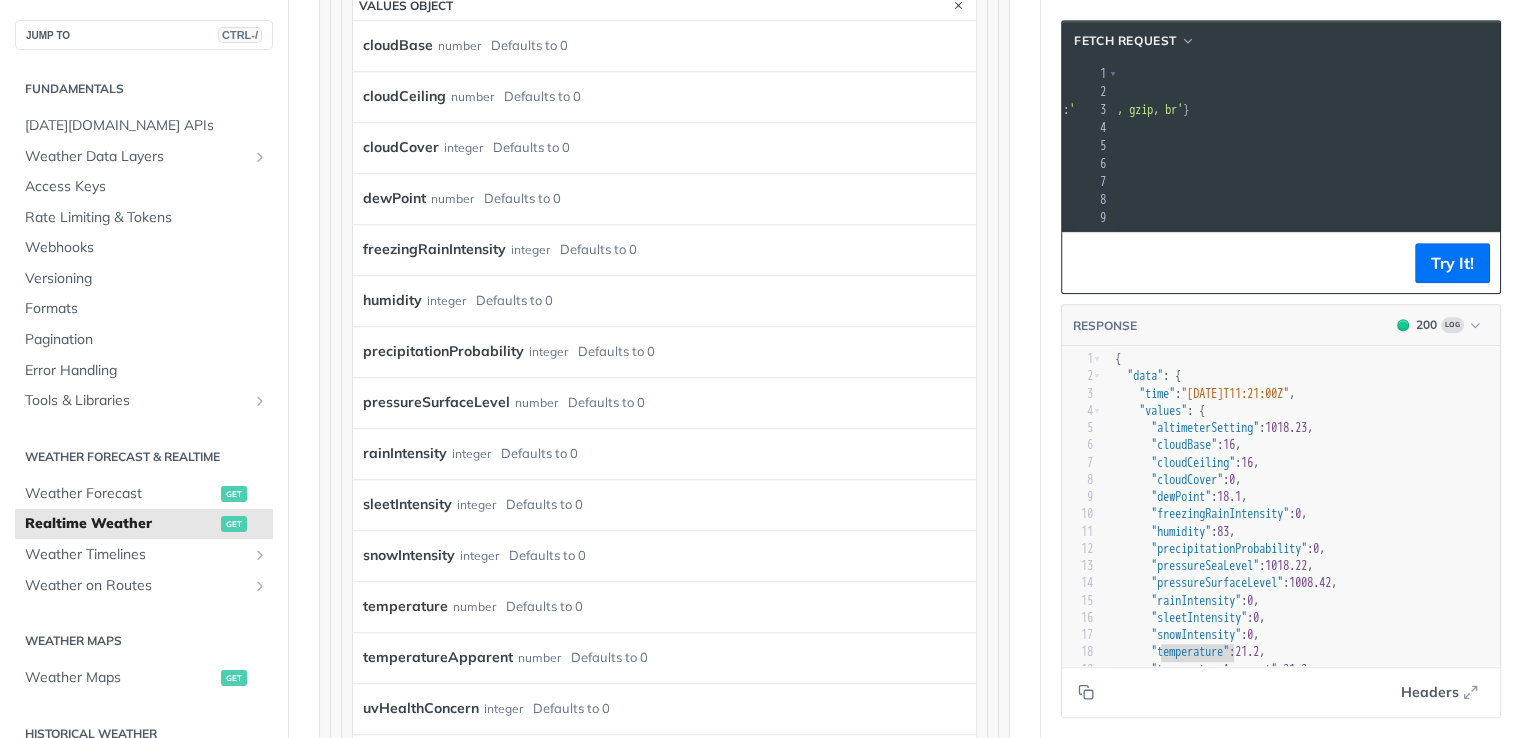 scroll, scrollTop: 1110, scrollLeft: 0, axis: vertical 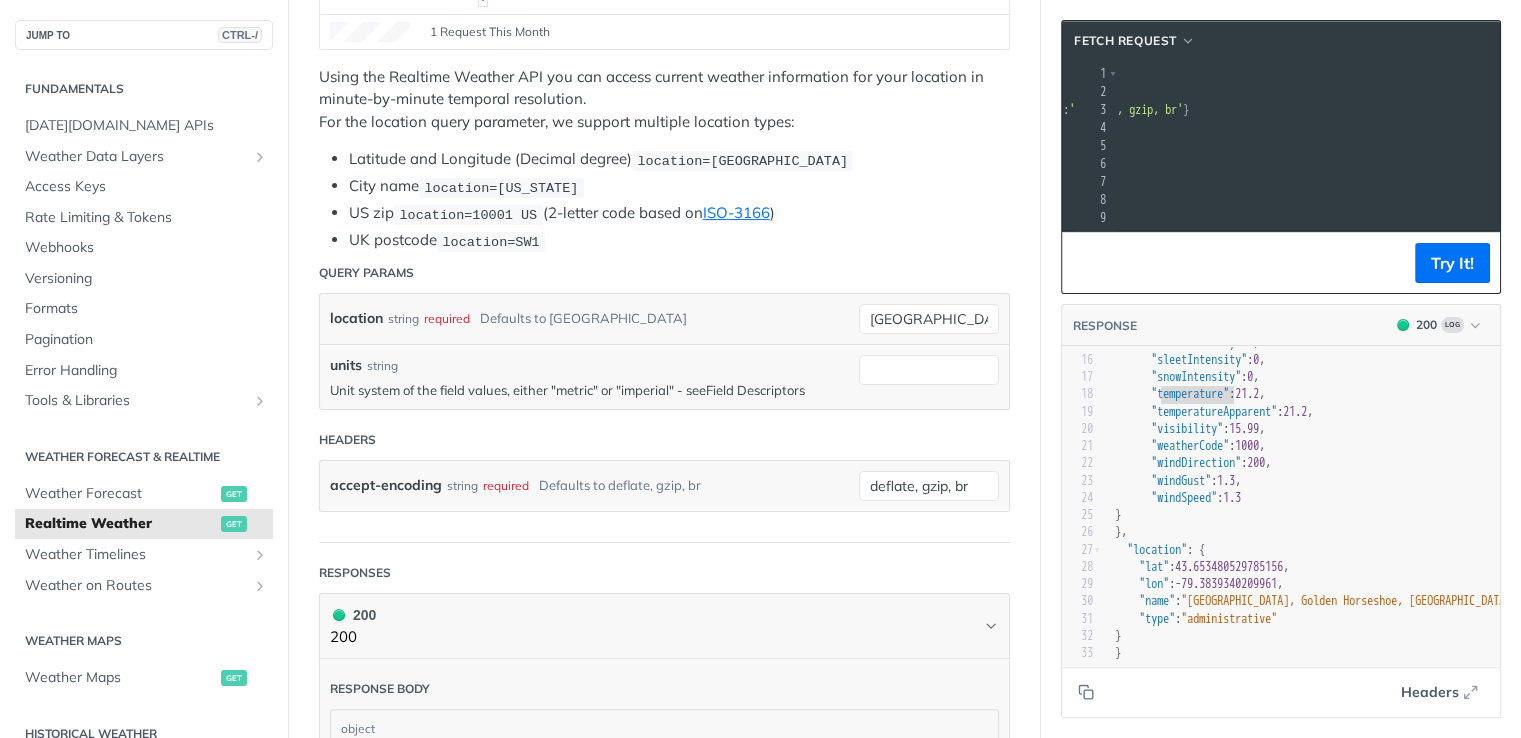 click on "Field Descriptors" at bounding box center [755, 390] 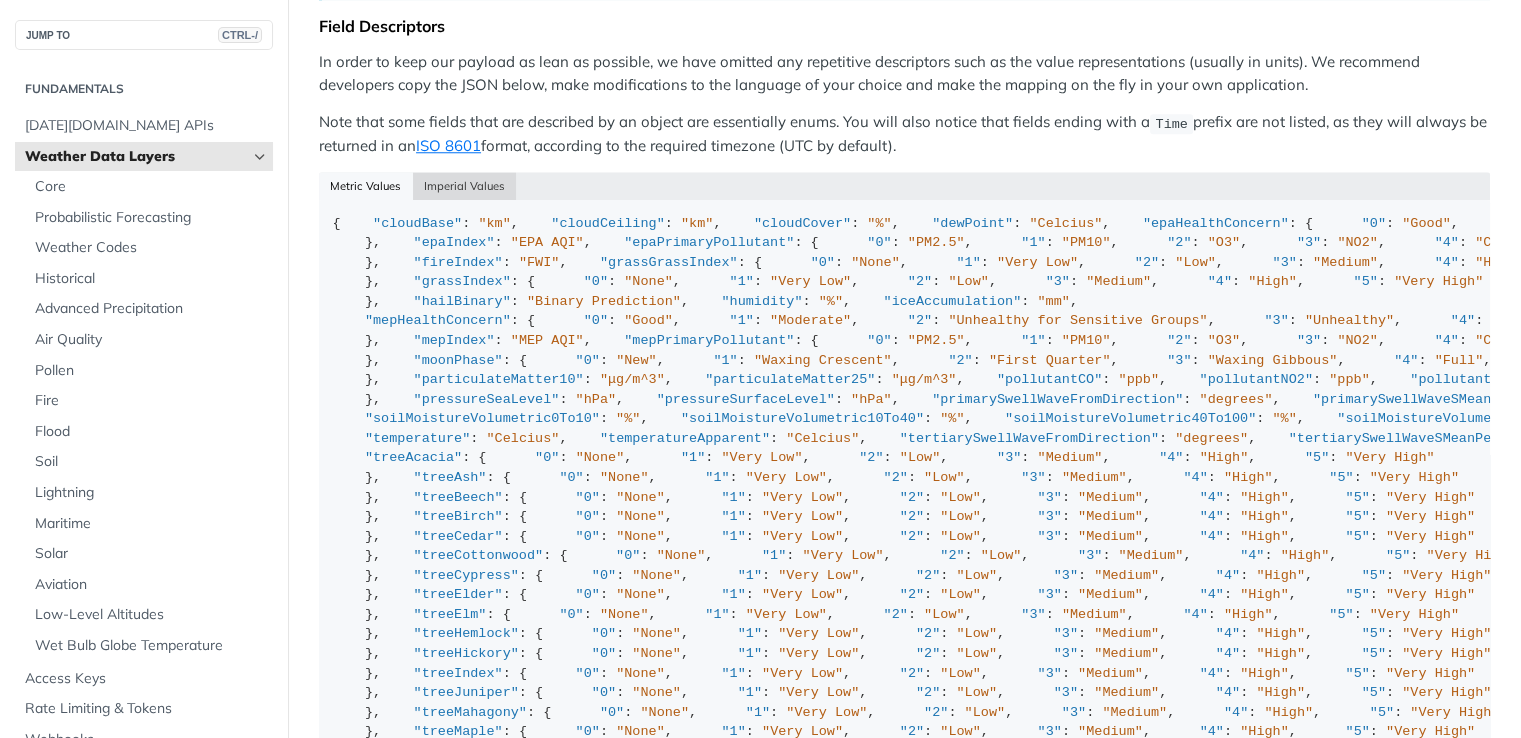 click on "Imperial Values" at bounding box center [465, 186] 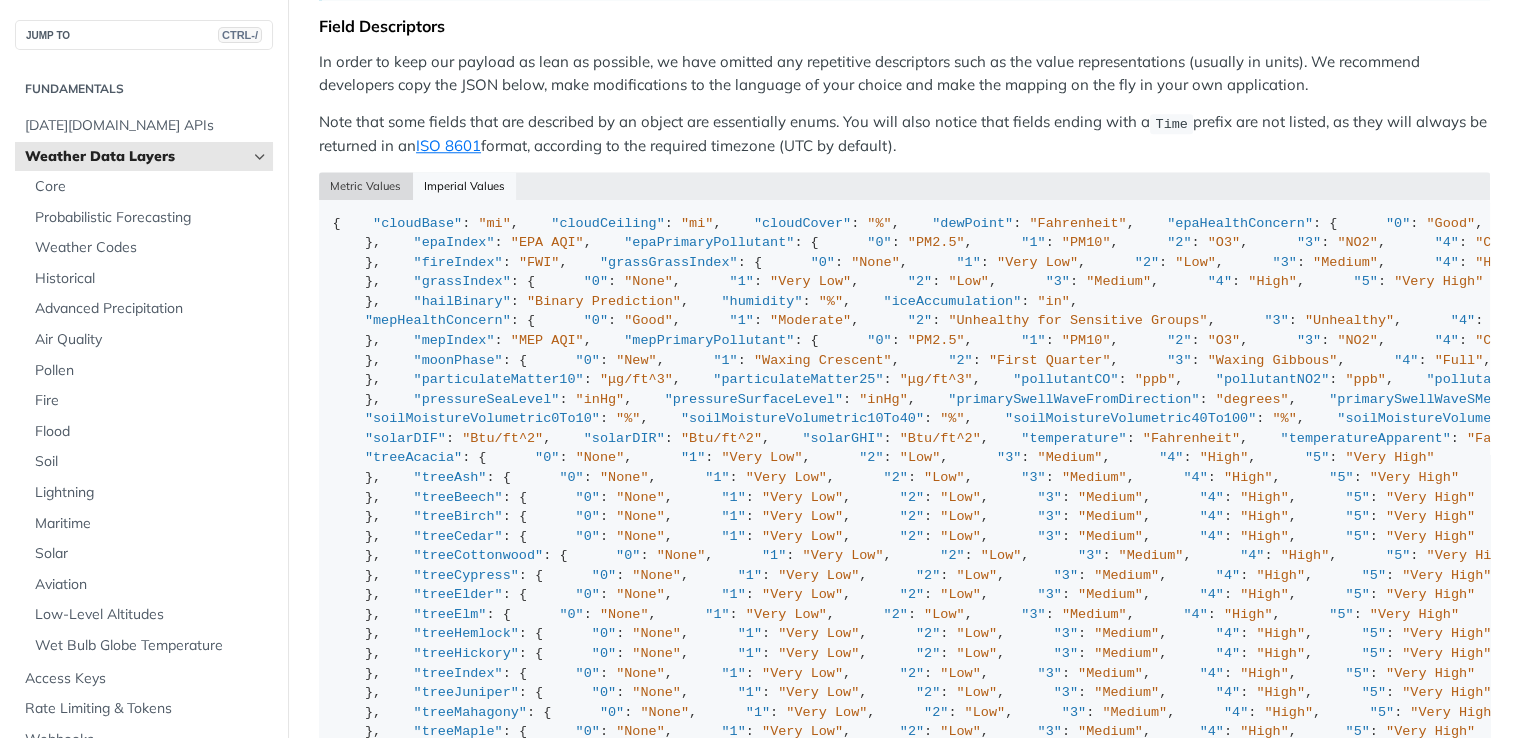 click on "Metric Values" at bounding box center (366, 186) 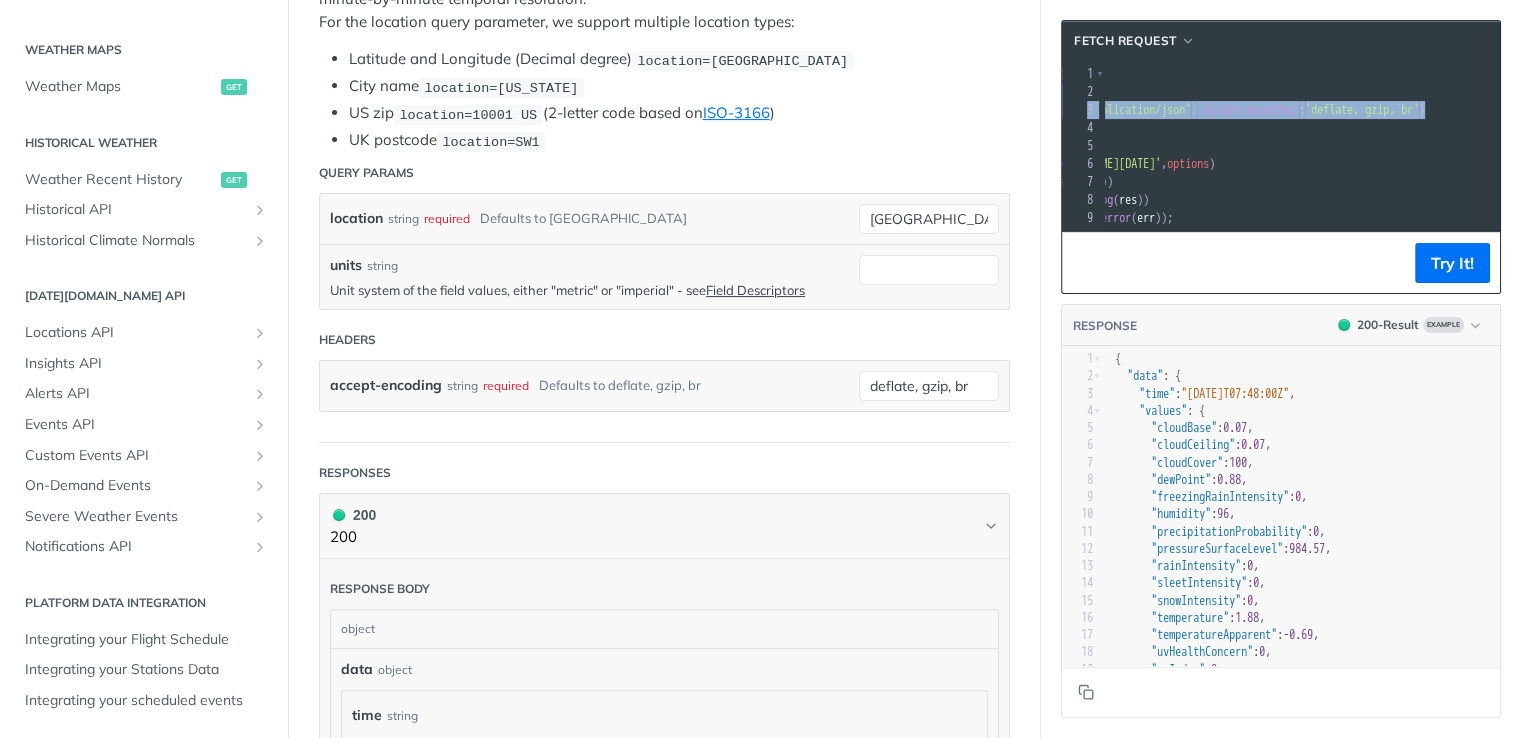 drag, startPoint x: 1120, startPoint y: 92, endPoint x: 1496, endPoint y: 111, distance: 376.47974 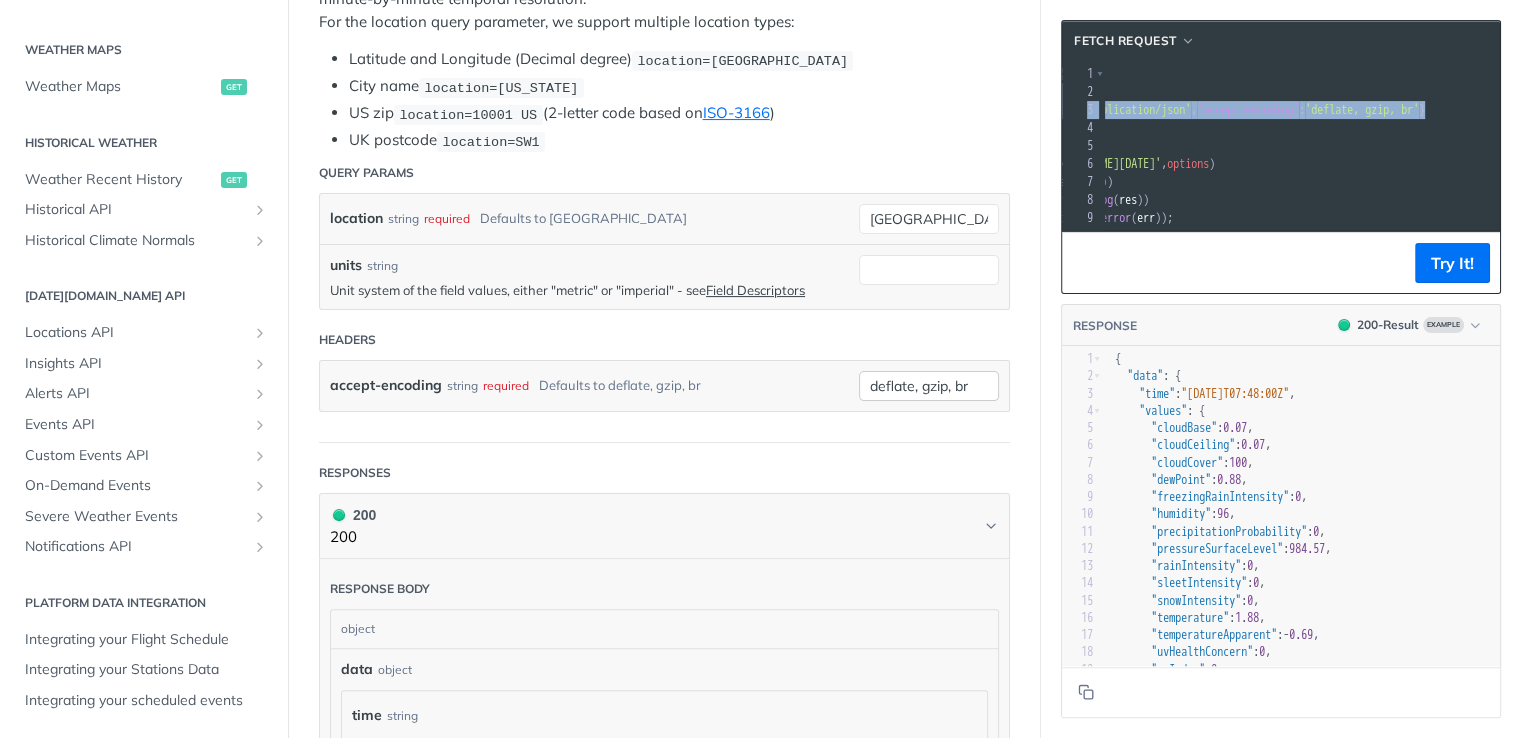 copy on "method :  'GET' , 3    headers : { accept :  'application/json' ,  'accept-encoding' :  'deflate, gzip, br' }" 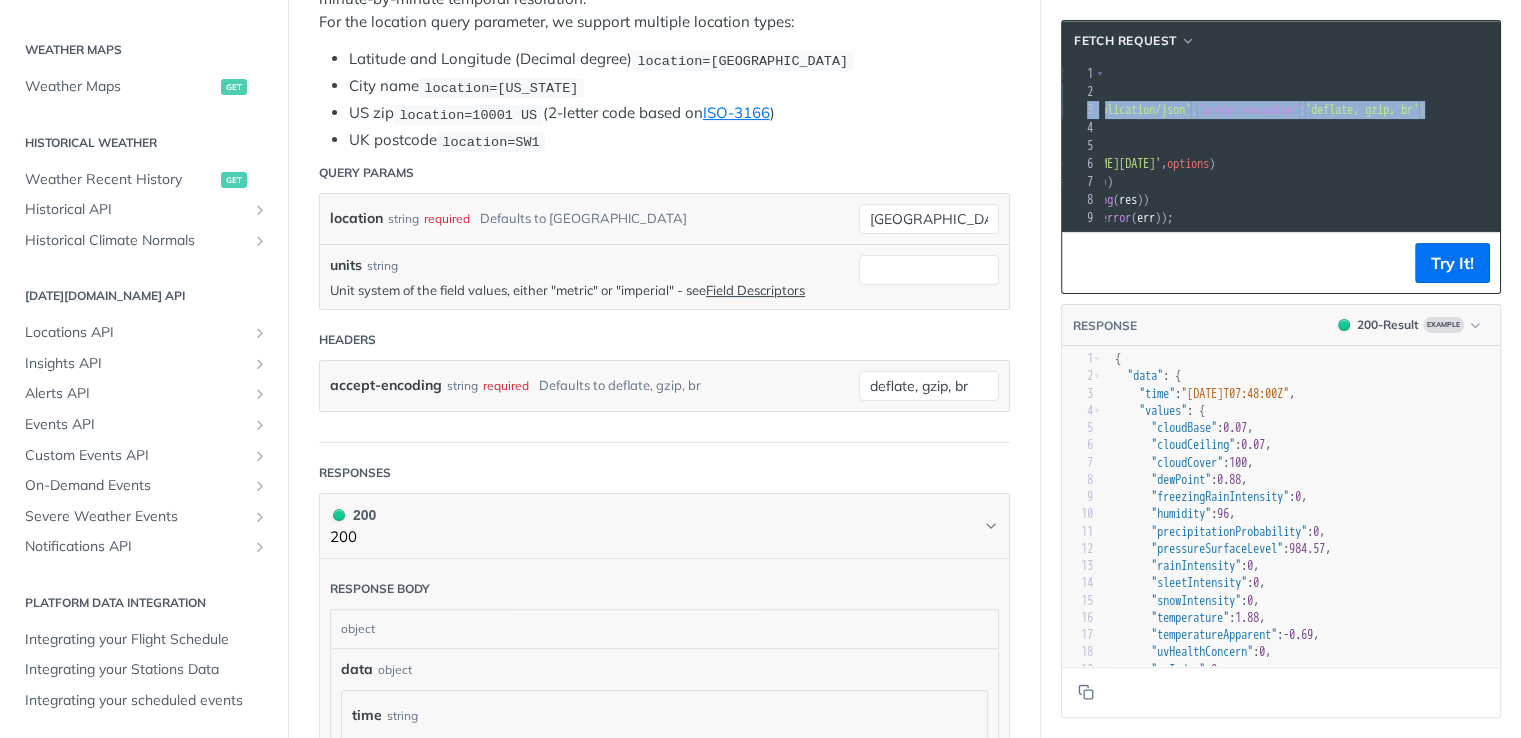 scroll, scrollTop: 175, scrollLeft: 0, axis: vertical 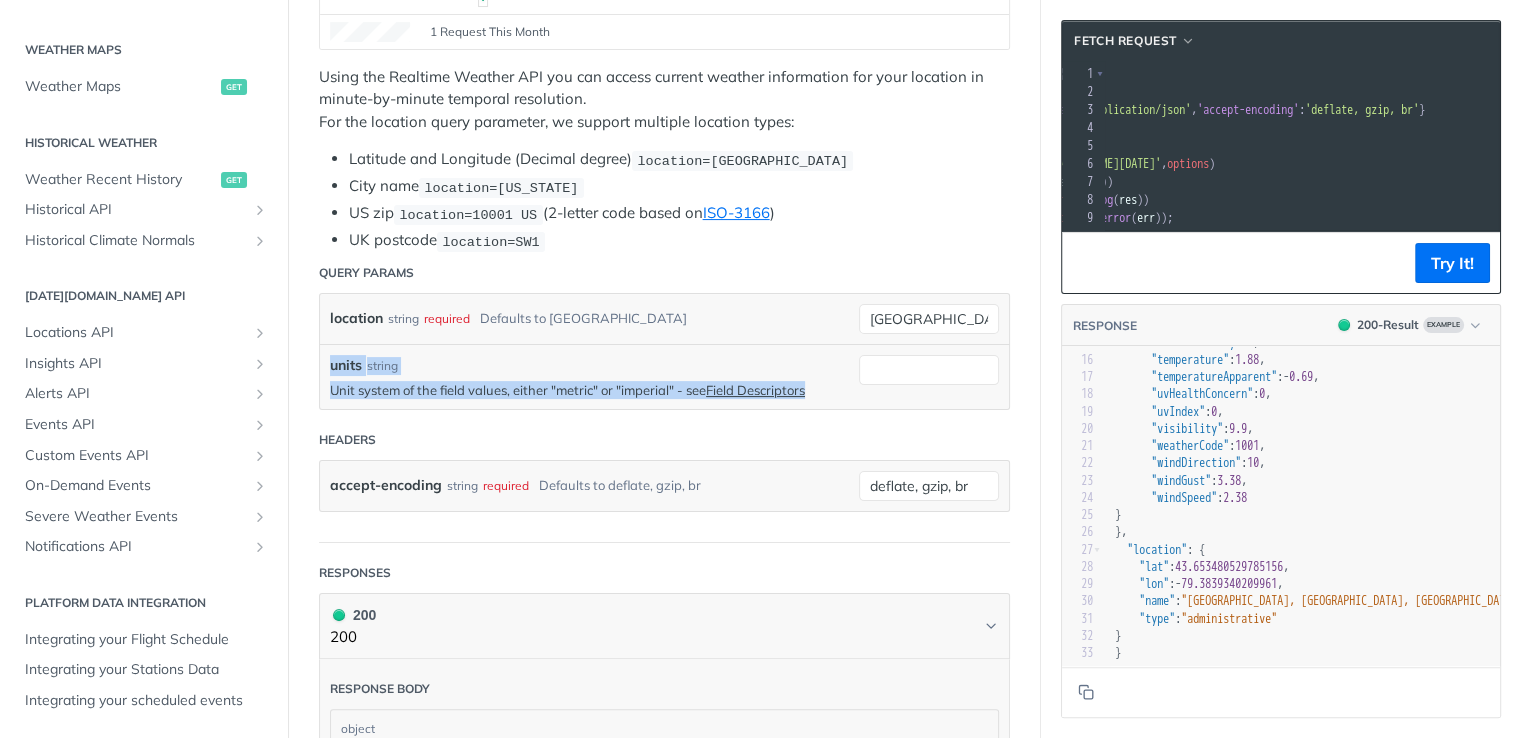 drag, startPoint x: 325, startPoint y: 359, endPoint x: 863, endPoint y: 383, distance: 538.53503 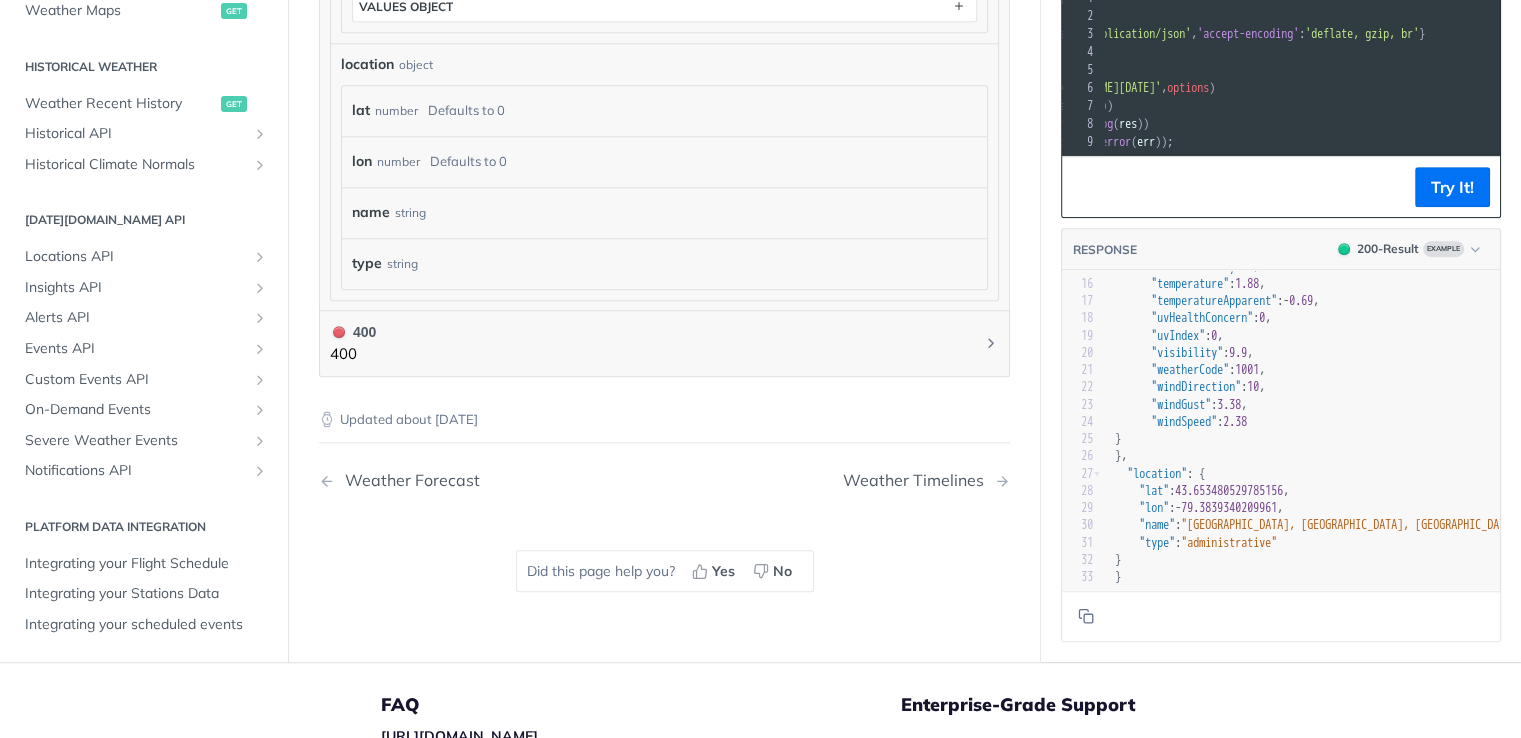 scroll, scrollTop: 1210, scrollLeft: 0, axis: vertical 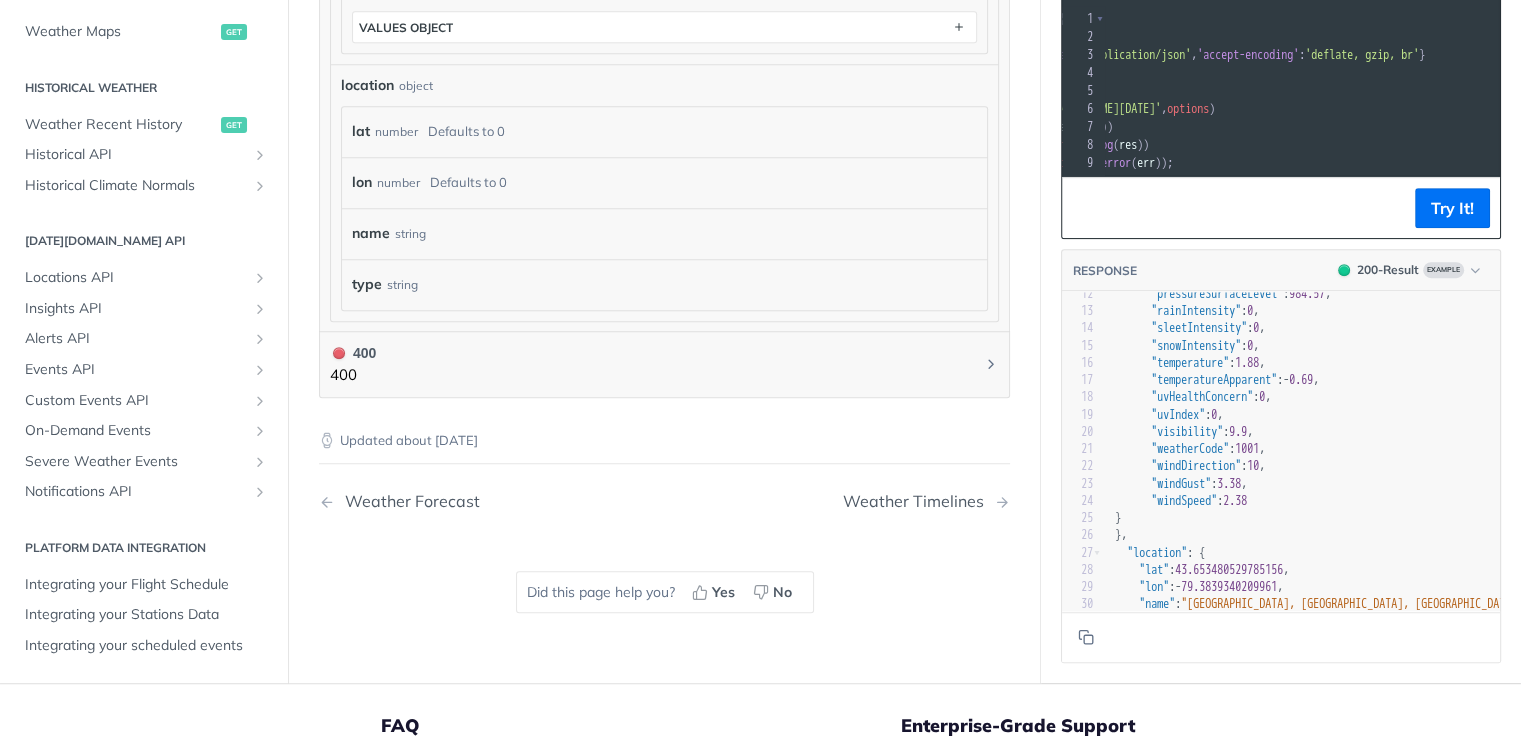 click on ""uvIndex"" at bounding box center [1178, 415] 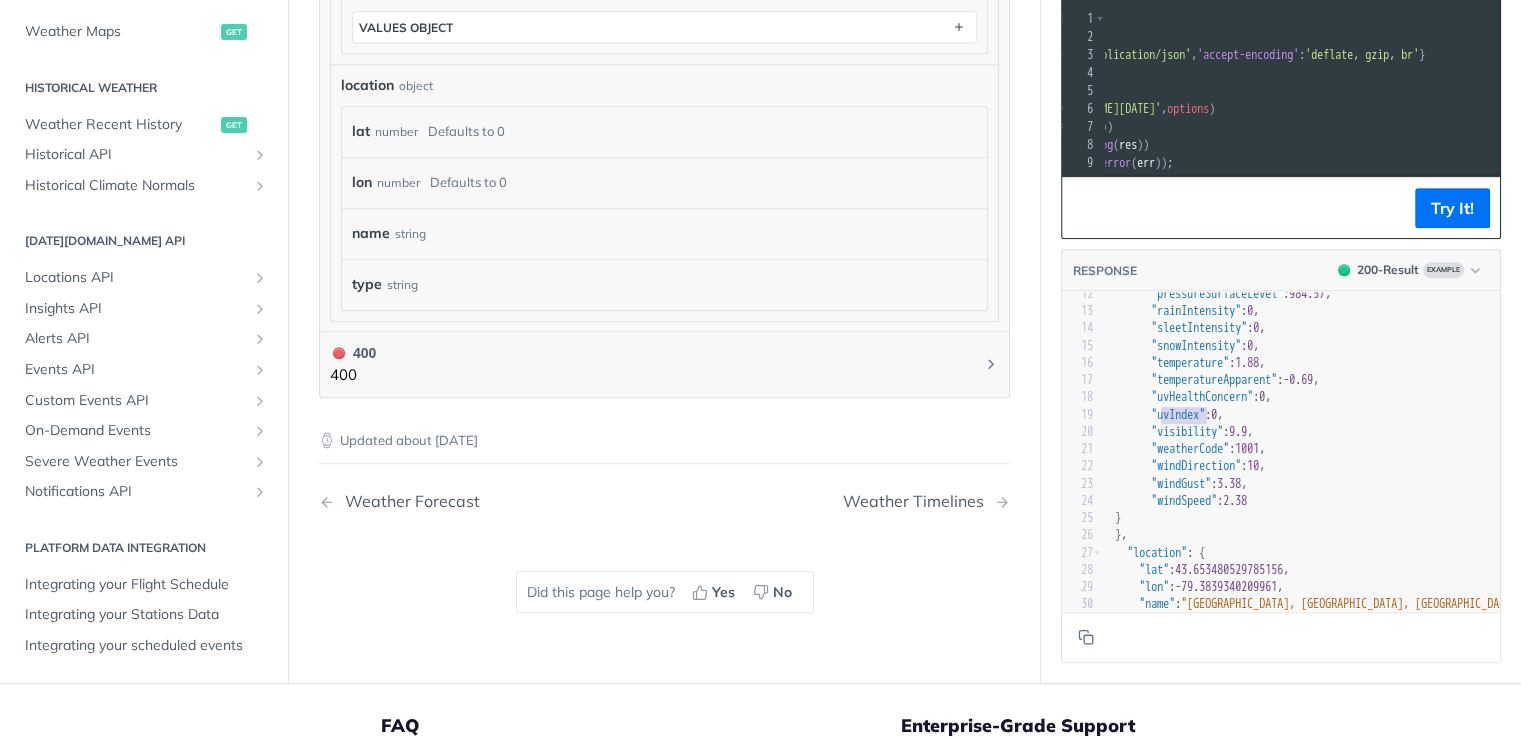 click on ""uvIndex"" at bounding box center (1178, 415) 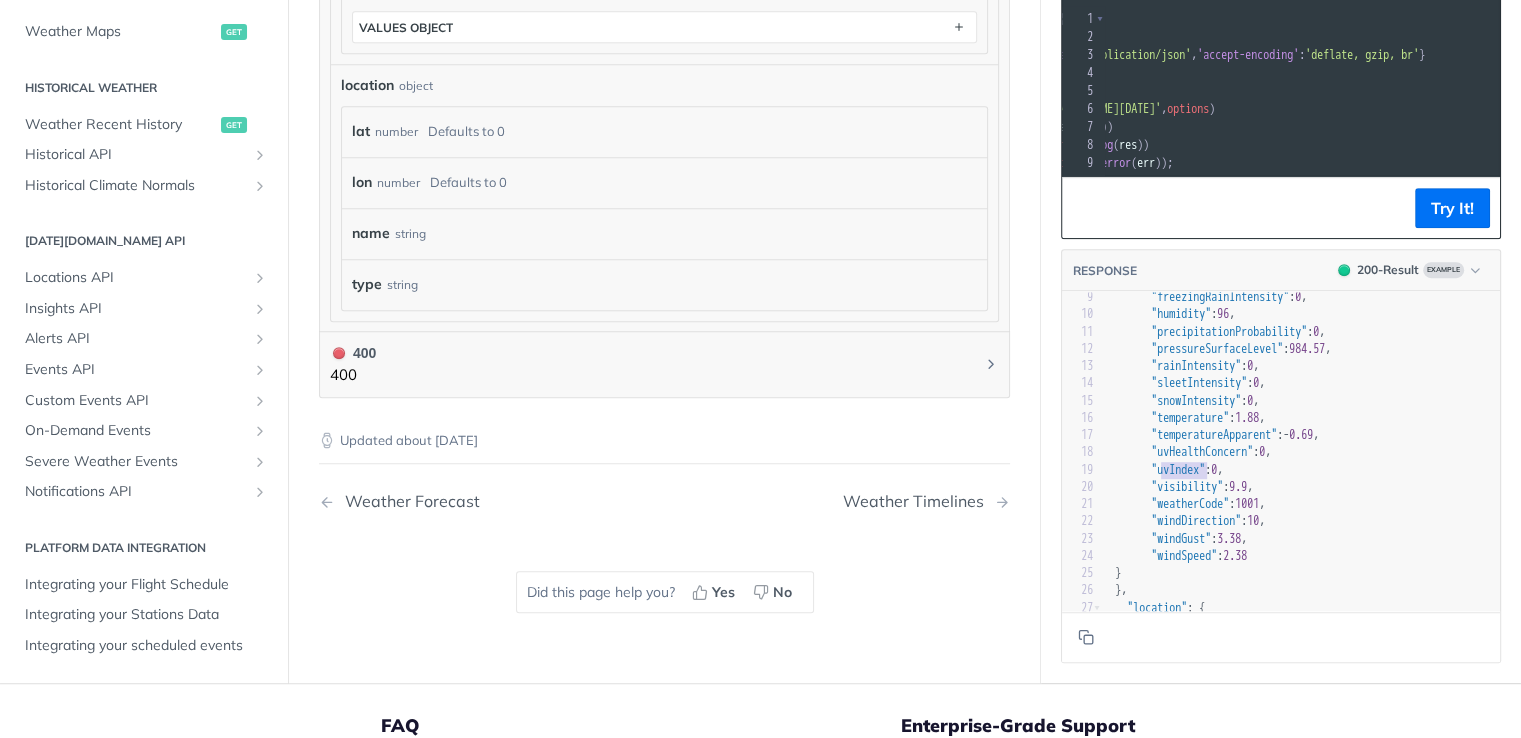 scroll, scrollTop: 100, scrollLeft: 0, axis: vertical 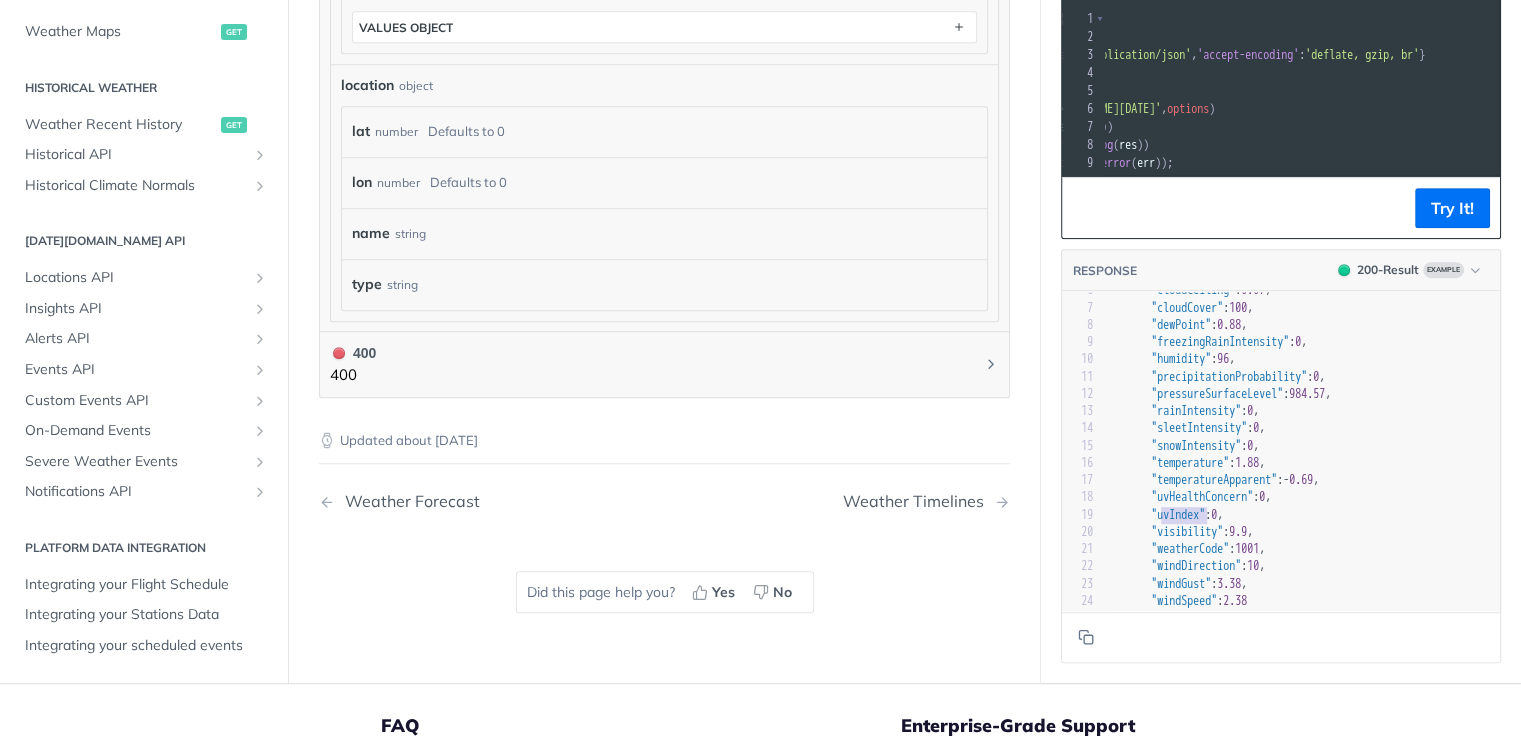 click on ""visibility" :  9.9 ," at bounding box center (1345, 532) 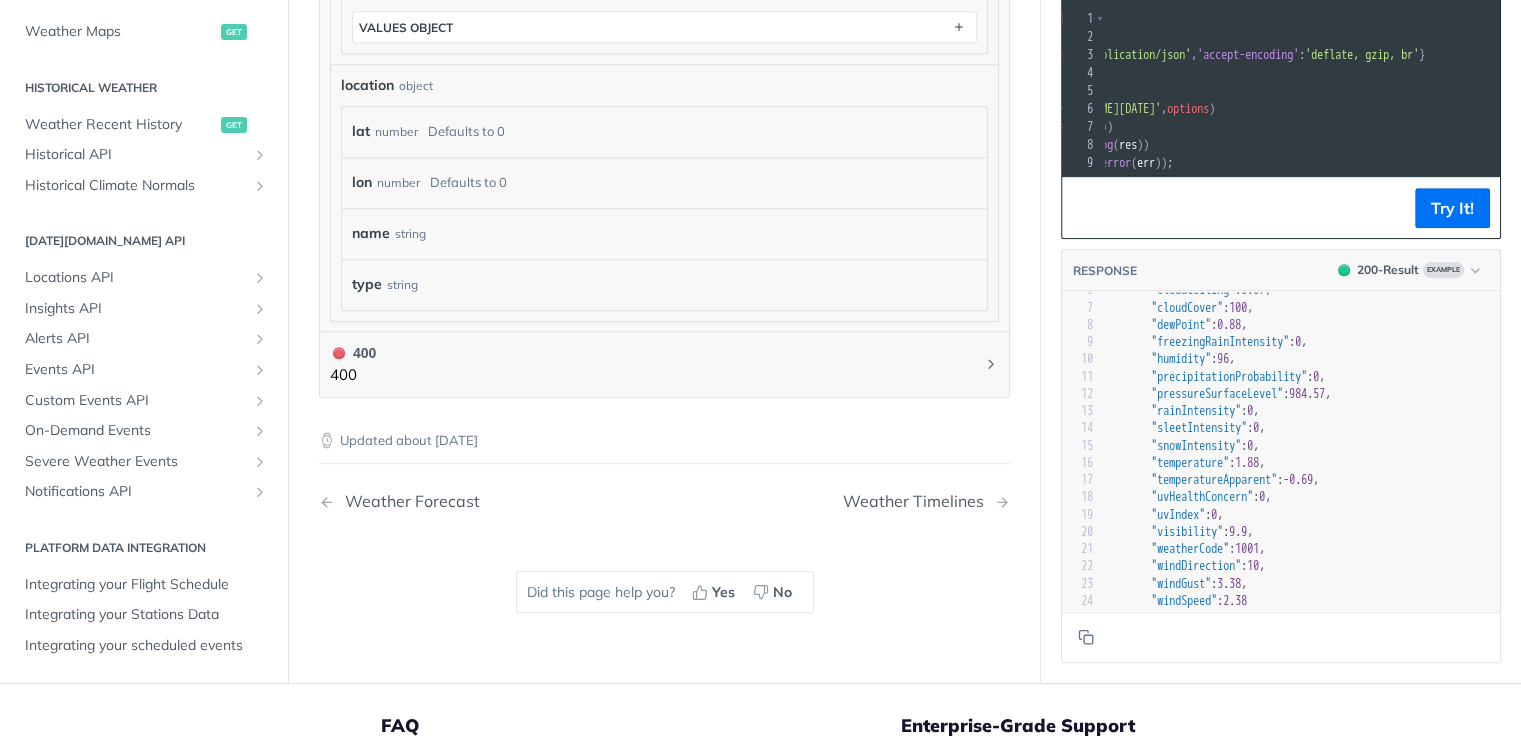scroll, scrollTop: 170, scrollLeft: 0, axis: vertical 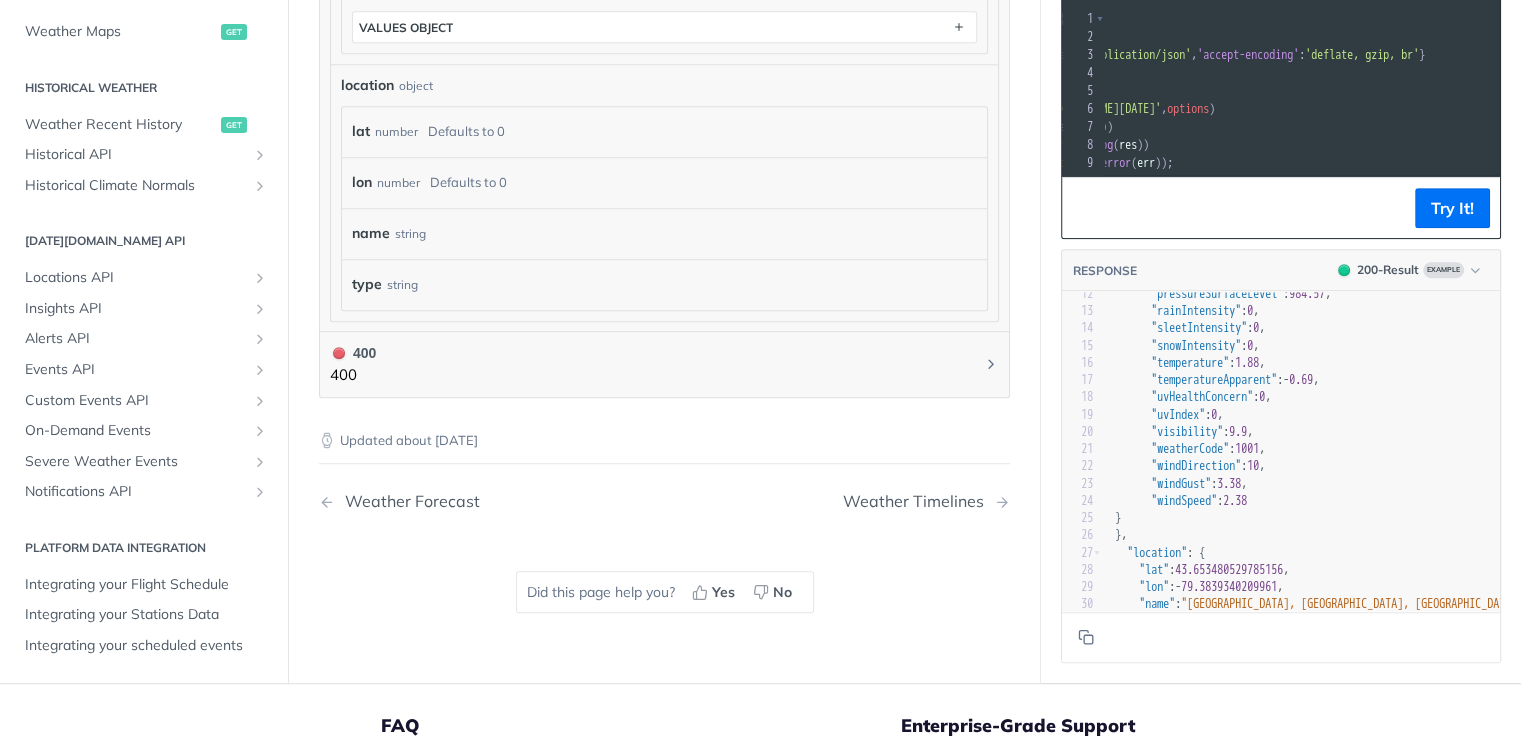 click on ""weatherCode"" at bounding box center (1190, 449) 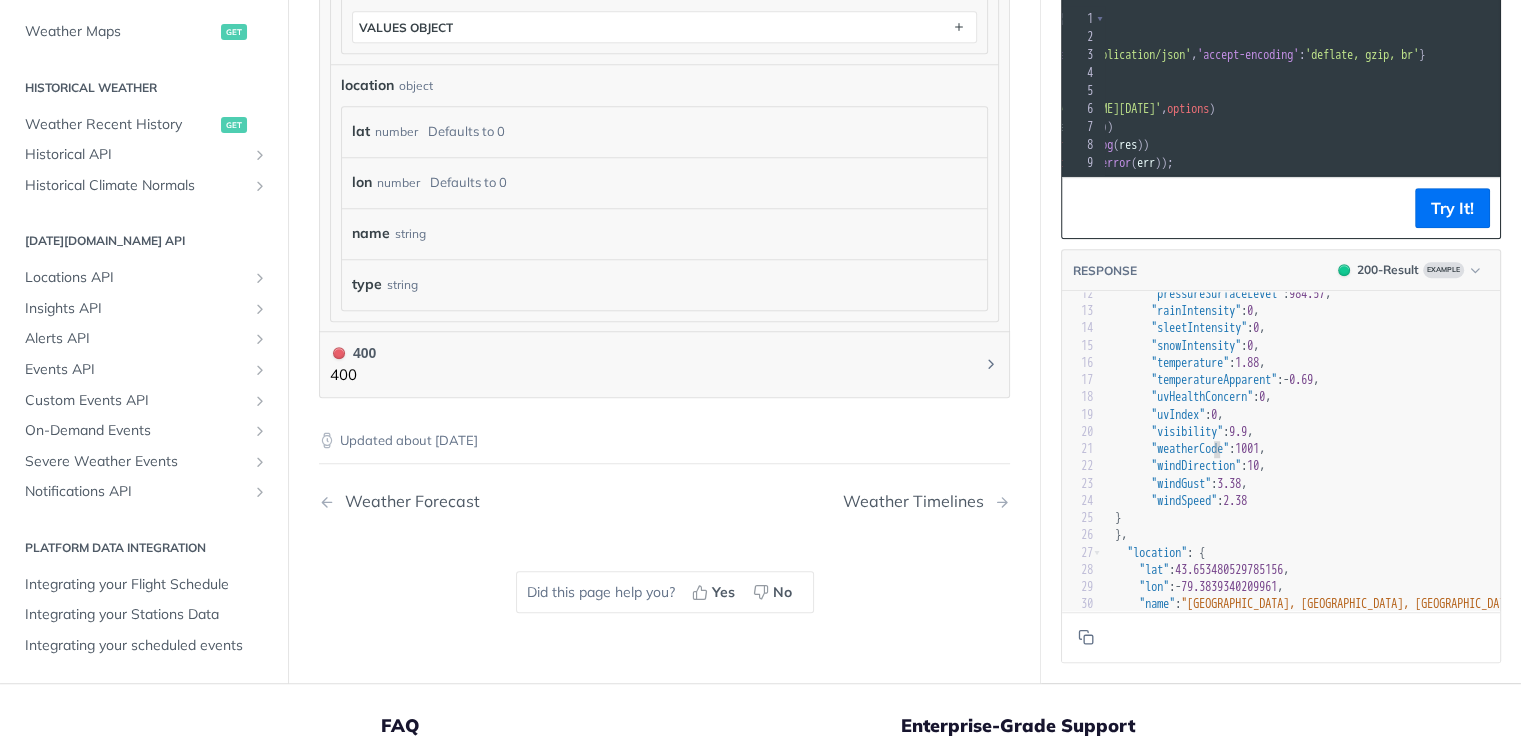 type on "weatherCode" 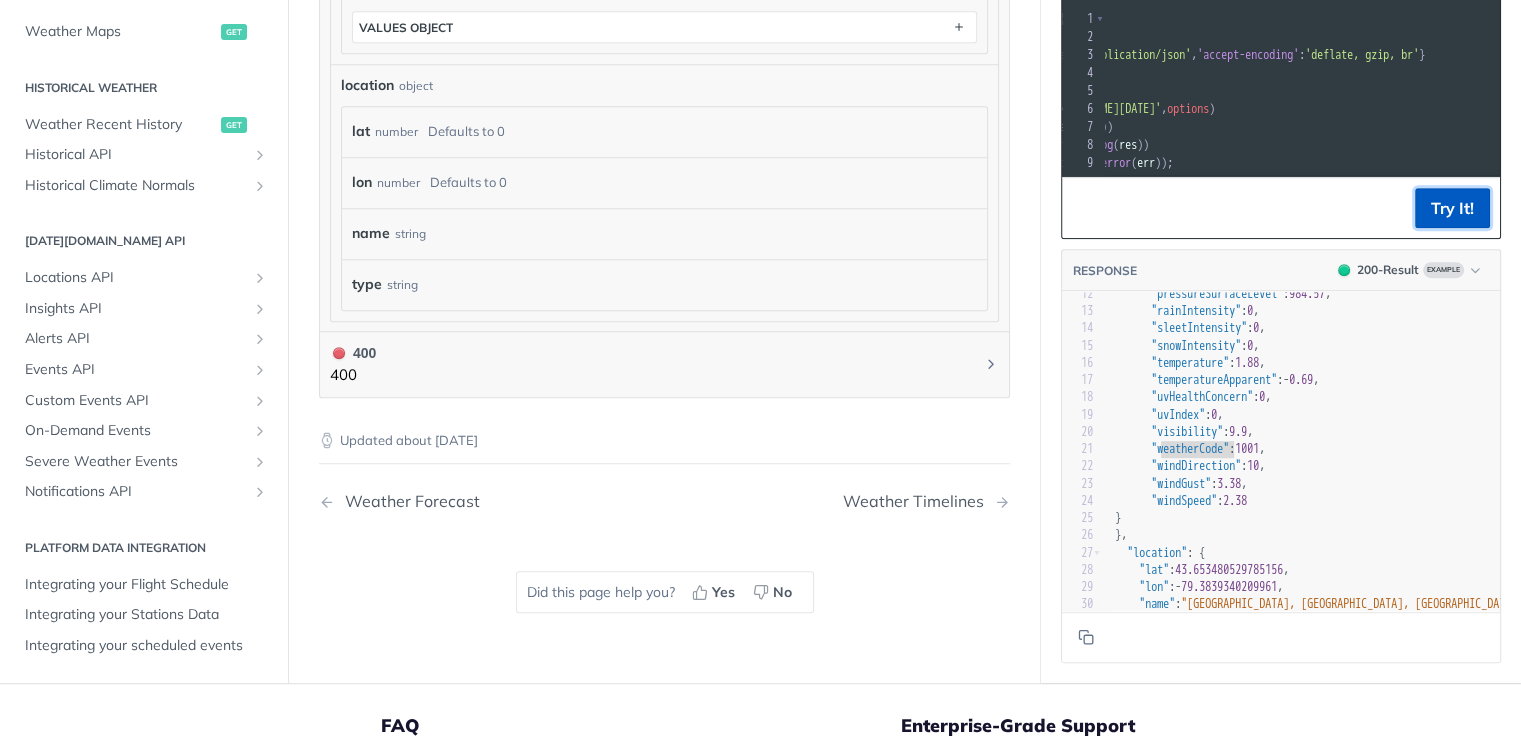 click on "Try It!" at bounding box center [1452, 208] 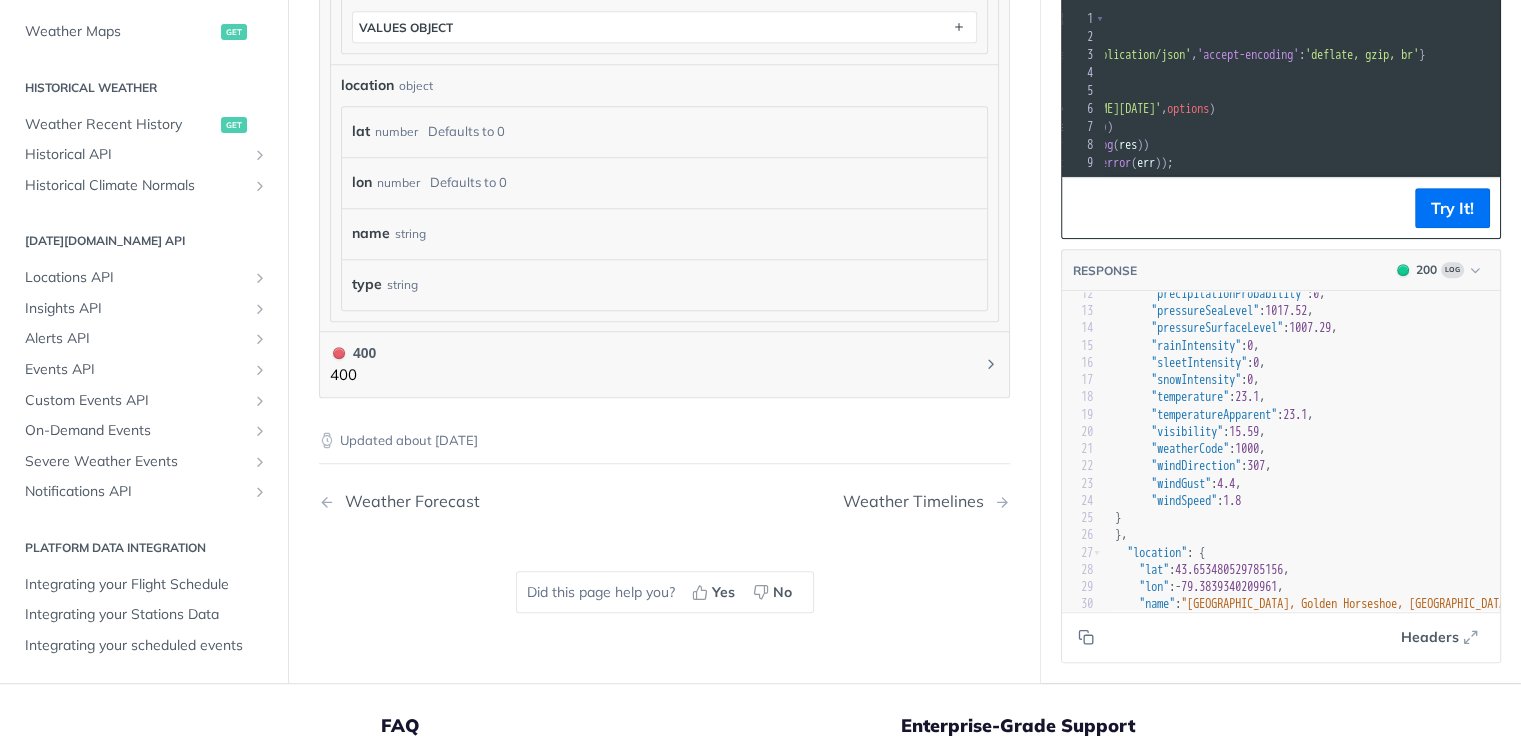 scroll, scrollTop: 97, scrollLeft: 0, axis: vertical 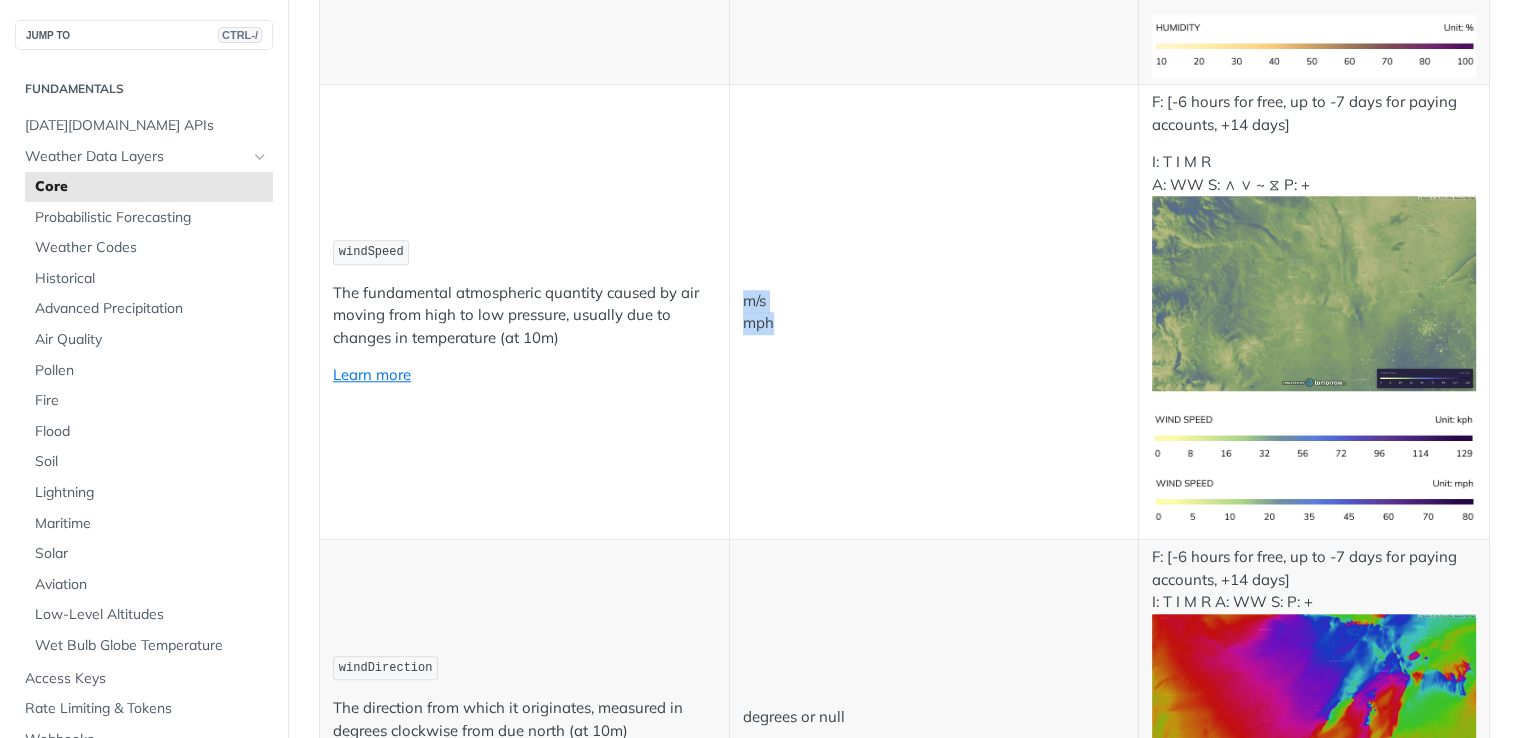 drag, startPoint x: 754, startPoint y: 309, endPoint x: 742, endPoint y: 288, distance: 24.186773 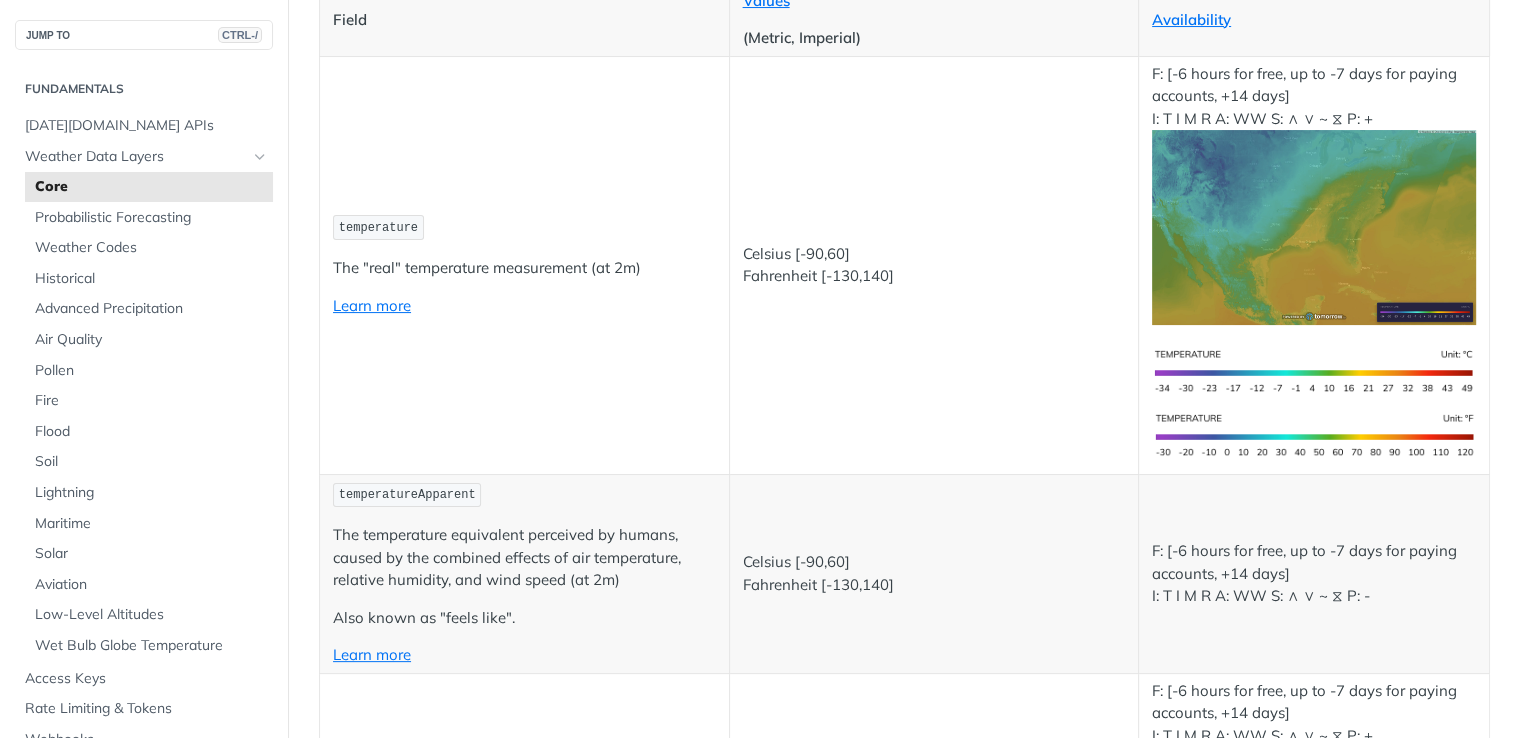 scroll, scrollTop: 500, scrollLeft: 0, axis: vertical 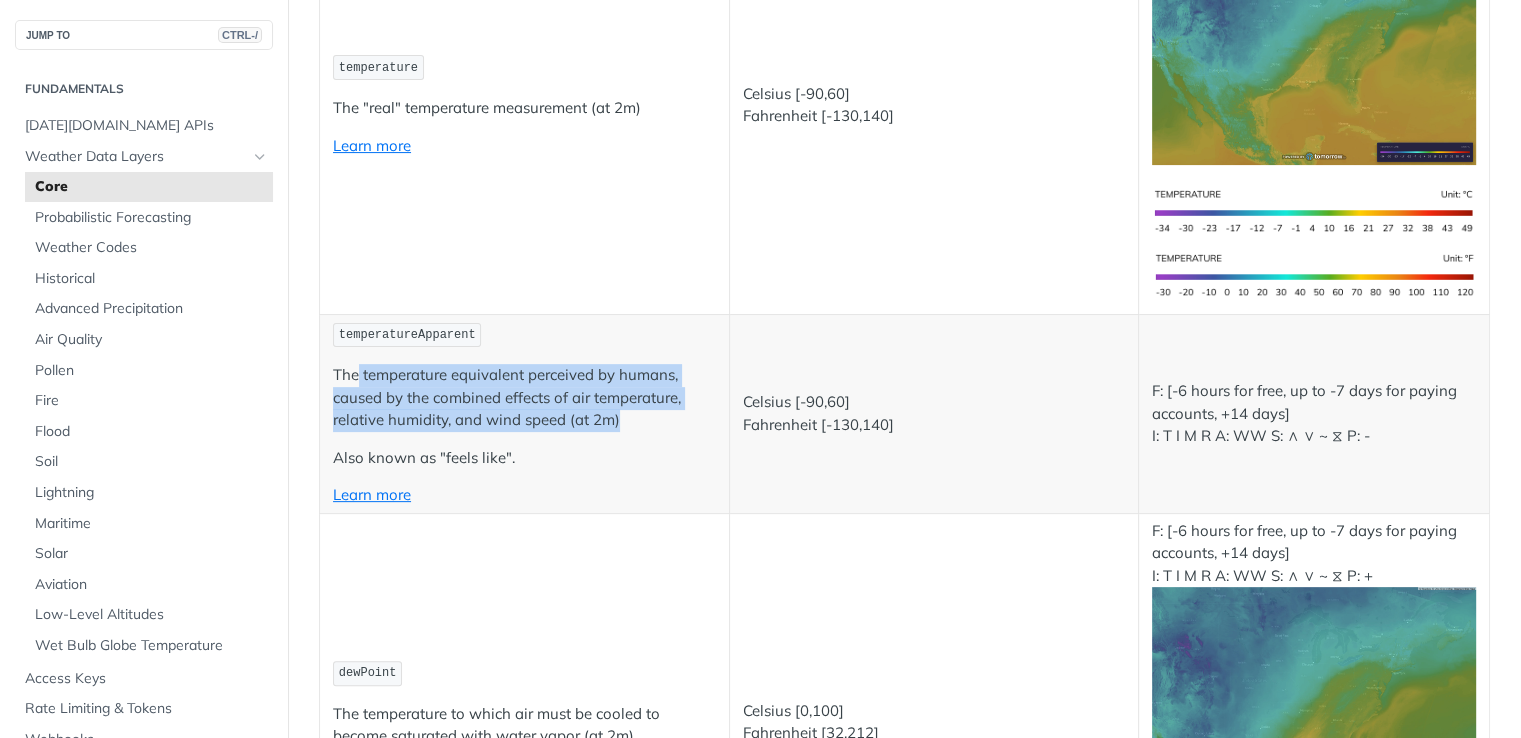 drag, startPoint x: 624, startPoint y: 424, endPoint x: 379, endPoint y: 393, distance: 246.95343 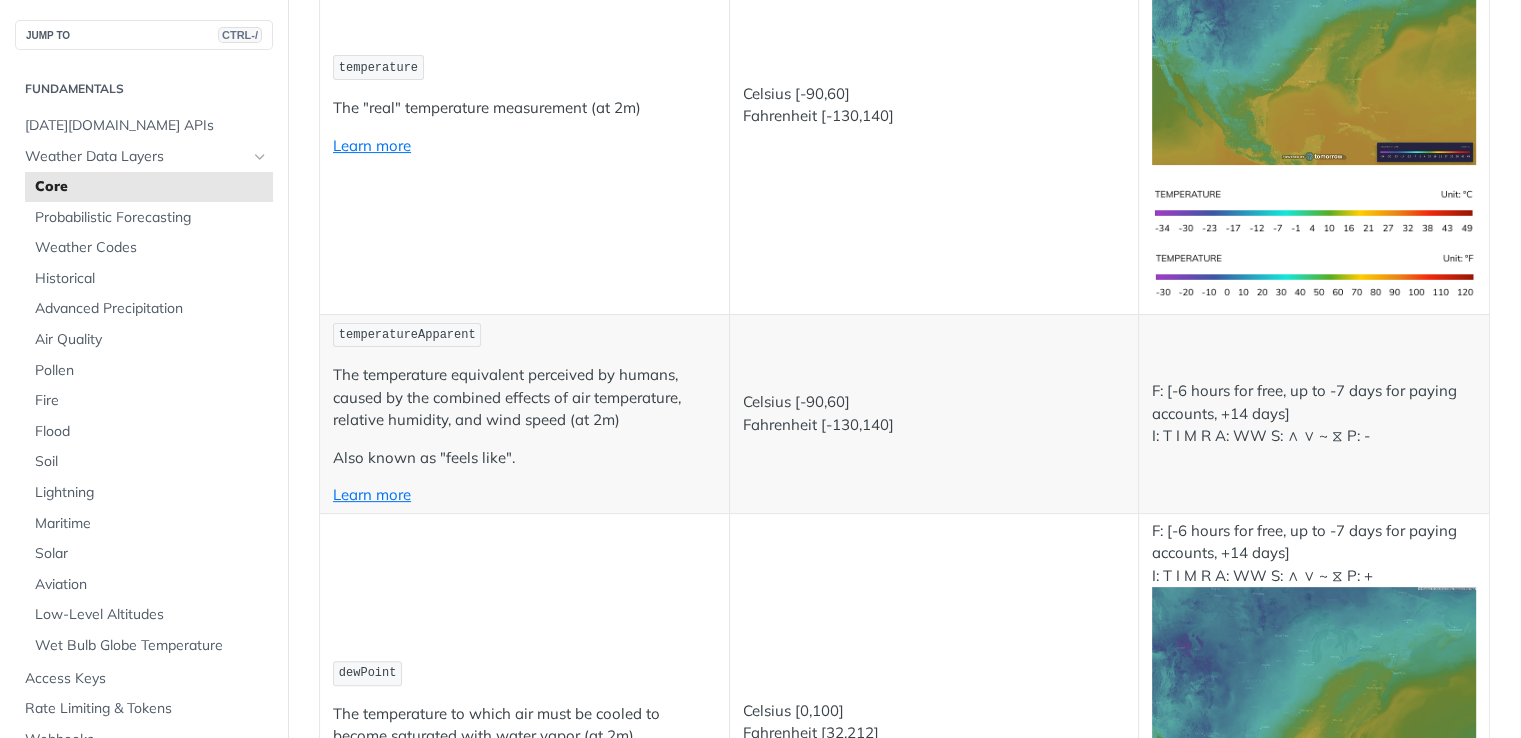drag, startPoint x: 563, startPoint y: 457, endPoint x: 544, endPoint y: 460, distance: 19.235384 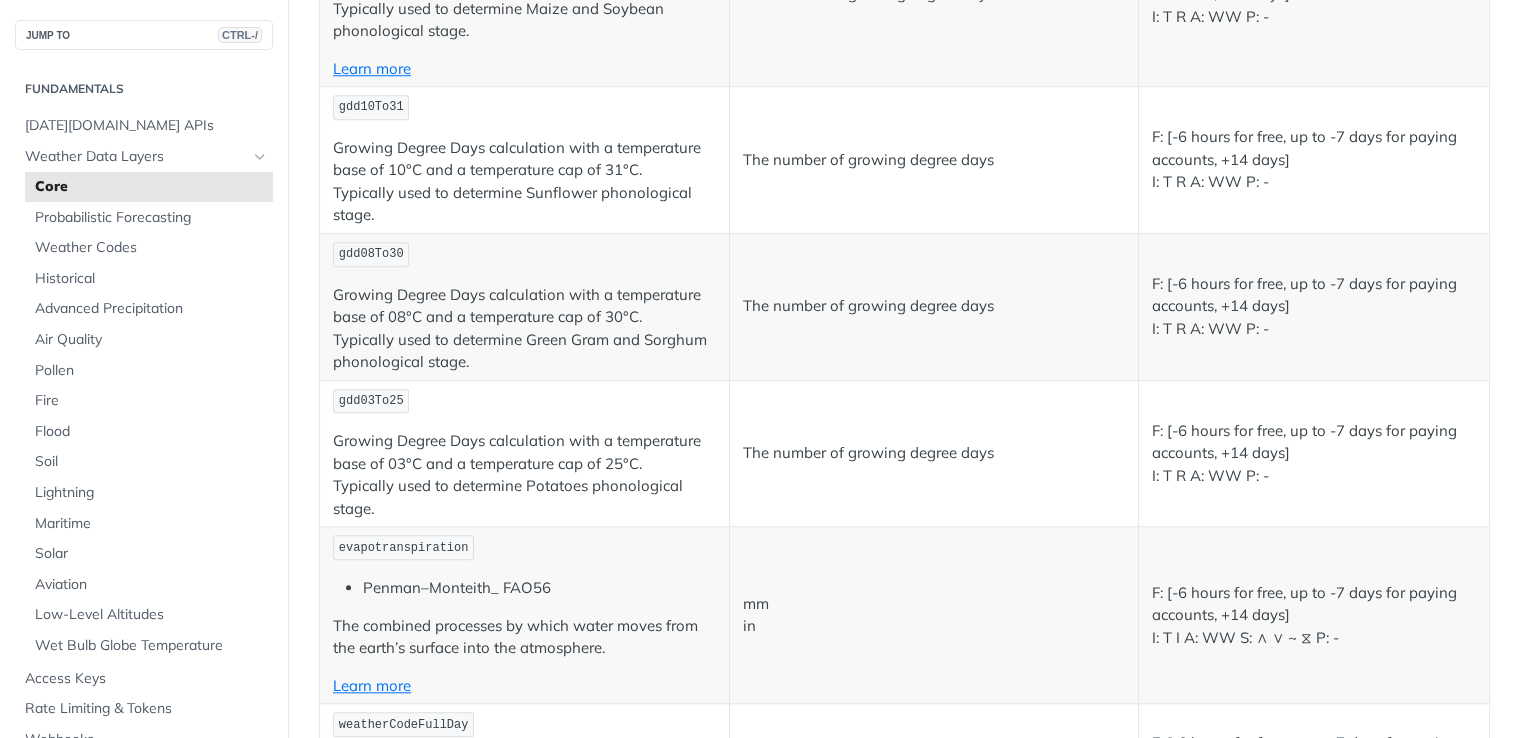 scroll, scrollTop: 802, scrollLeft: 0, axis: vertical 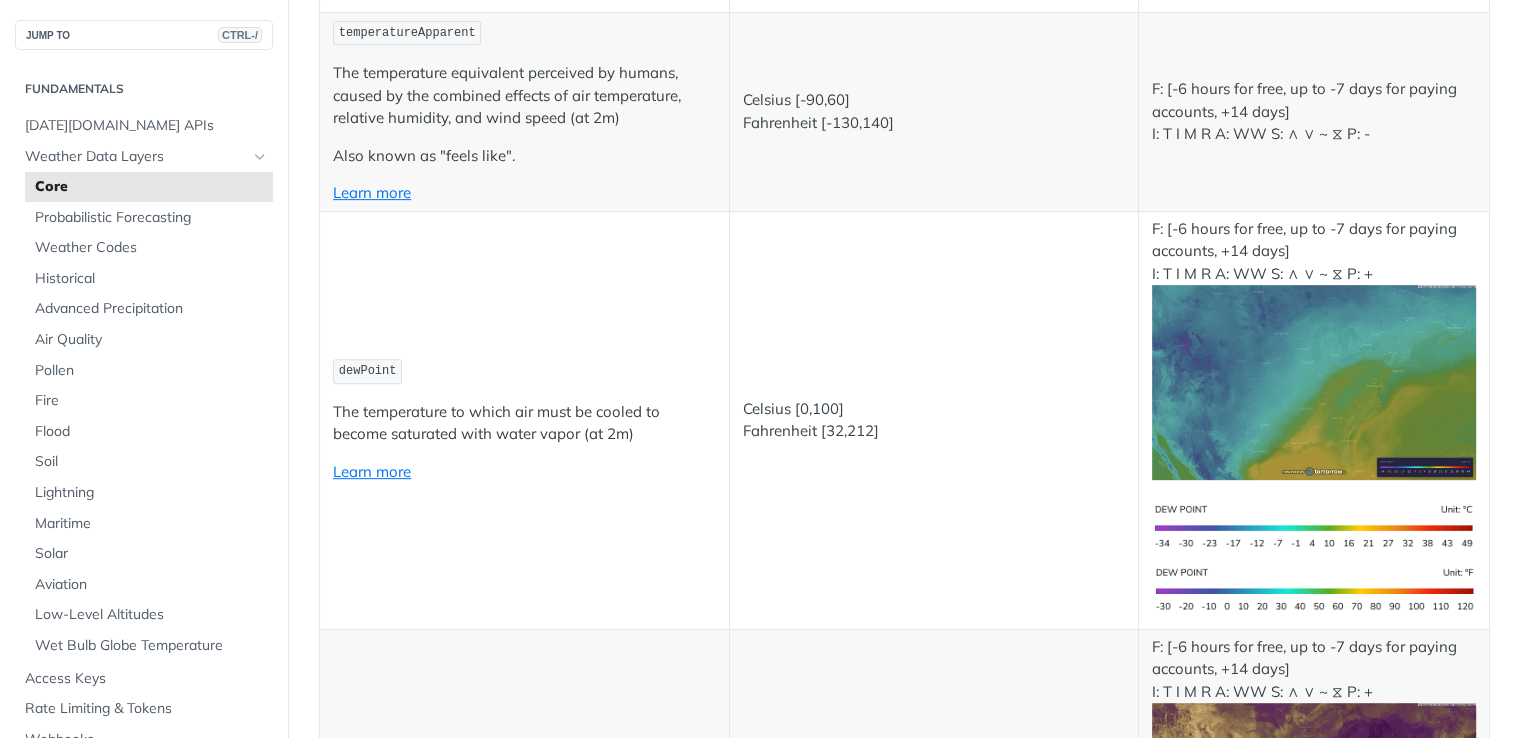 click on "The temperature to which air must be cooled to become saturated with water vapor (at 2m)" at bounding box center (524, 423) 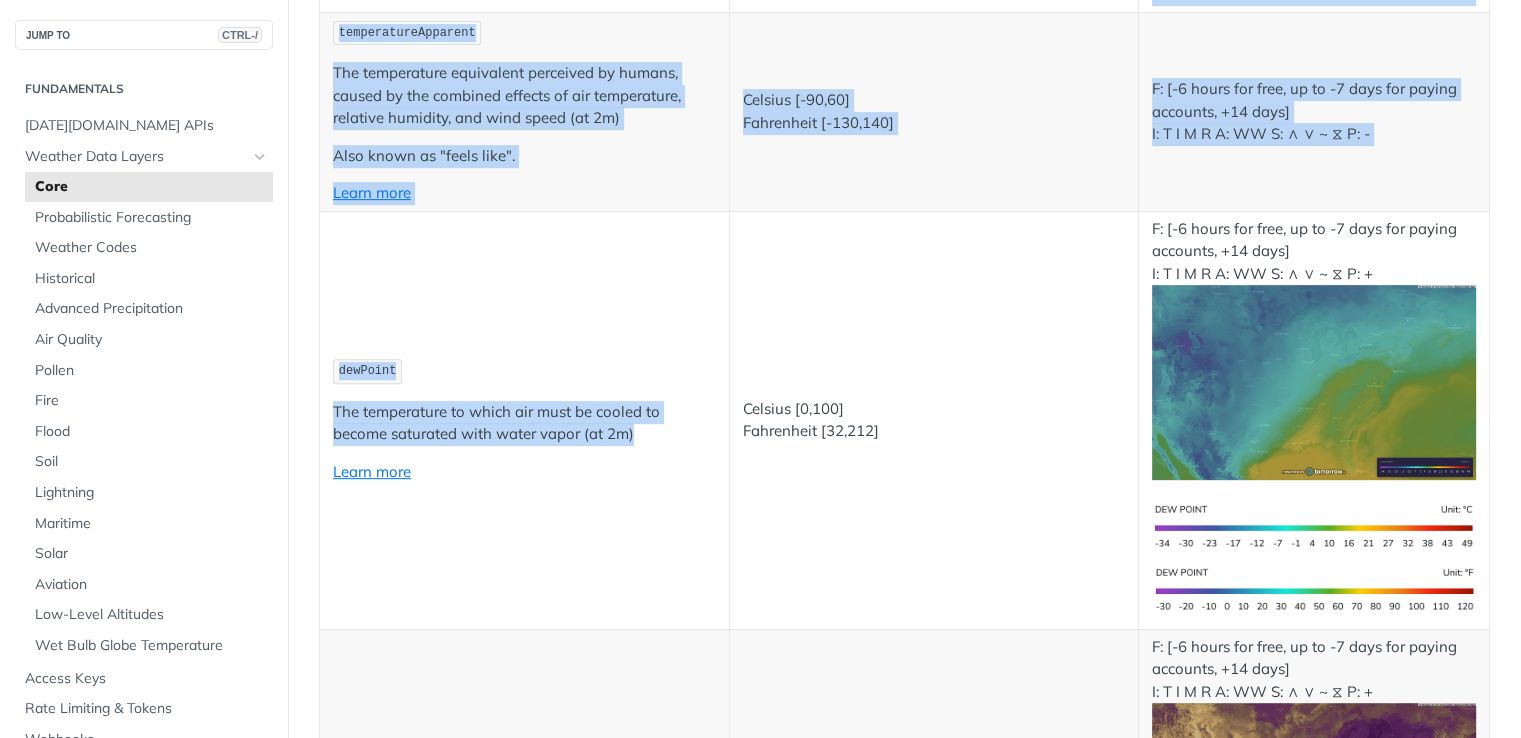 drag, startPoint x: 656, startPoint y: 435, endPoint x: 297, endPoint y: 412, distance: 359.73602 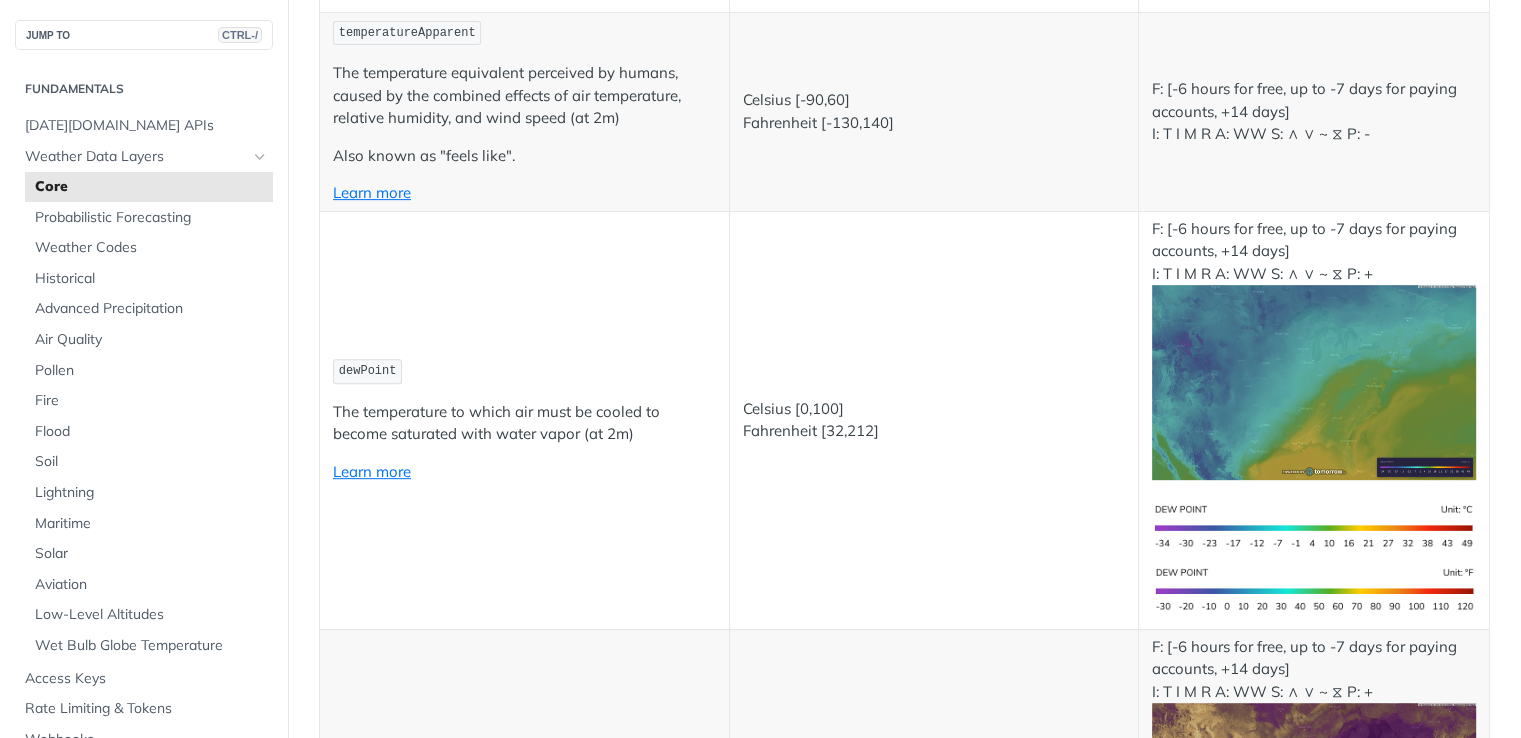 click on "Learn more" at bounding box center (524, 472) 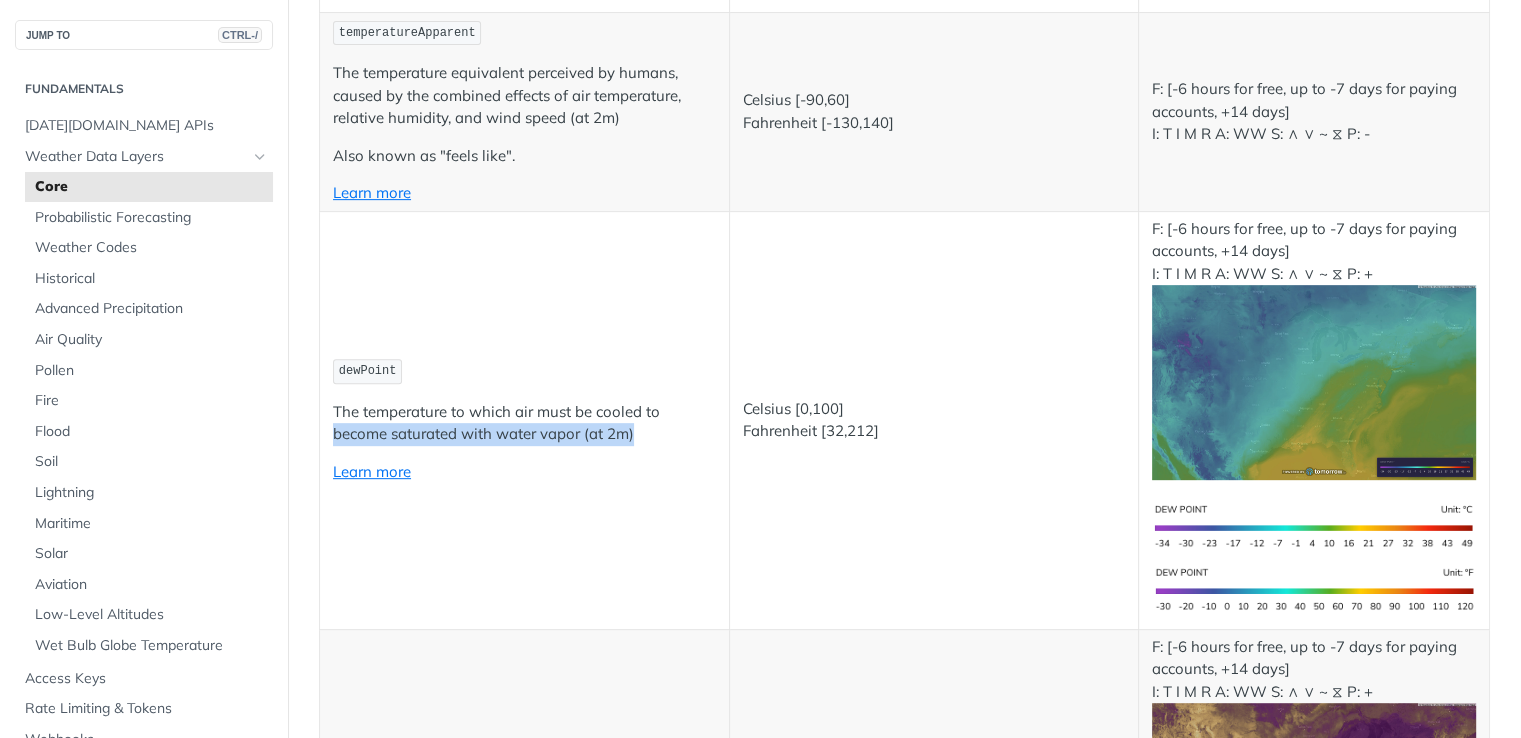 drag, startPoint x: 649, startPoint y: 429, endPoint x: 321, endPoint y: 422, distance: 328.07468 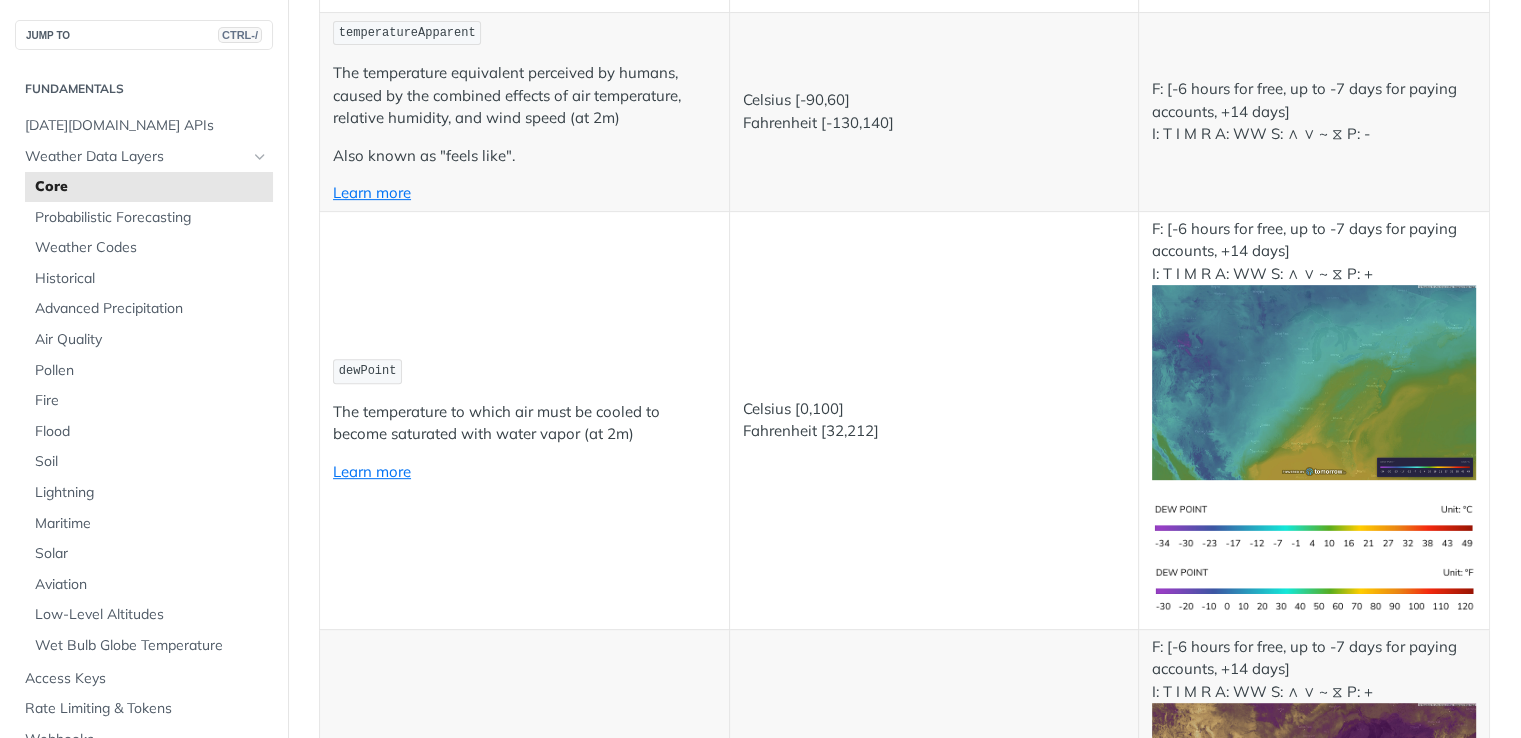 click on "Learn more" at bounding box center [524, 472] 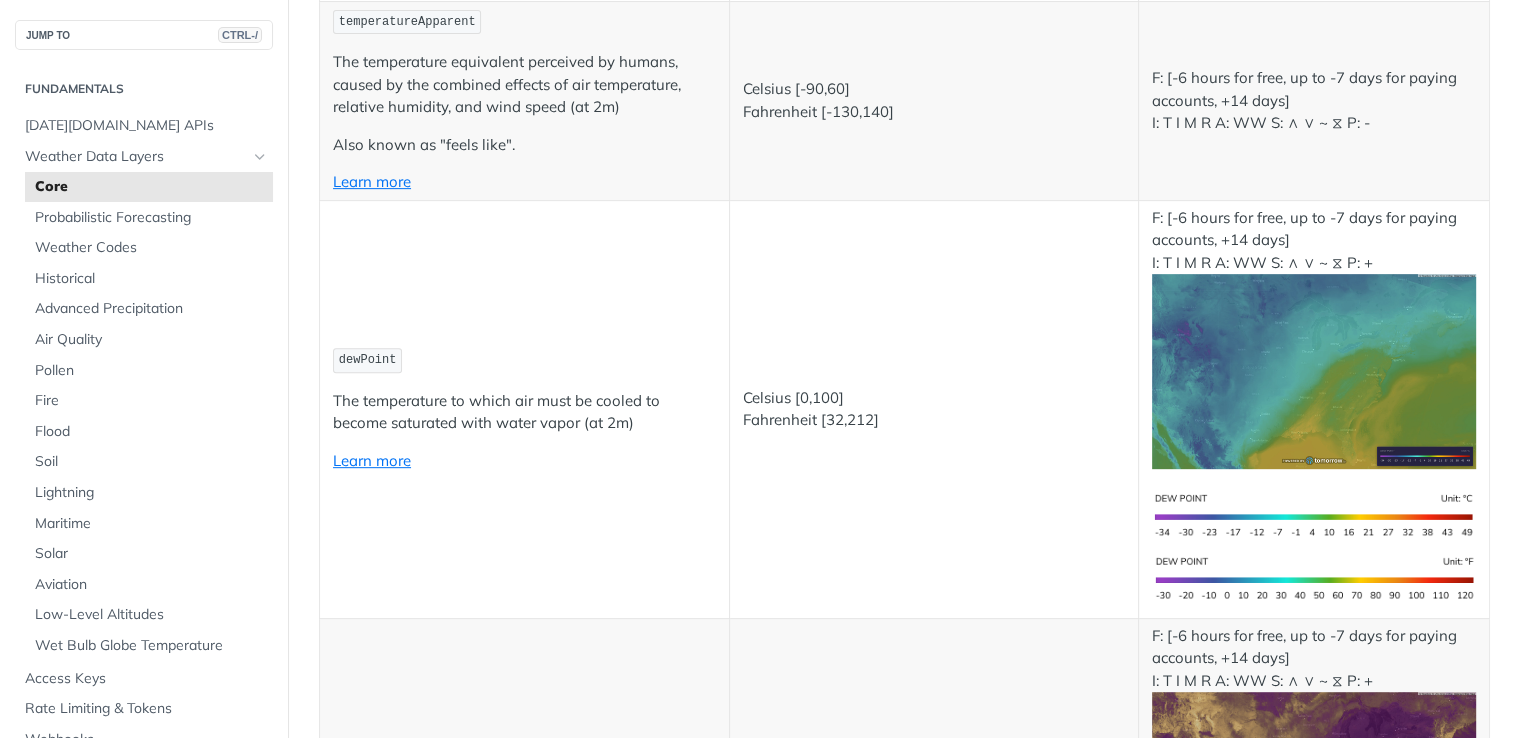 scroll, scrollTop: 802, scrollLeft: 0, axis: vertical 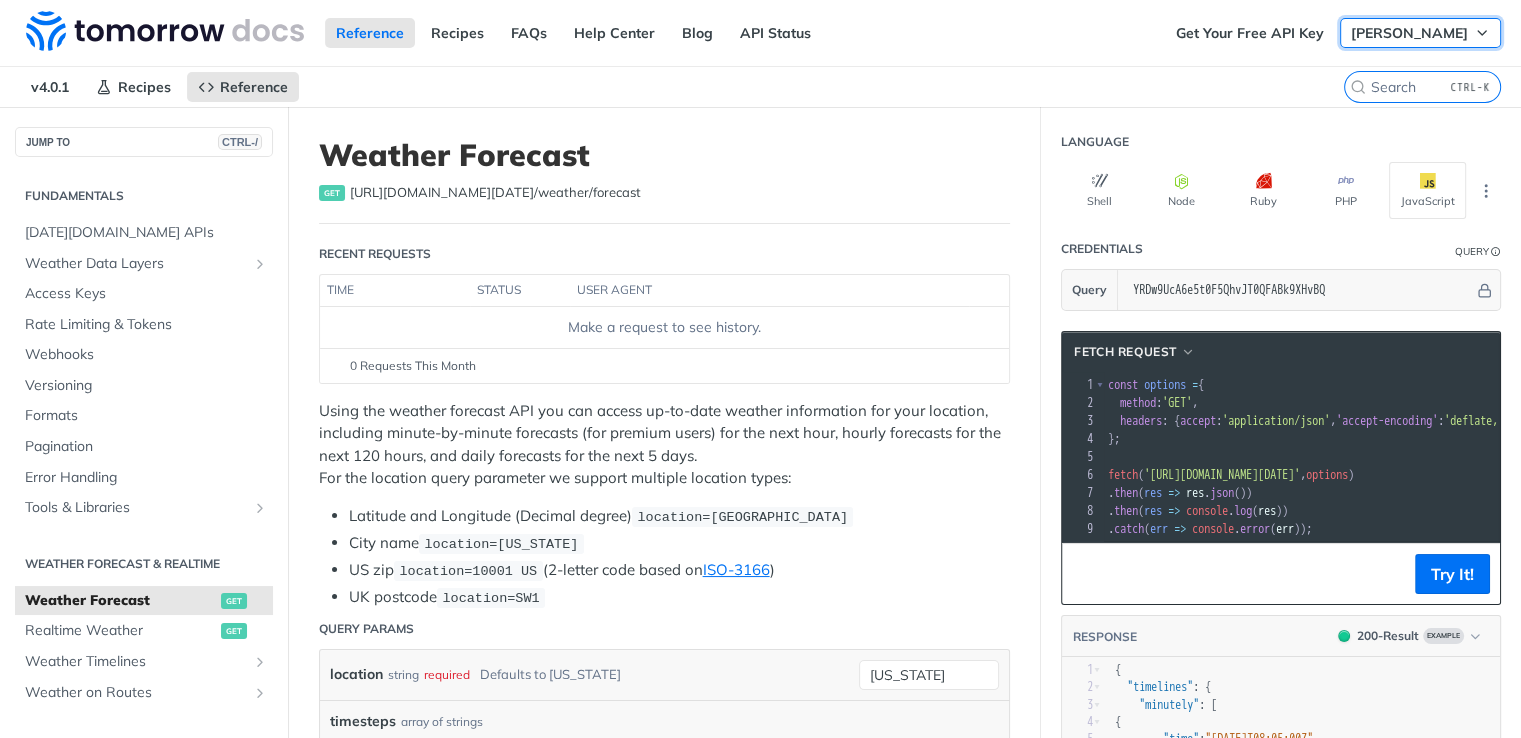 click on "[PERSON_NAME]" at bounding box center [1409, 33] 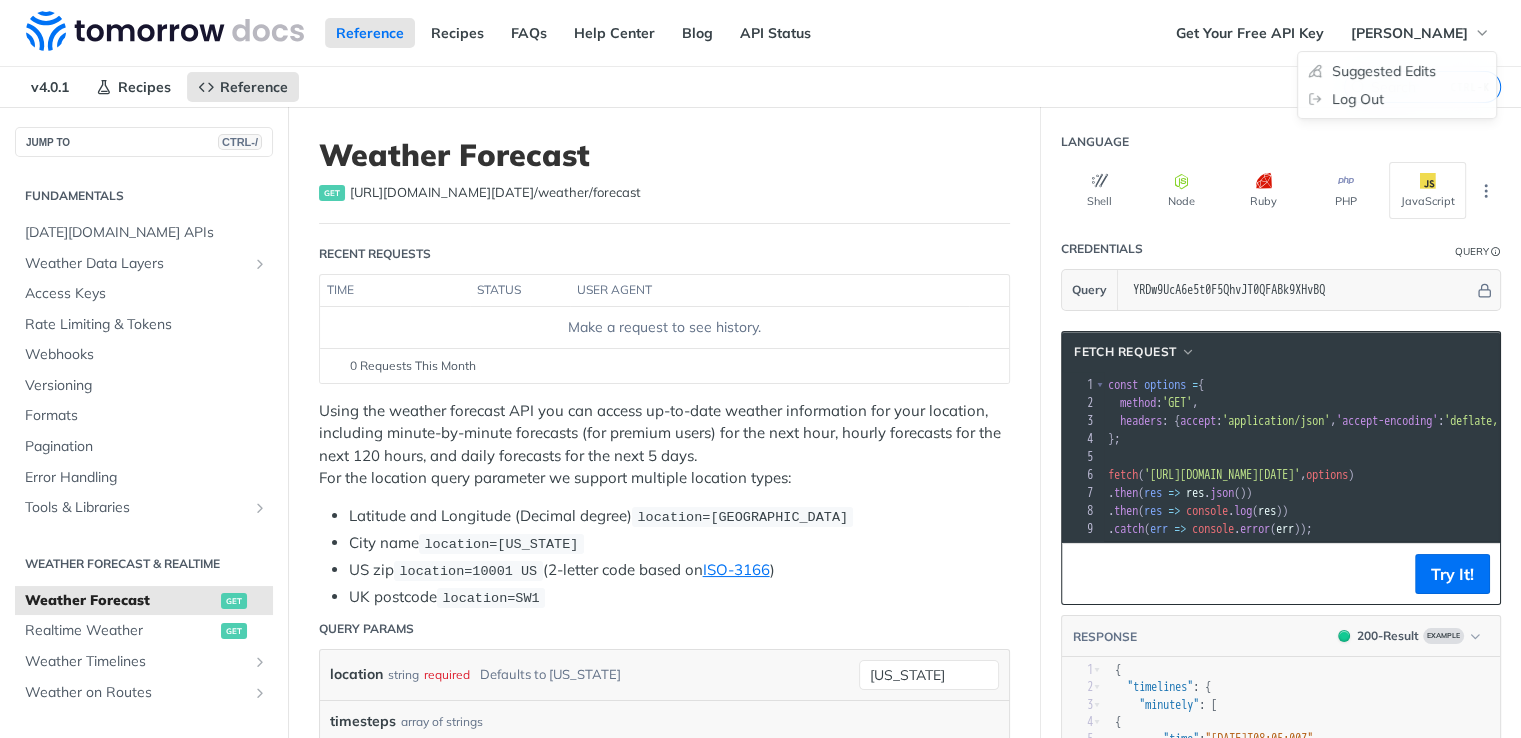 drag, startPoint x: 1414, startPoint y: 38, endPoint x: 939, endPoint y: 31, distance: 475.05157 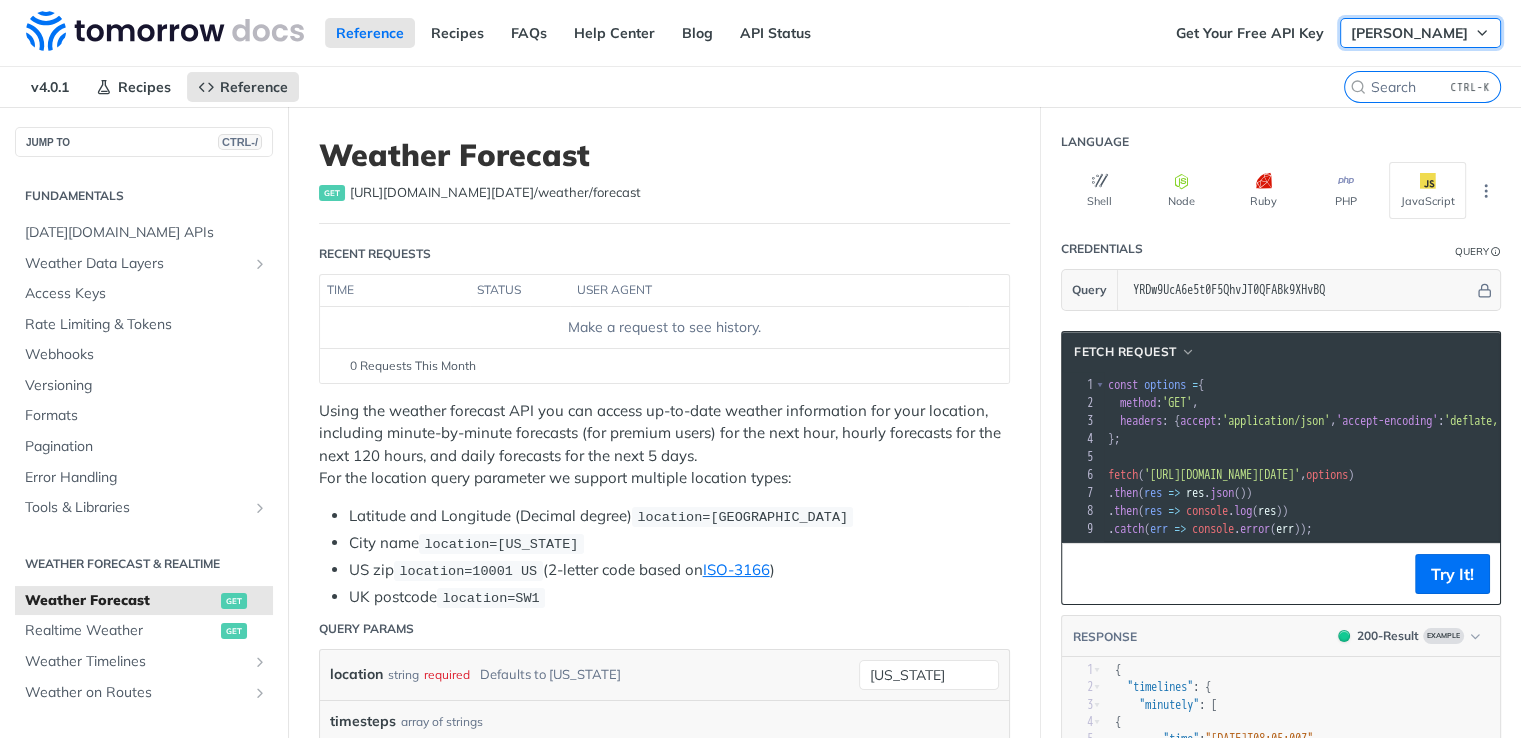 click on "[PERSON_NAME]" at bounding box center (1409, 33) 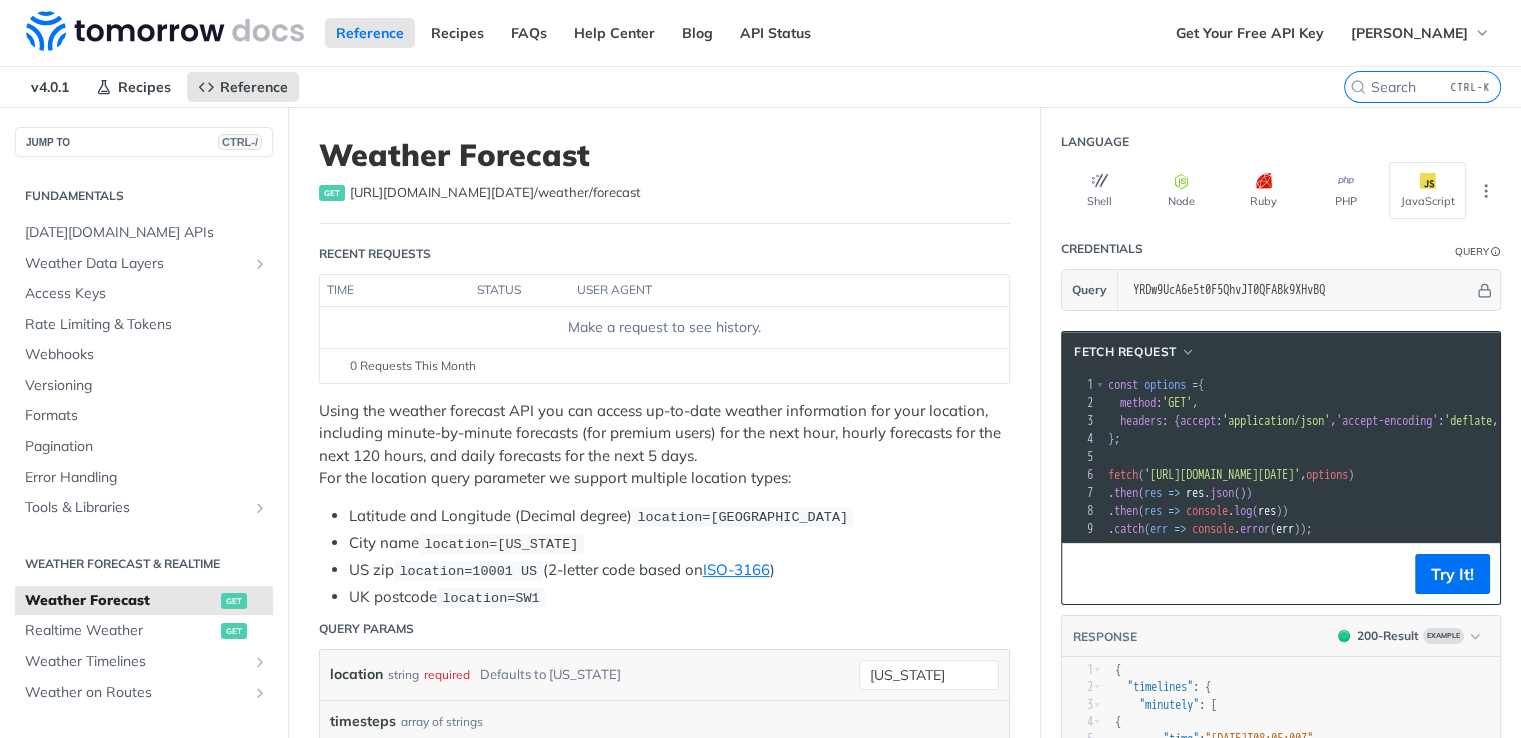 scroll, scrollTop: 0, scrollLeft: 17, axis: horizontal 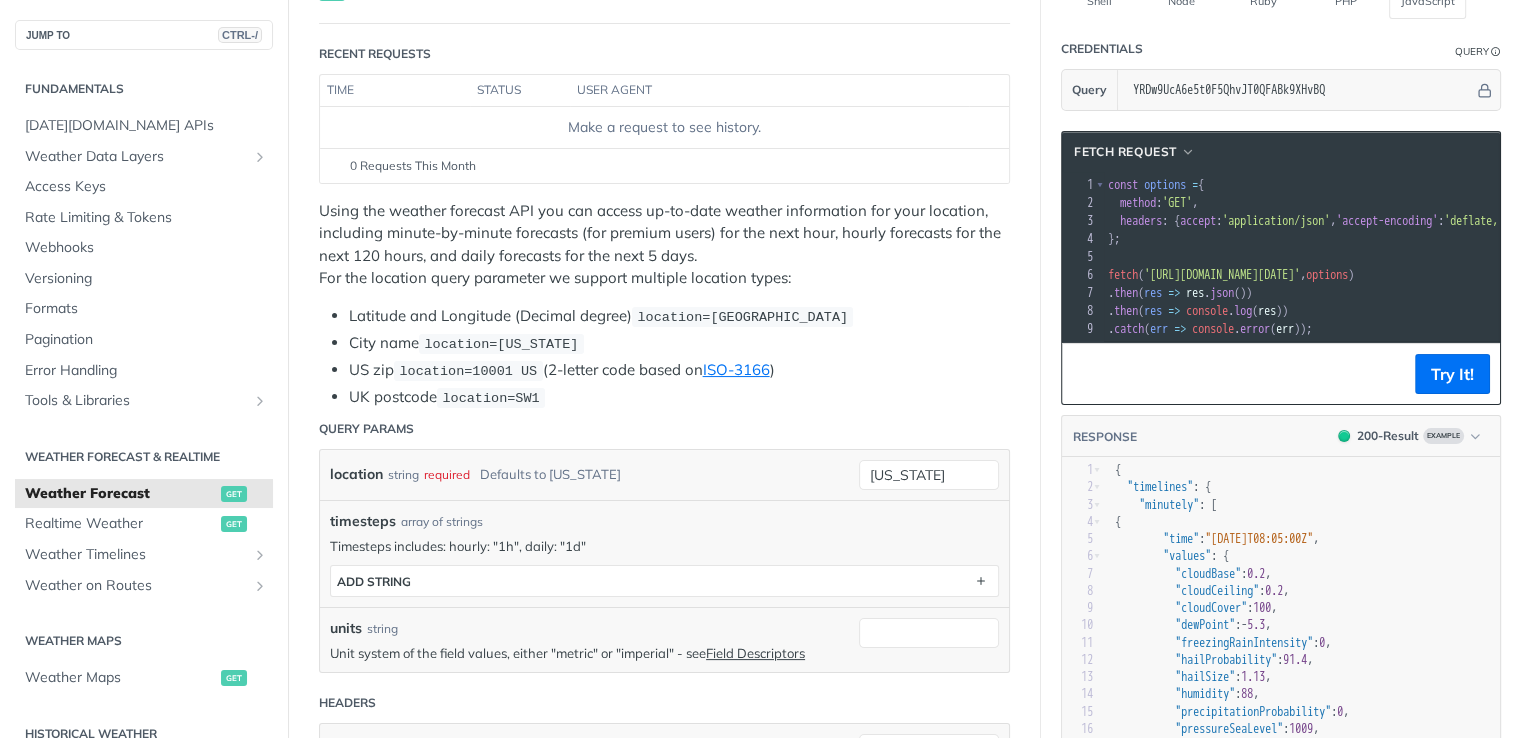 click on "};" at bounding box center (1506, 239) 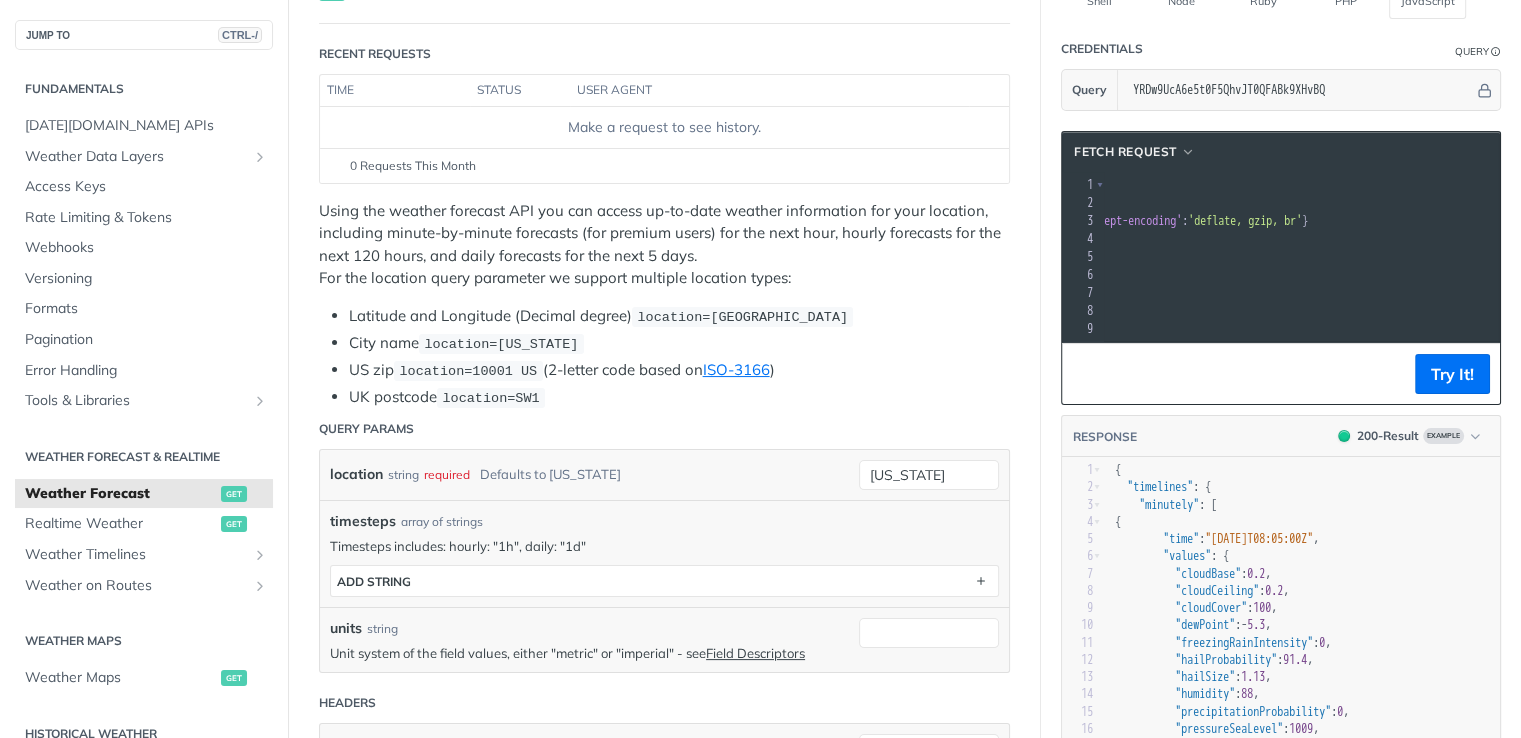 click on "1 const   options   =  { 2    method :  'GET' , 3    headers : { accept :  'application/json' ,  'accept-encoding' :  'deflate, gzip, br' } 4 }; 5 ​ 6 fetch ( 'https://api.tomorrow.io/v4/weather/forecast?location=new%20york&apikey=YRDw9UcA6e5t0F5QhvJT0QFABk9XHvBQ' ,  options ) 7   . then ( res   =>   res . json ()) 8   . then ( res   =>   console . log ( res )) 9   . catch ( err   =>   console . error ( err ));" at bounding box center [1250, 257] 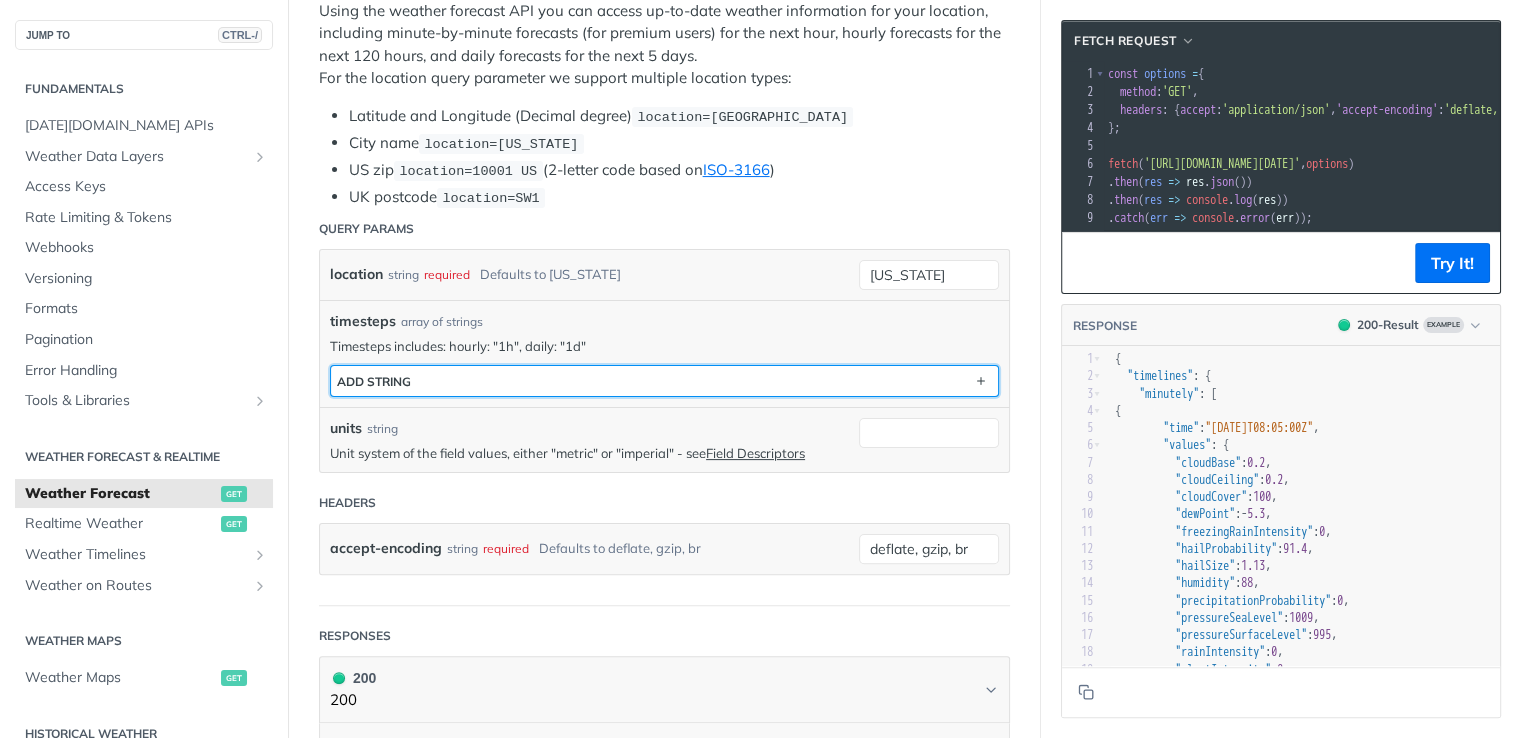 click on "ADD    string" at bounding box center (664, 381) 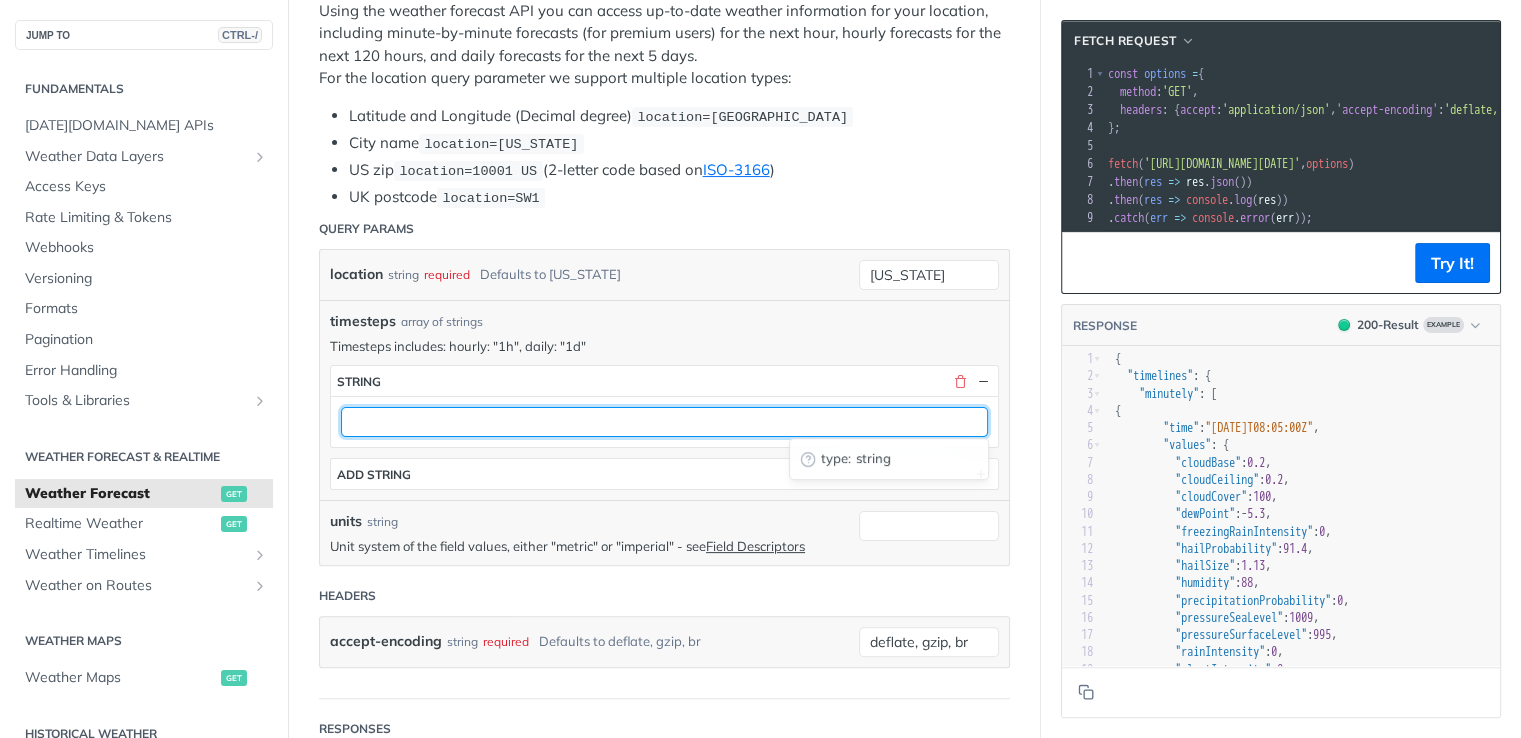 click at bounding box center (664, 422) 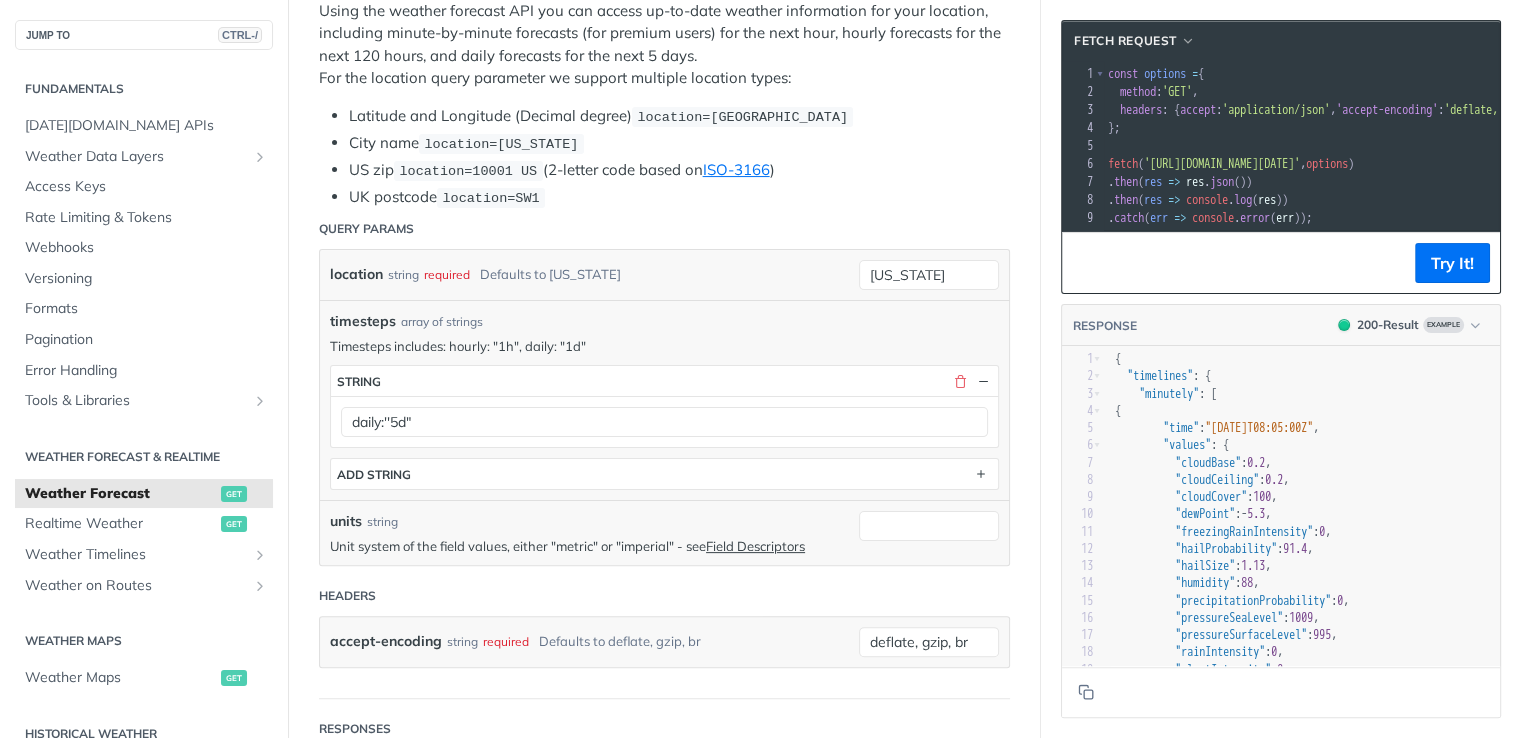 click on "Weather Forecast get   https://api.tomorrow.io/v4 /weather/forecast Recent Requests time status user agent   Make a request to see history. 0 Requests This Month URL Expired The URL for this request expired after 30 days. Close Using the weather forecast API you can access up-to-date weather information for your location, including minute-by-minute forecasts (for premium users) for the next hour, hourly forecasts for the next 120 hours, and daily forecasts for the next 5 days.
For the location query parameter we support multiple location types:
Latitude and Longitude (Decimal degree)  location=42.3478, -71.0466
City name  location=new york
US zip  location=10001 US (2-letter code based on  ISO-3166 )
UK postcode  location=SW1
Query Params location string required Defaults to new york new york timesteps array of strings Timesteps includes: hourly: "1h", daily: "1d" timesteps   string daily:''5d" ADD    string units string Unit system of the field values, either "metric" or "imperial" - see    200" at bounding box center [664, 982] 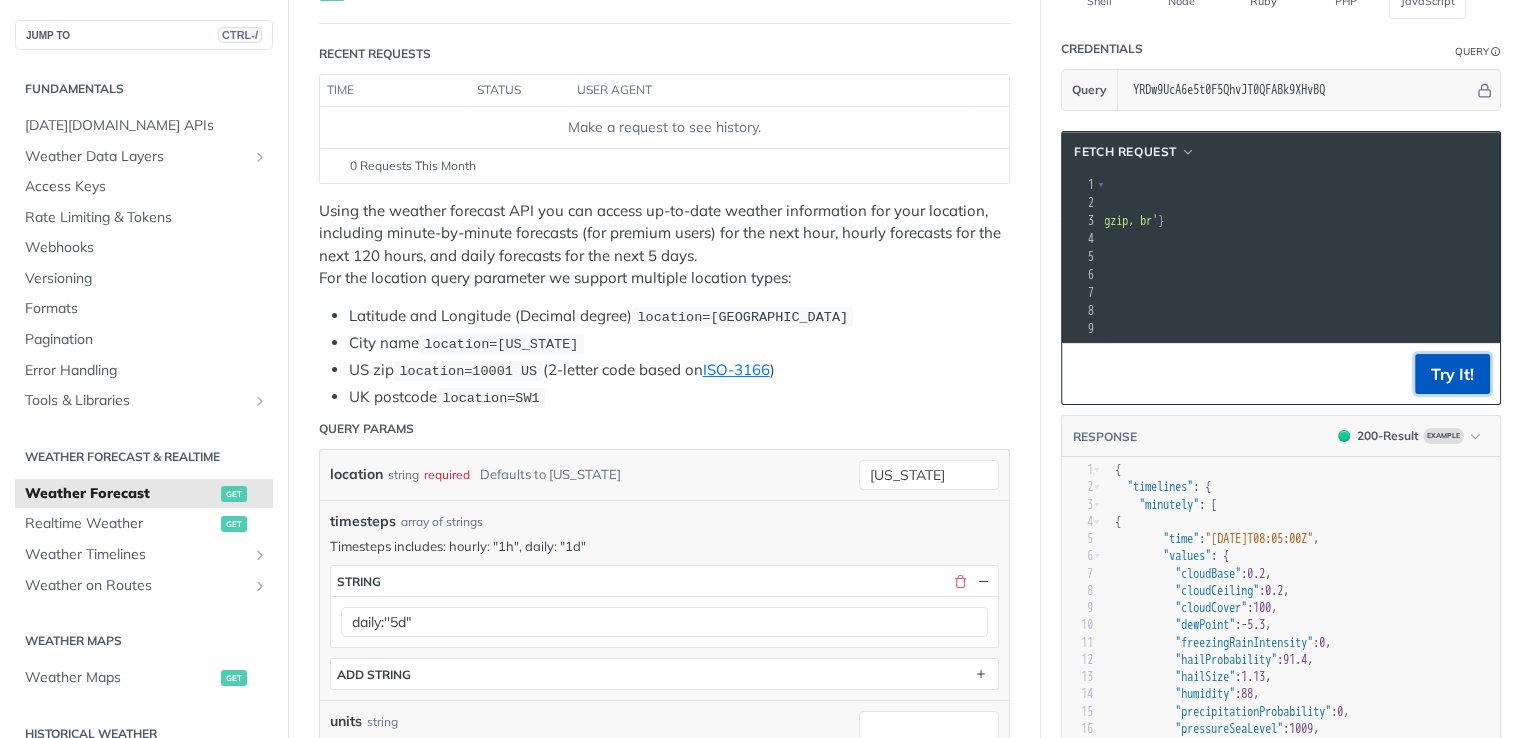 click on "Try It!" at bounding box center [1452, 374] 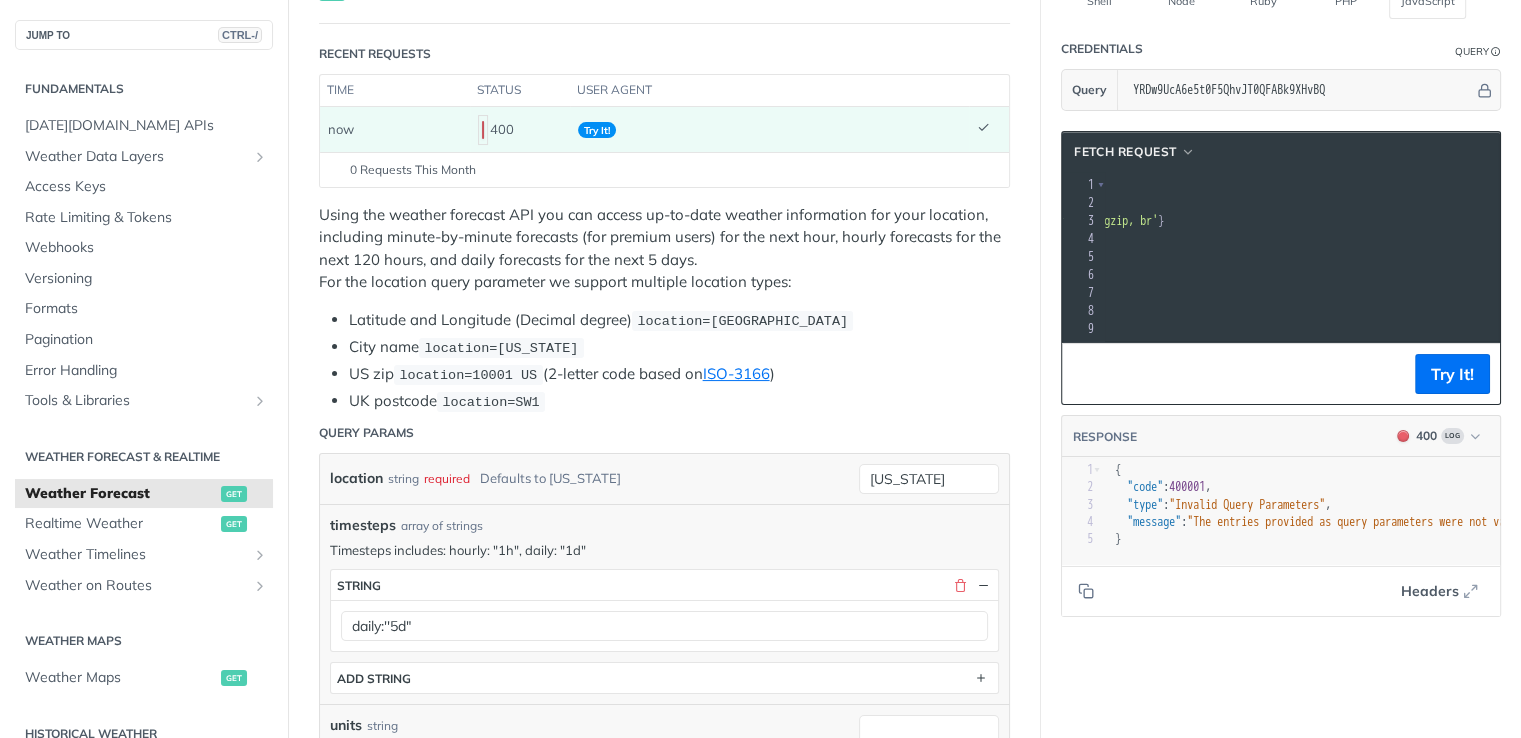 click on "'https://api.tomorrow.io/v4/weather/forecast?location=new%20york&timesteps=daily%3A%27%275d%22&apikey=YRDw9UcA6e5t0F5QhvJT0QFABk9XHvBQ'" at bounding box center [822, 275] 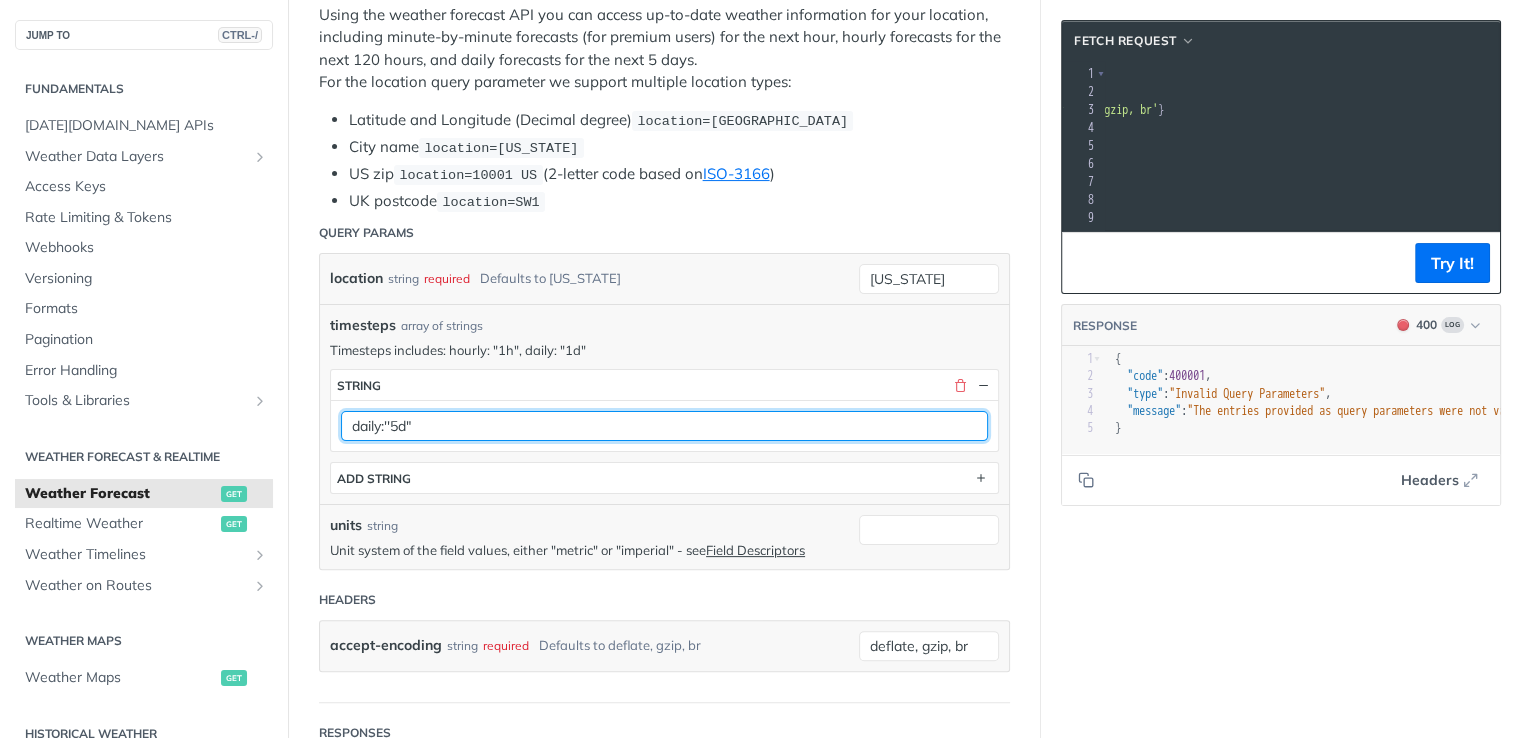 click on "daily:''5d"" at bounding box center [664, 426] 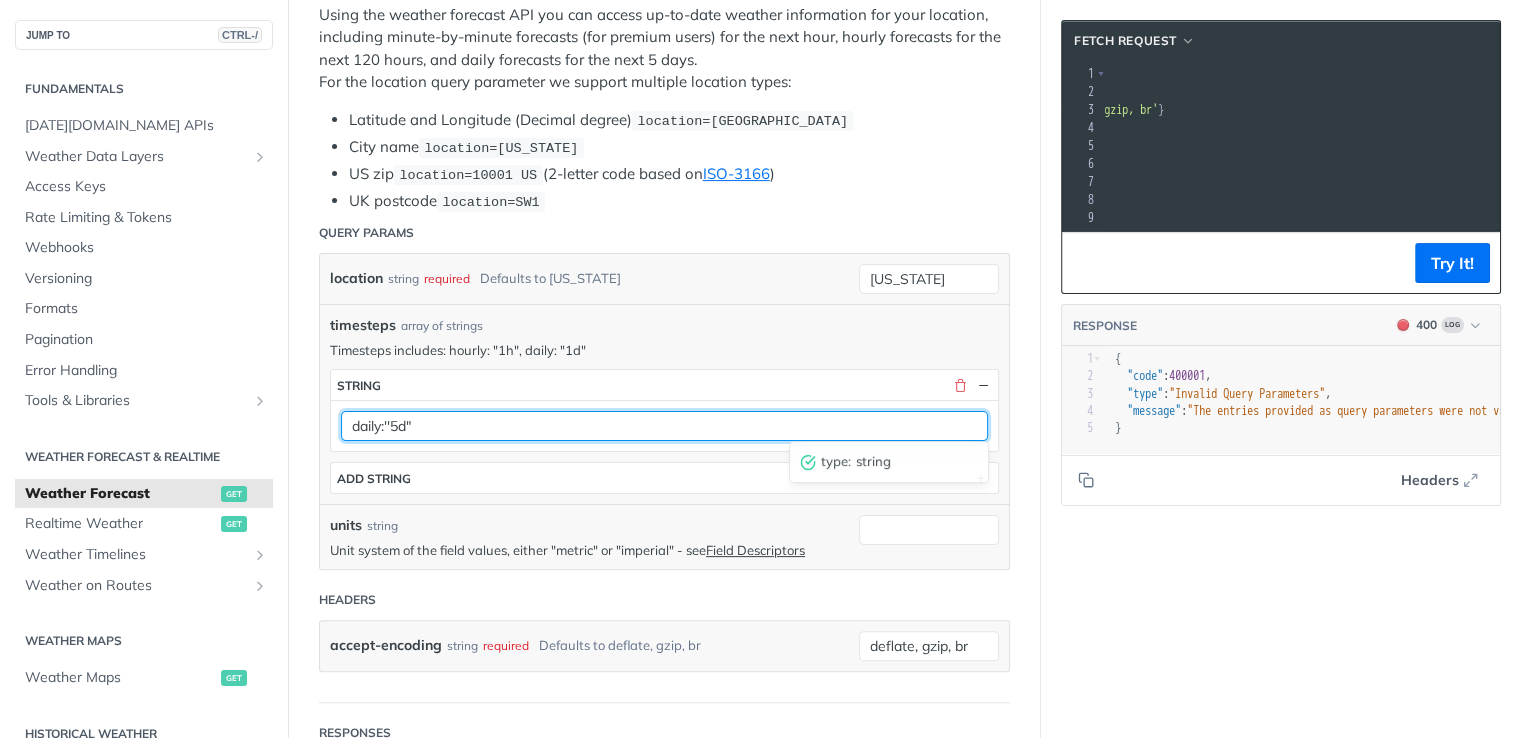 click on "daily:''5d"" at bounding box center (664, 426) 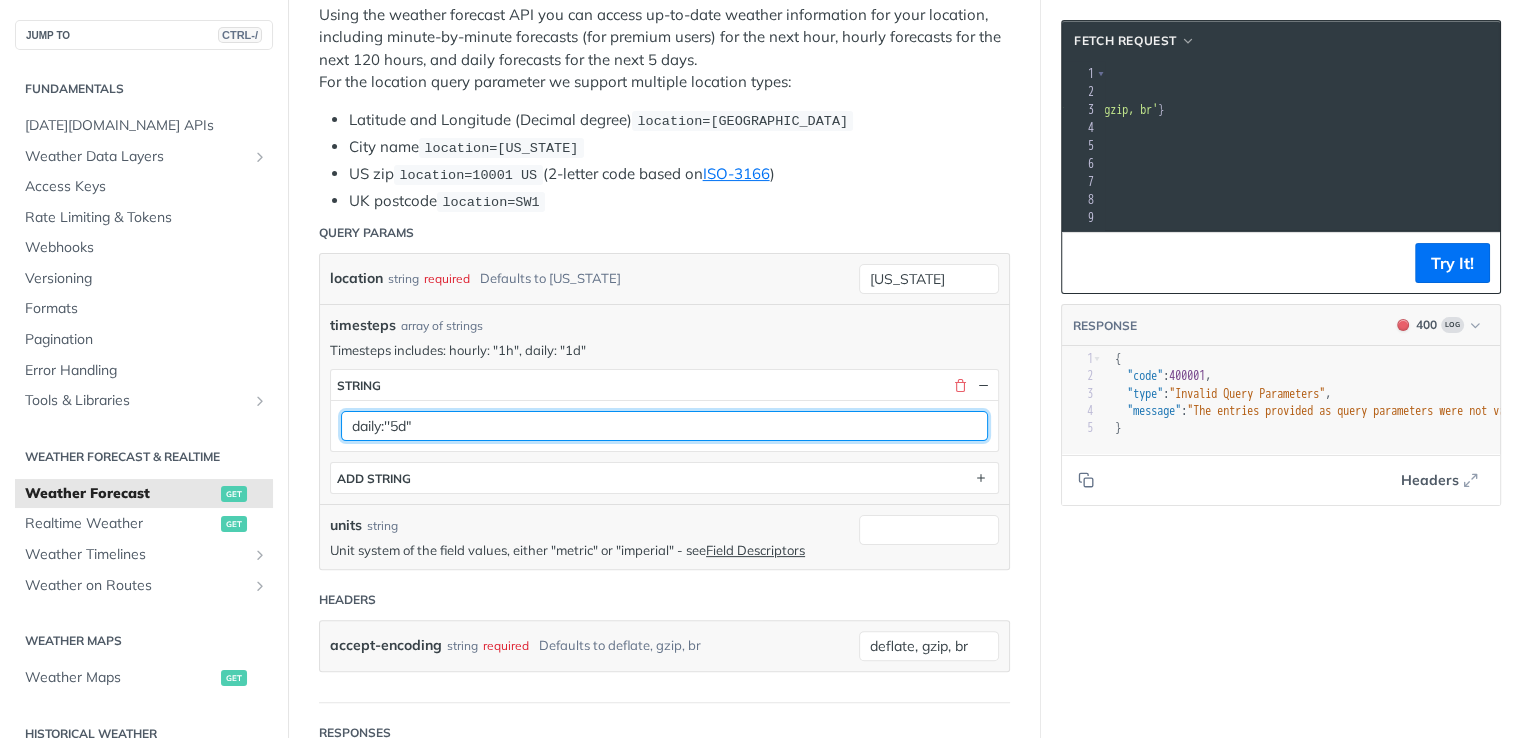 drag, startPoint x: 384, startPoint y: 421, endPoint x: 304, endPoint y: 425, distance: 80.09994 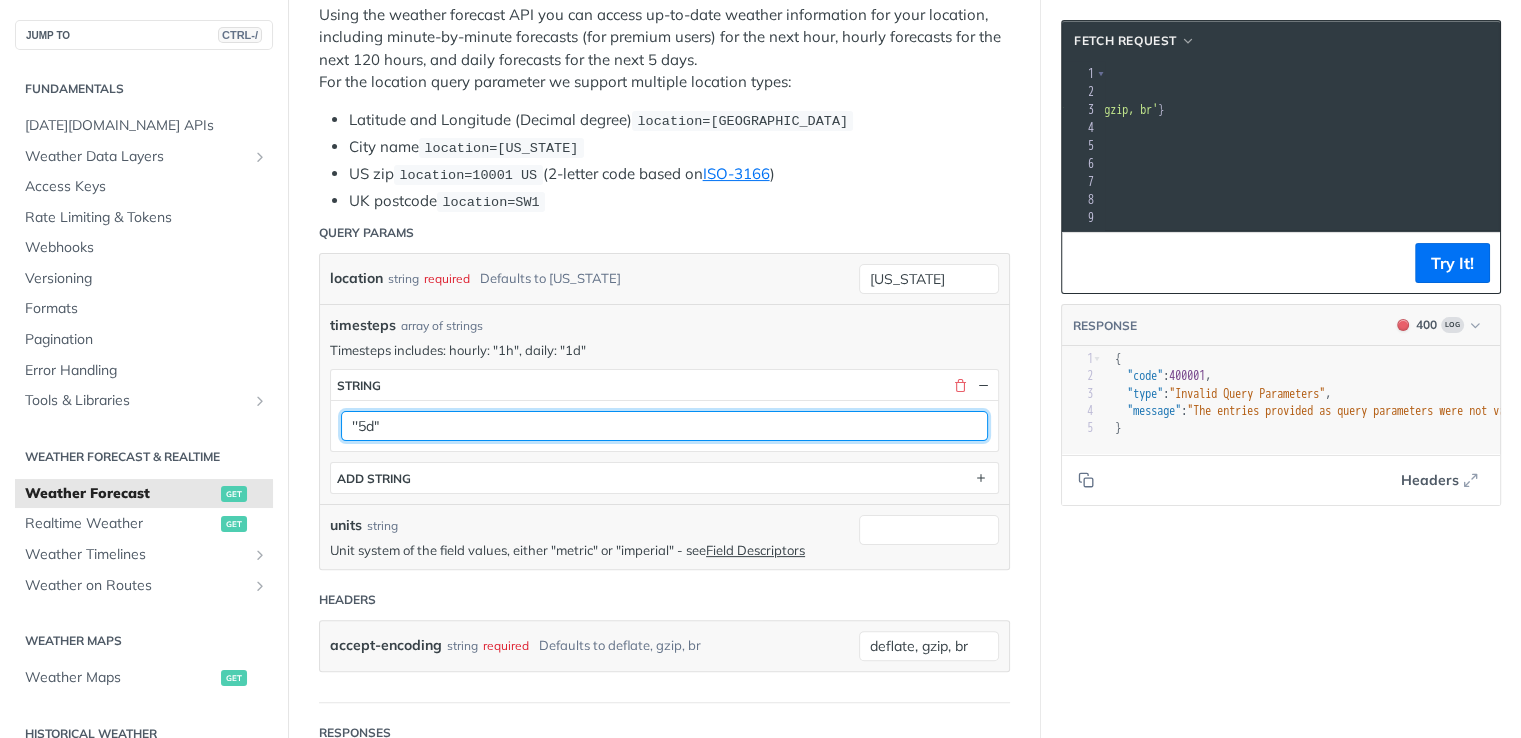 click on "''5d"" at bounding box center [664, 426] 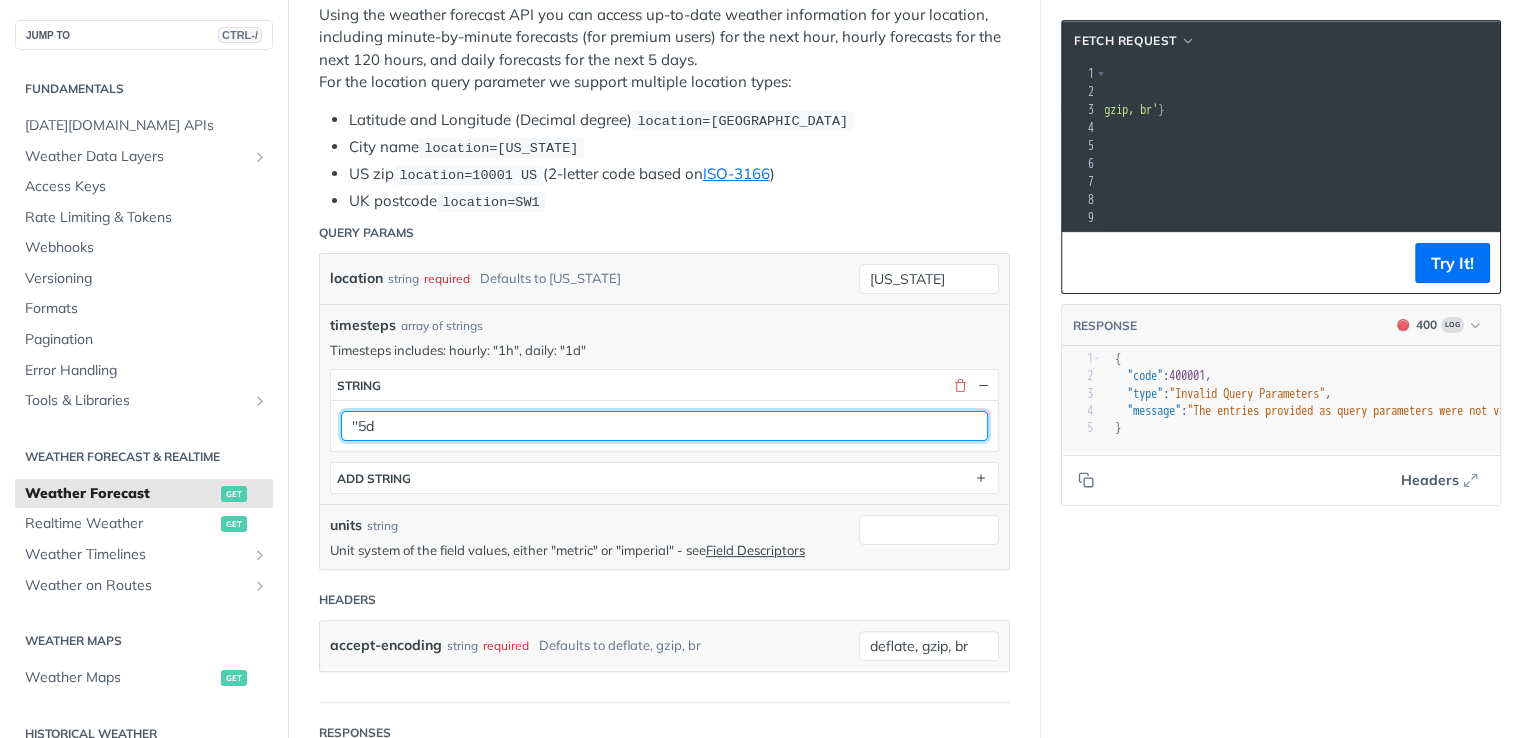 click on "''5d" at bounding box center (664, 426) 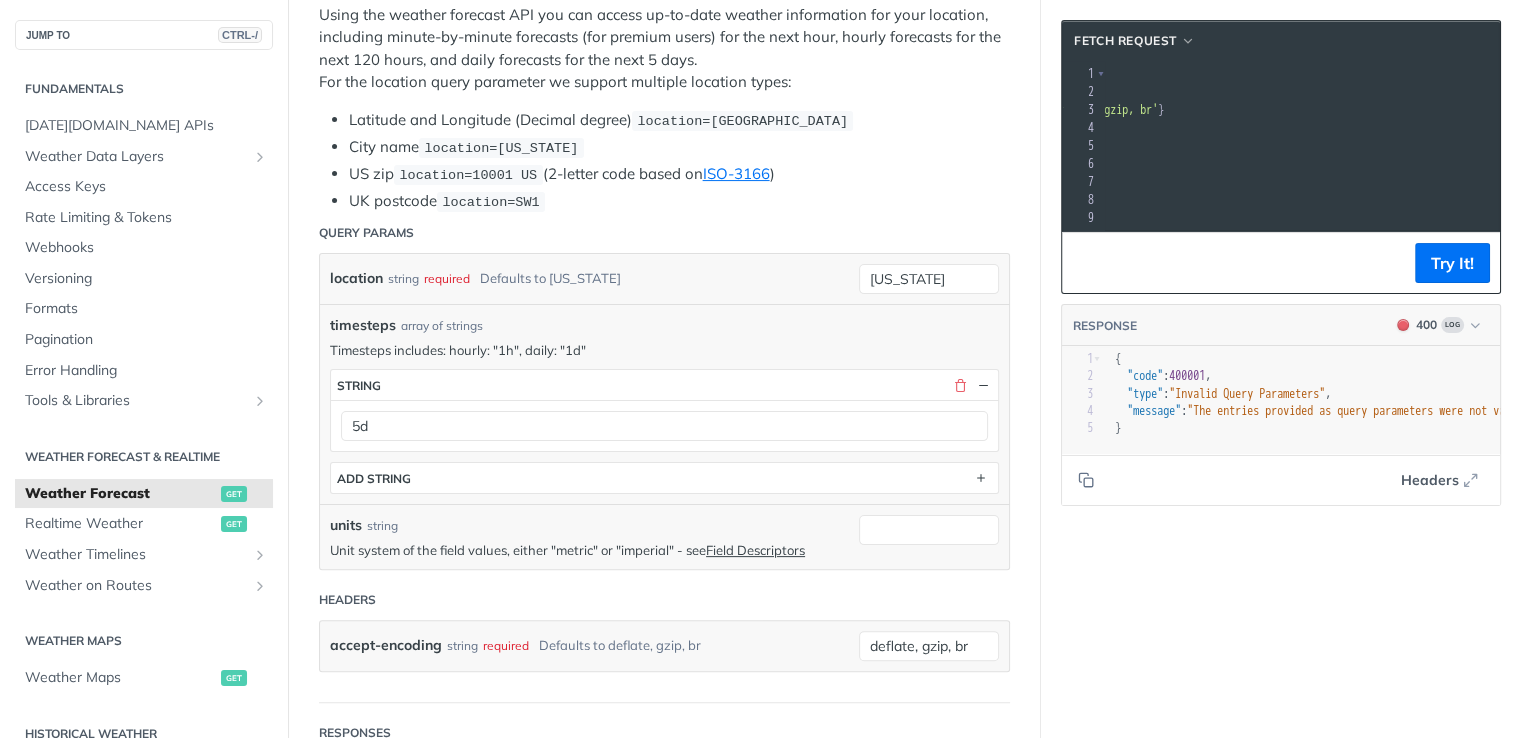click on "timesteps array of strings" at bounding box center [664, 325] 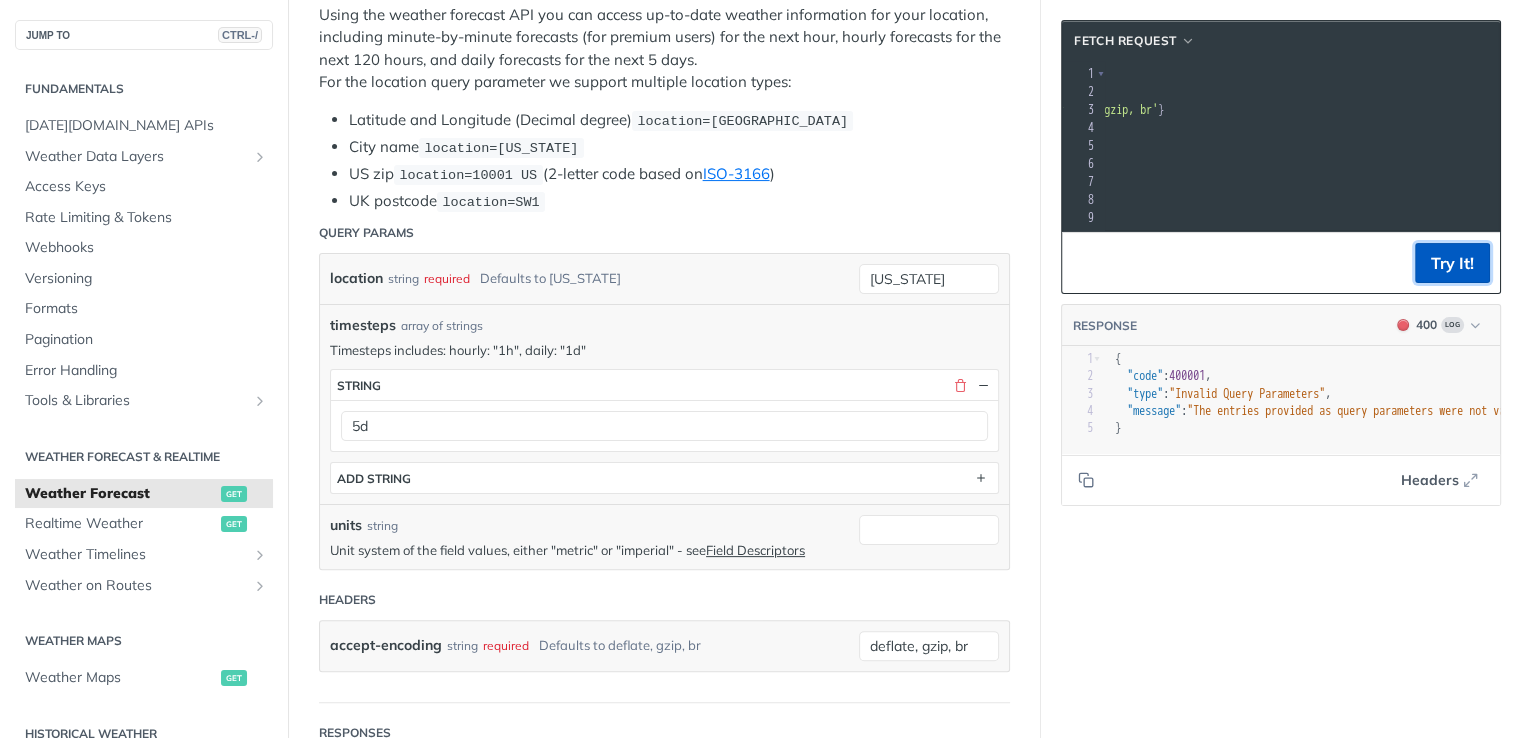 click on "Try It!" at bounding box center (1452, 263) 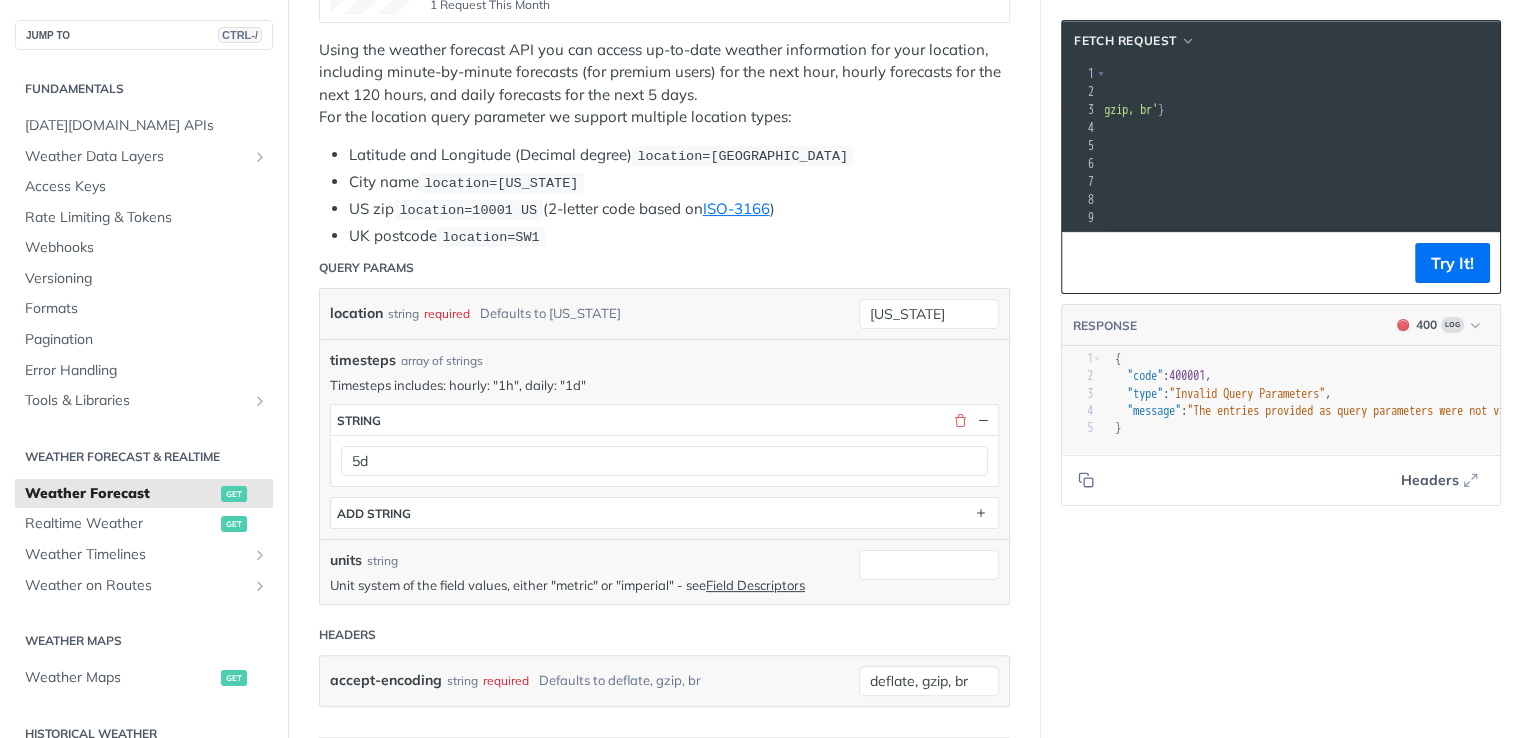scroll, scrollTop: 400, scrollLeft: 0, axis: vertical 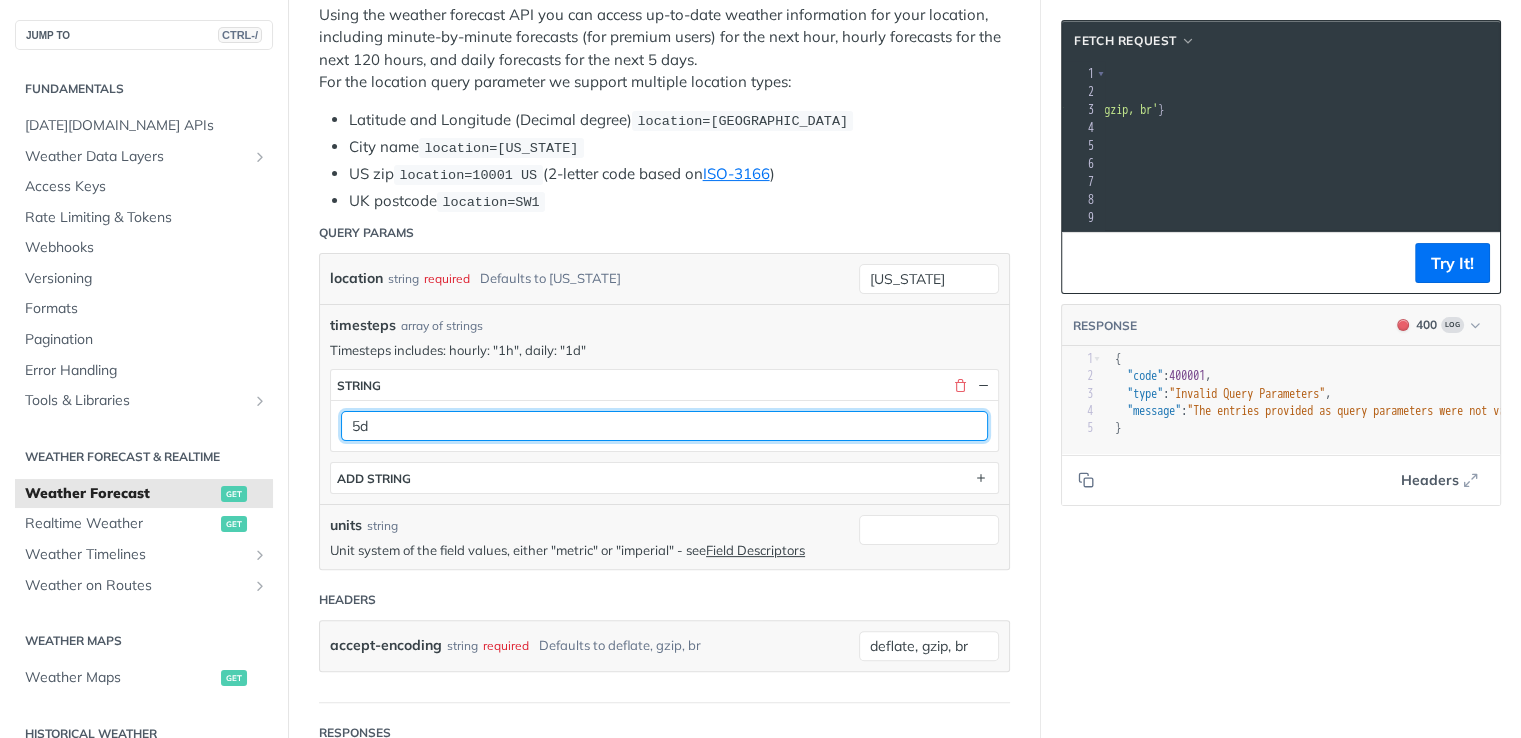 click on "5d" at bounding box center (664, 426) 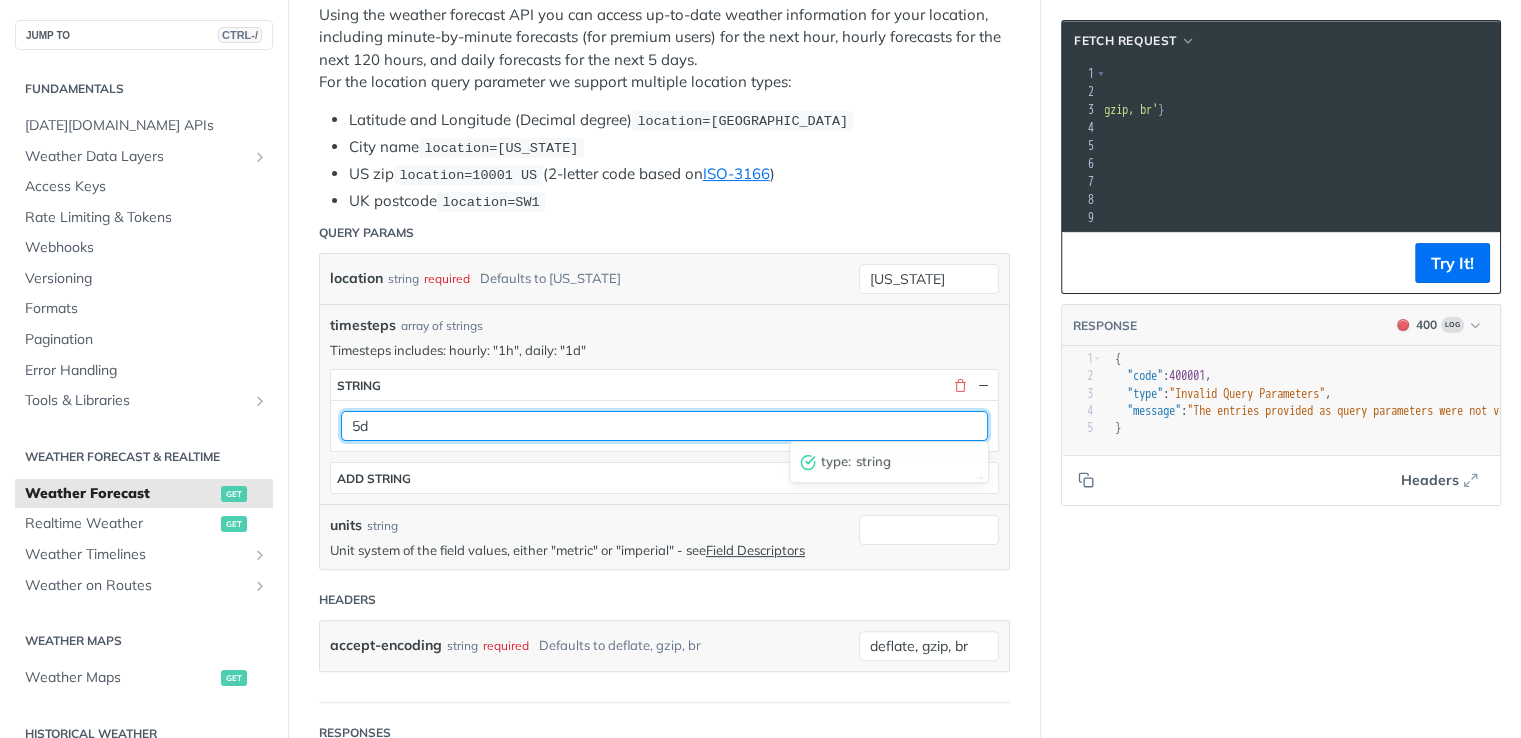 click on "JUMP TO CTRL-/ Fundamentals Tomorrow.io APIs Weather Data Layers Core Probabilistic Forecasting Weather Codes Historical Advanced Precipitation Air Quality Pollen Fire Flood Soil Lightning Maritime Solar Aviation Low-Level Altitudes Wet Bulb Globe Temperature Access Keys Rate Limiting & Tokens Webhooks Versioning Formats Pagination Error Handling Tools & Libraries Postman Collection Sample Code Community Projects Weather Forecast & realtime Weather Forecast get Realtime Weather get Weather Timelines Retrieve Timelines post Weather on Routes Retrieve a Route post Weather Maps Weather Maps get Historical Weather Weather Recent History get Historical API Retrieve Historical Weather post Historical Climate Normals Retrieve Climate Normals post Tomorrow.io API Locations API List Locations get Create a Location post Retrieve a Location get Update a Location put Delete a Location delete Add Location Tags post Remove Location Tags post Insights API Templates List Insights get Create an Insight post get put delete get" at bounding box center [760, 984] 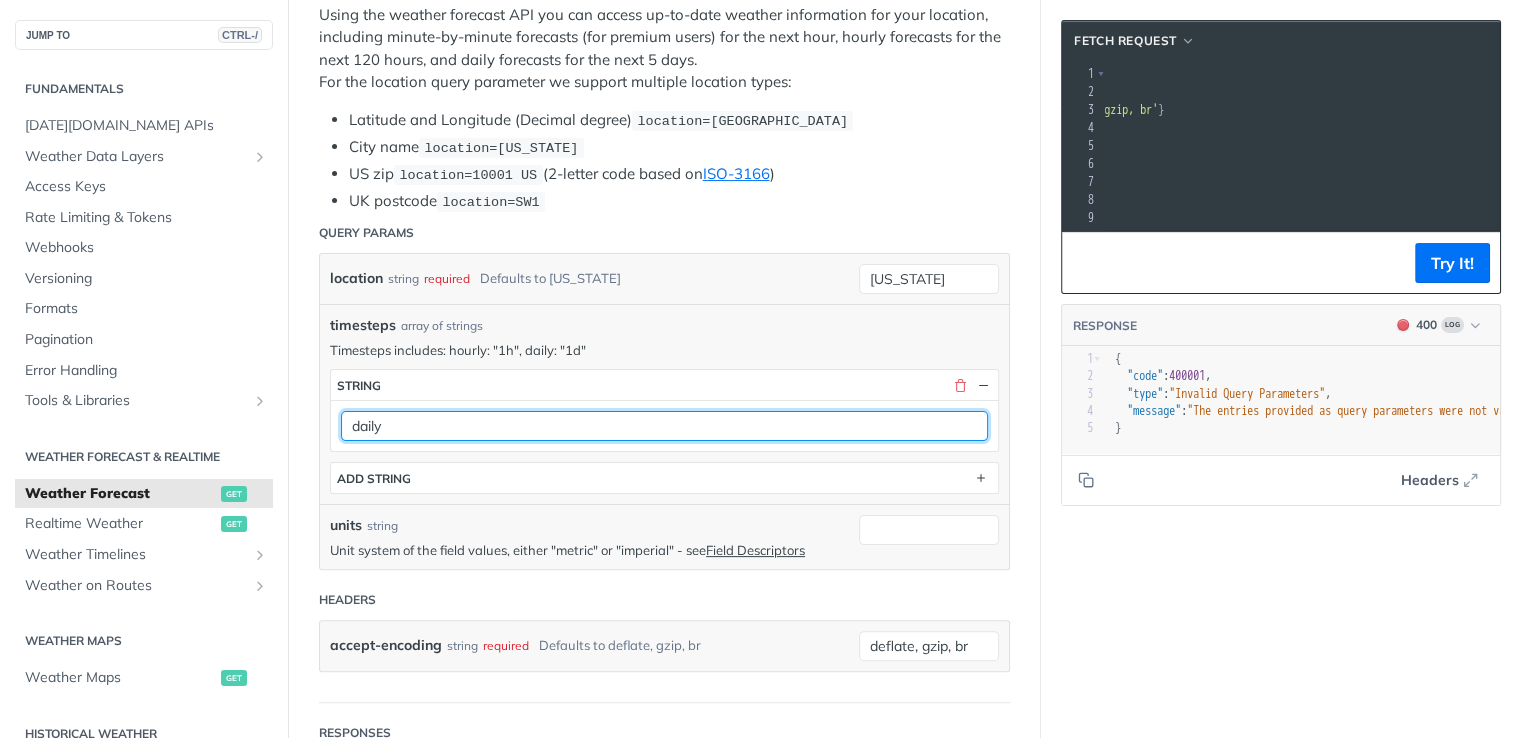 type on "daily" 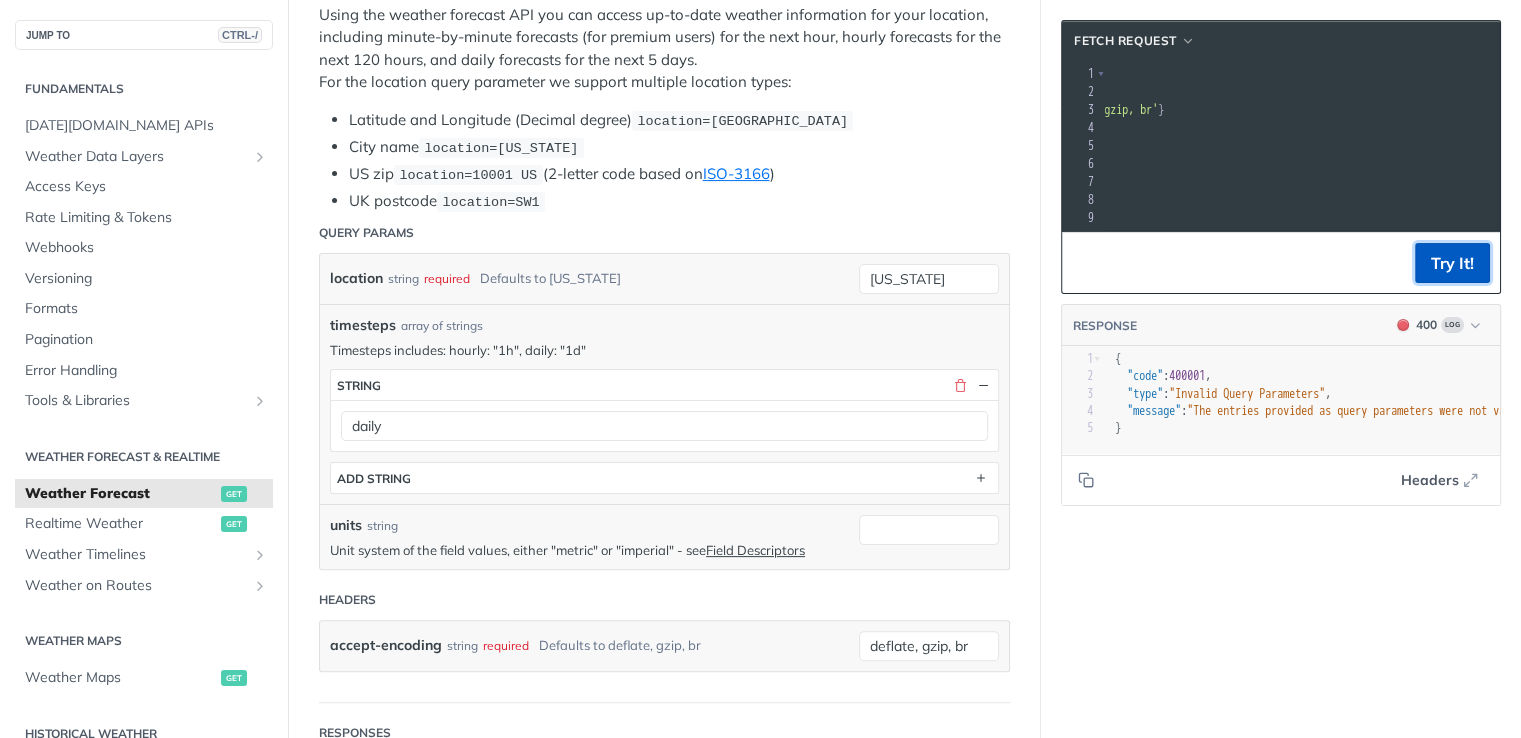 click on "Try It!" at bounding box center [1452, 263] 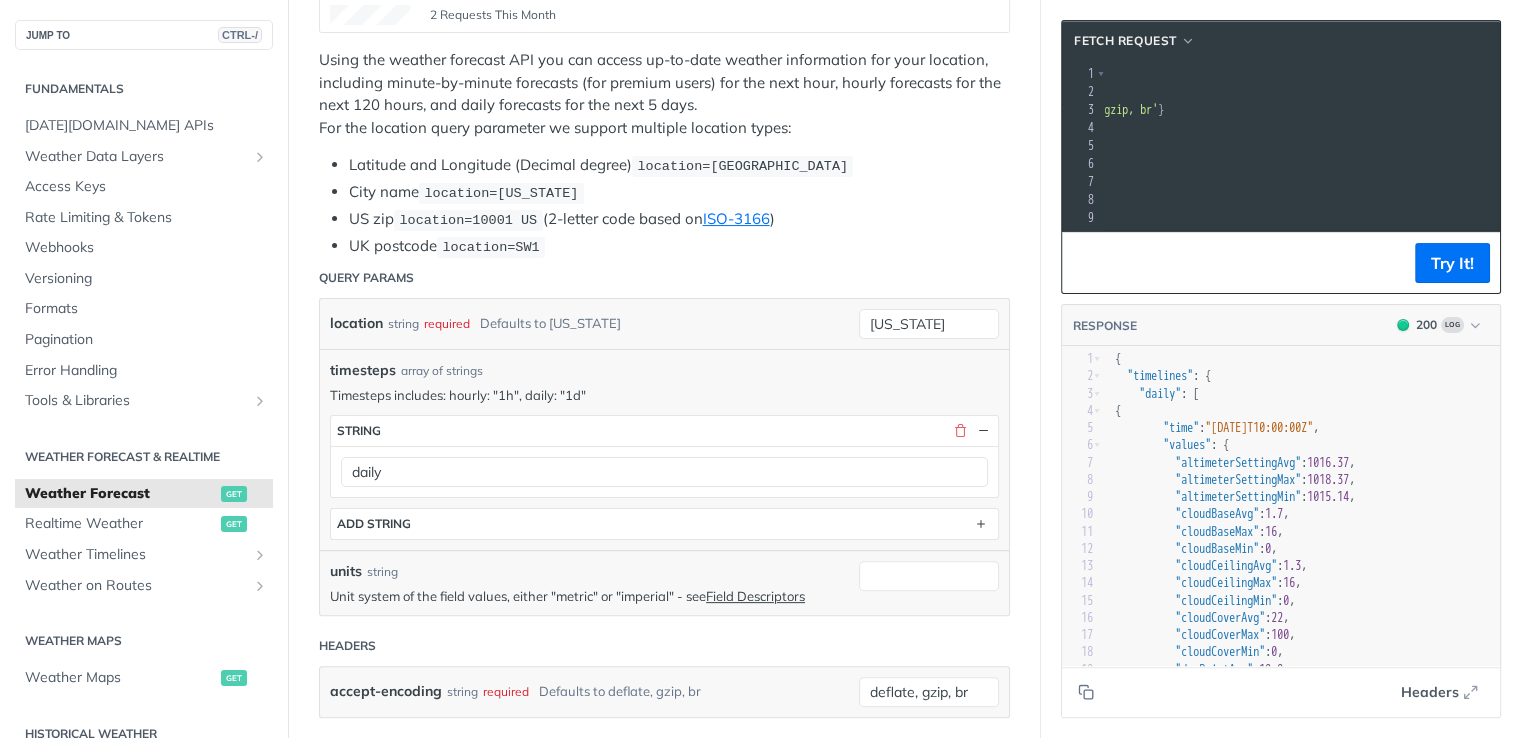 scroll, scrollTop: 444, scrollLeft: 0, axis: vertical 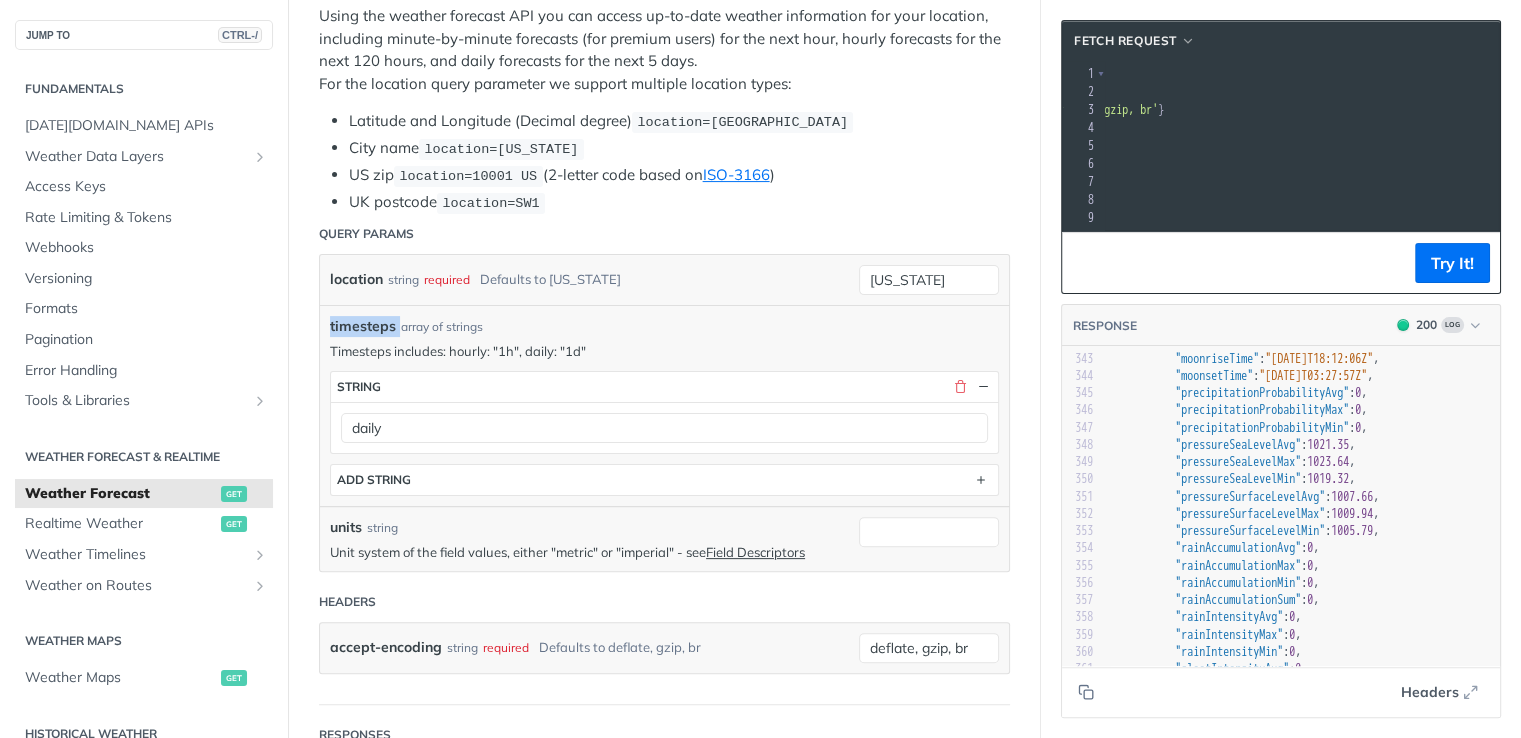 drag, startPoint x: 396, startPoint y: 321, endPoint x: 337, endPoint y: 329, distance: 59.5399 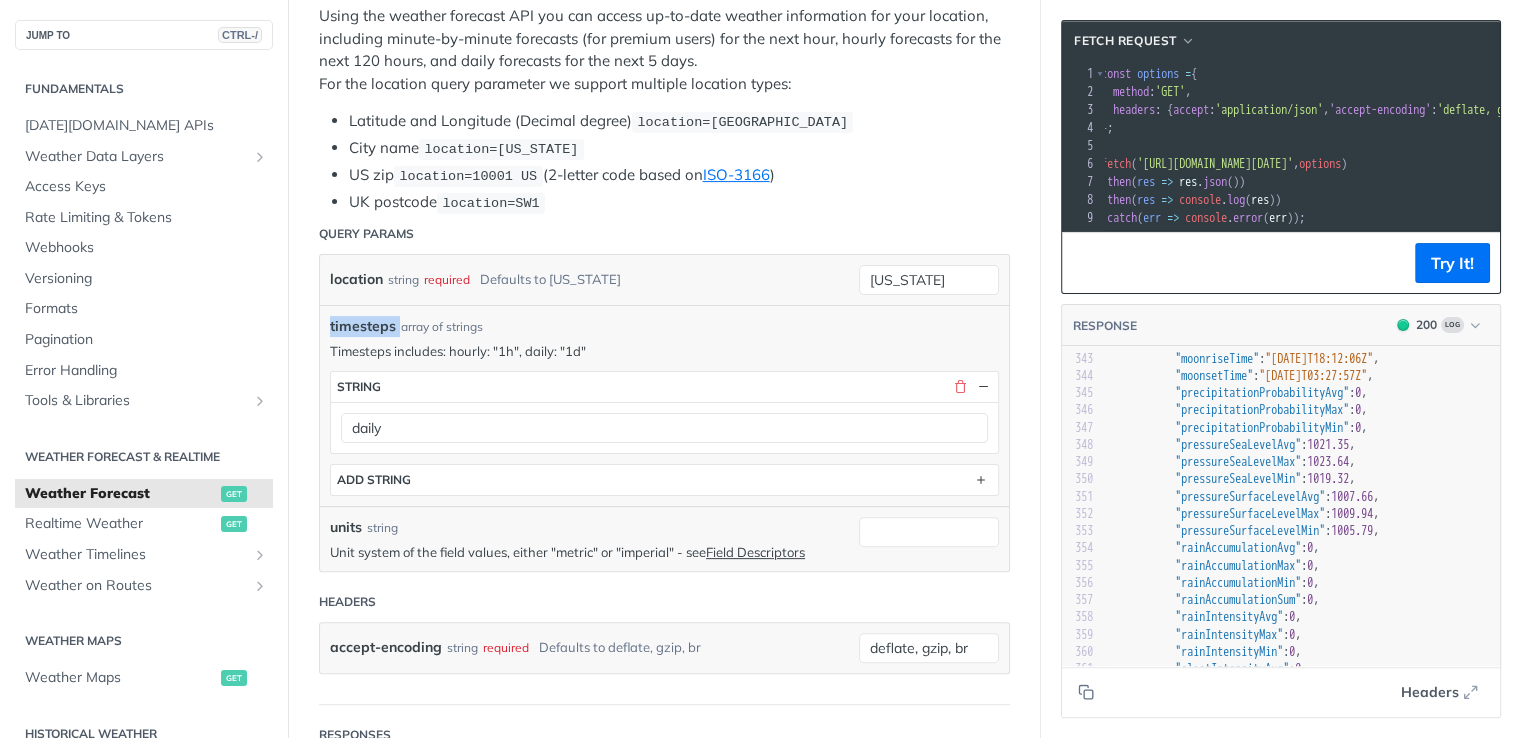 drag, startPoint x: 1149, startPoint y: 163, endPoint x: 1462, endPoint y: 164, distance: 313.0016 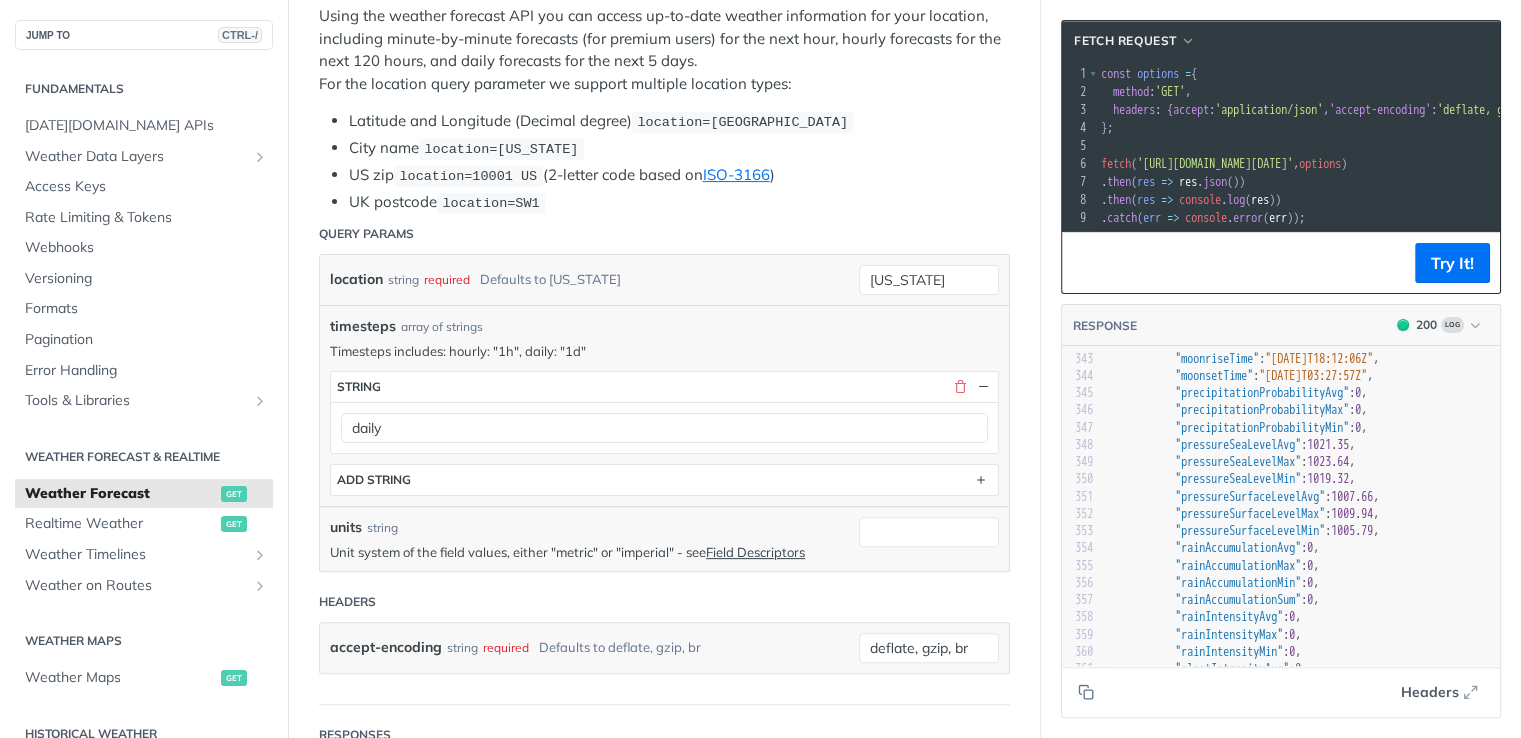 click on "​" at bounding box center (1552, 146) 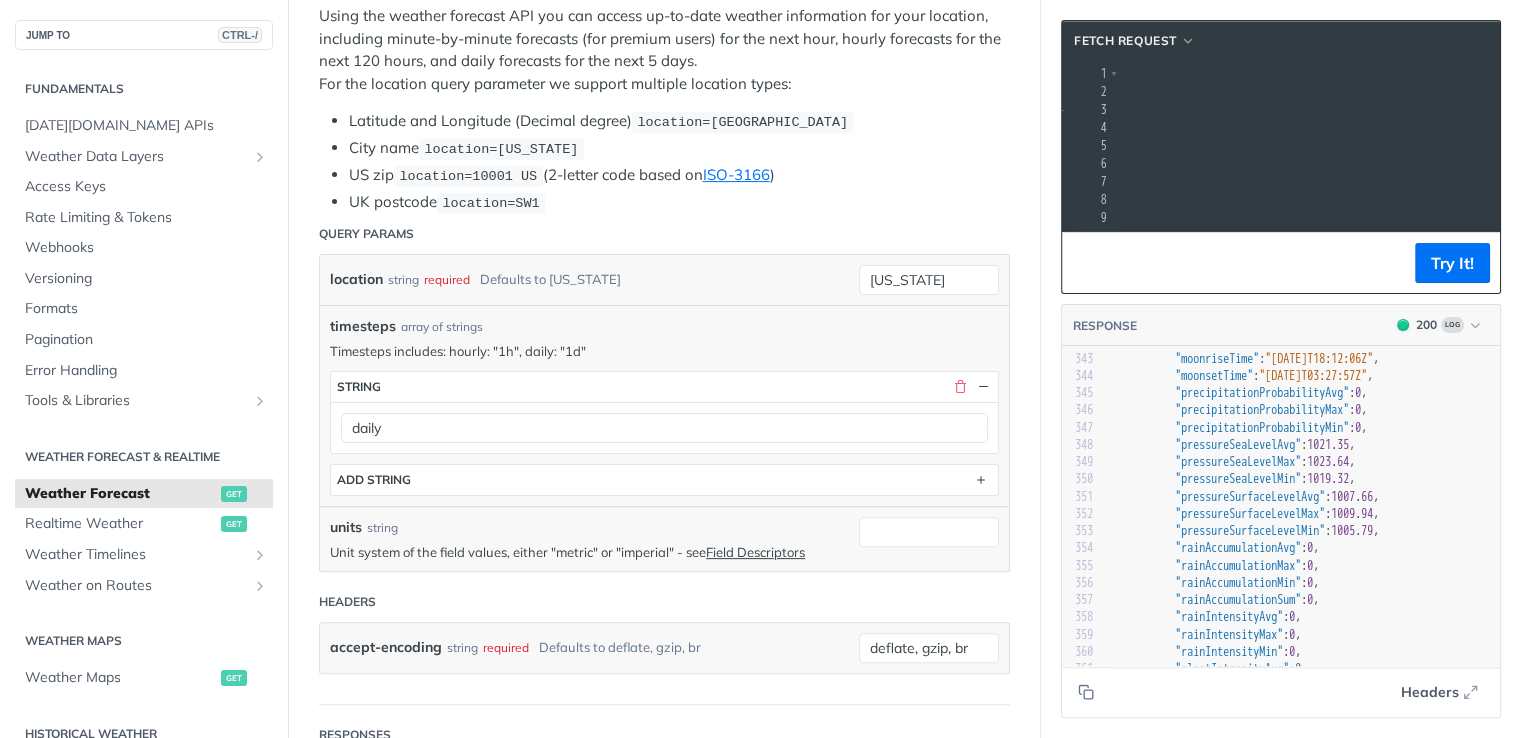 drag, startPoint x: 1154, startPoint y: 164, endPoint x: 1422, endPoint y: 163, distance: 268.00186 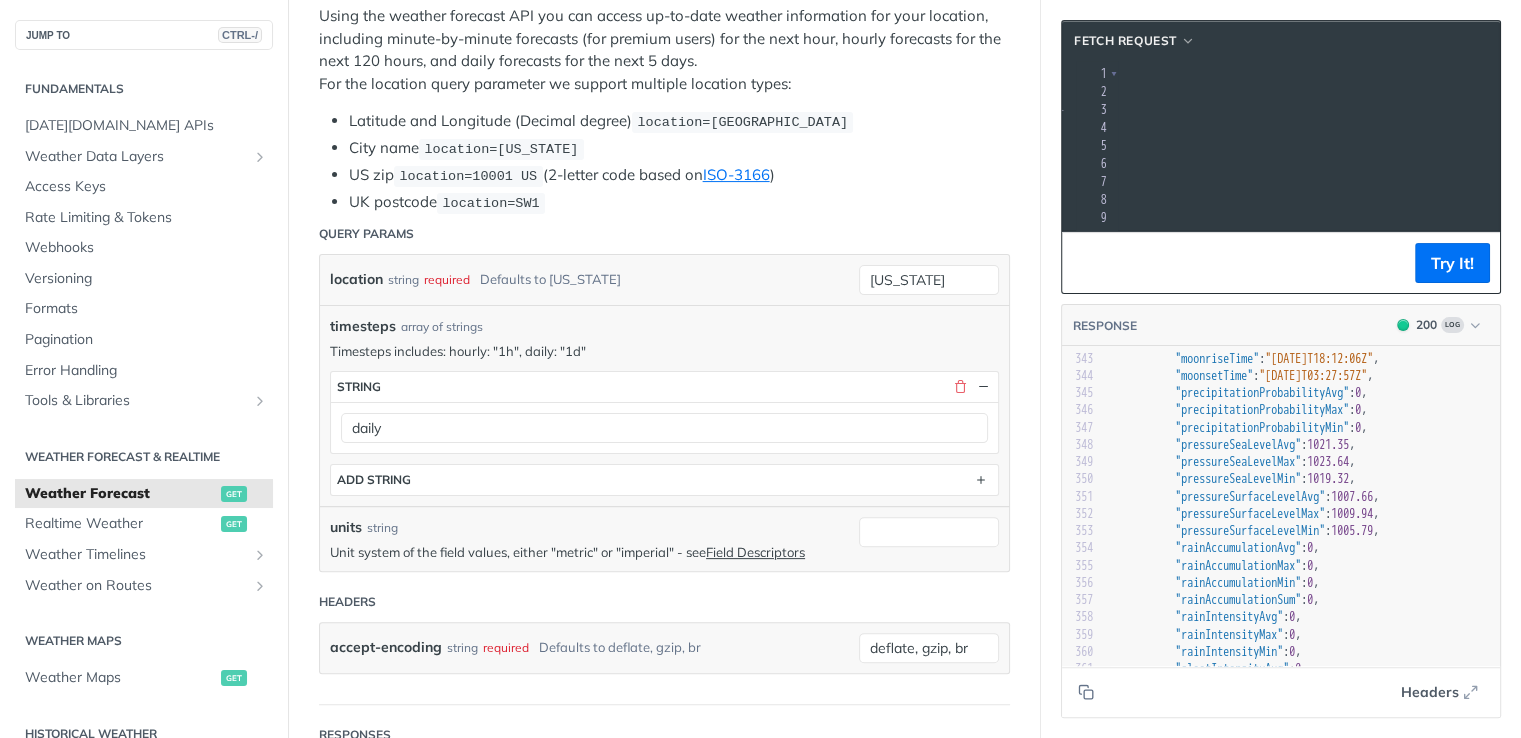 drag, startPoint x: 1425, startPoint y: 161, endPoint x: 1420, endPoint y: 199, distance: 38.327538 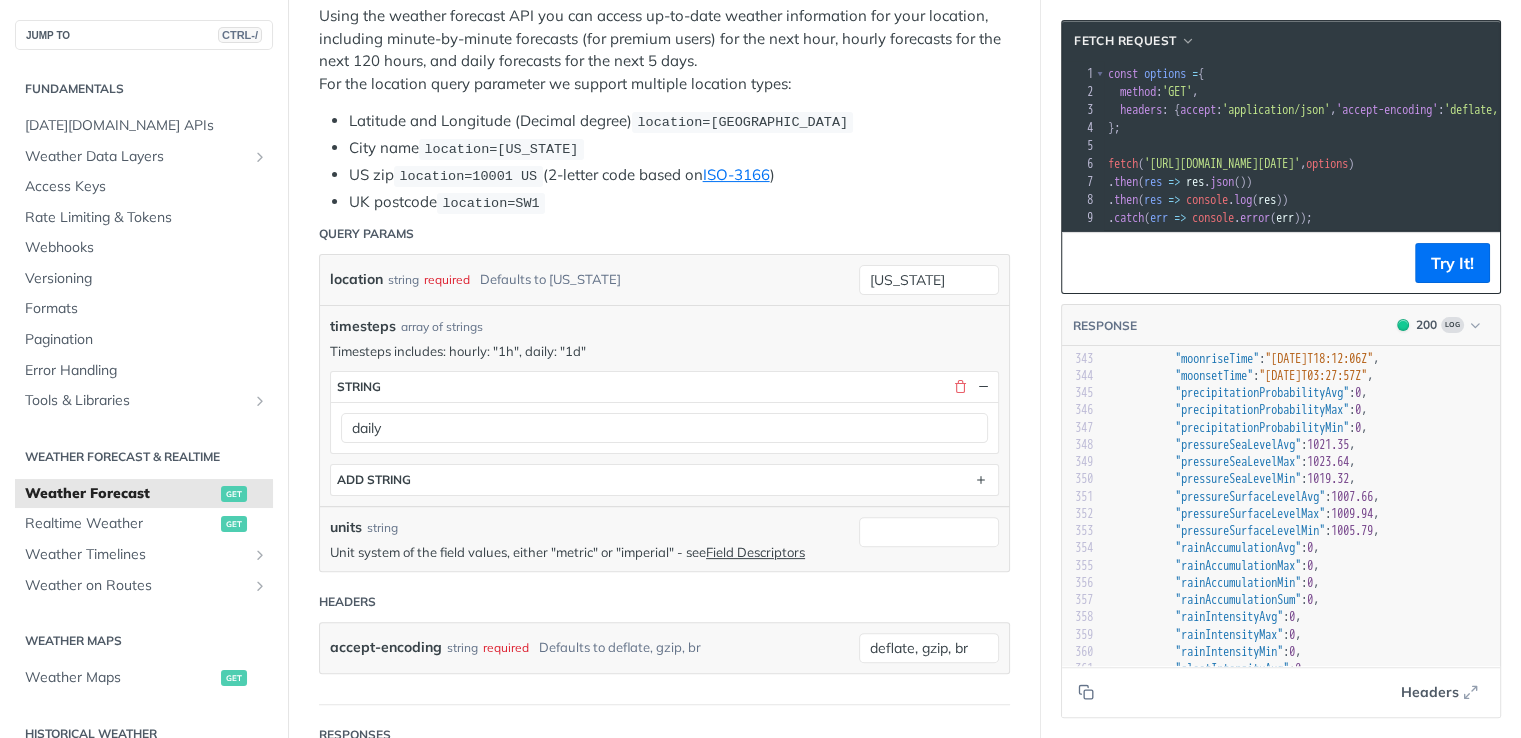 drag, startPoint x: 1214, startPoint y: 165, endPoint x: 1151, endPoint y: 161, distance: 63.126858 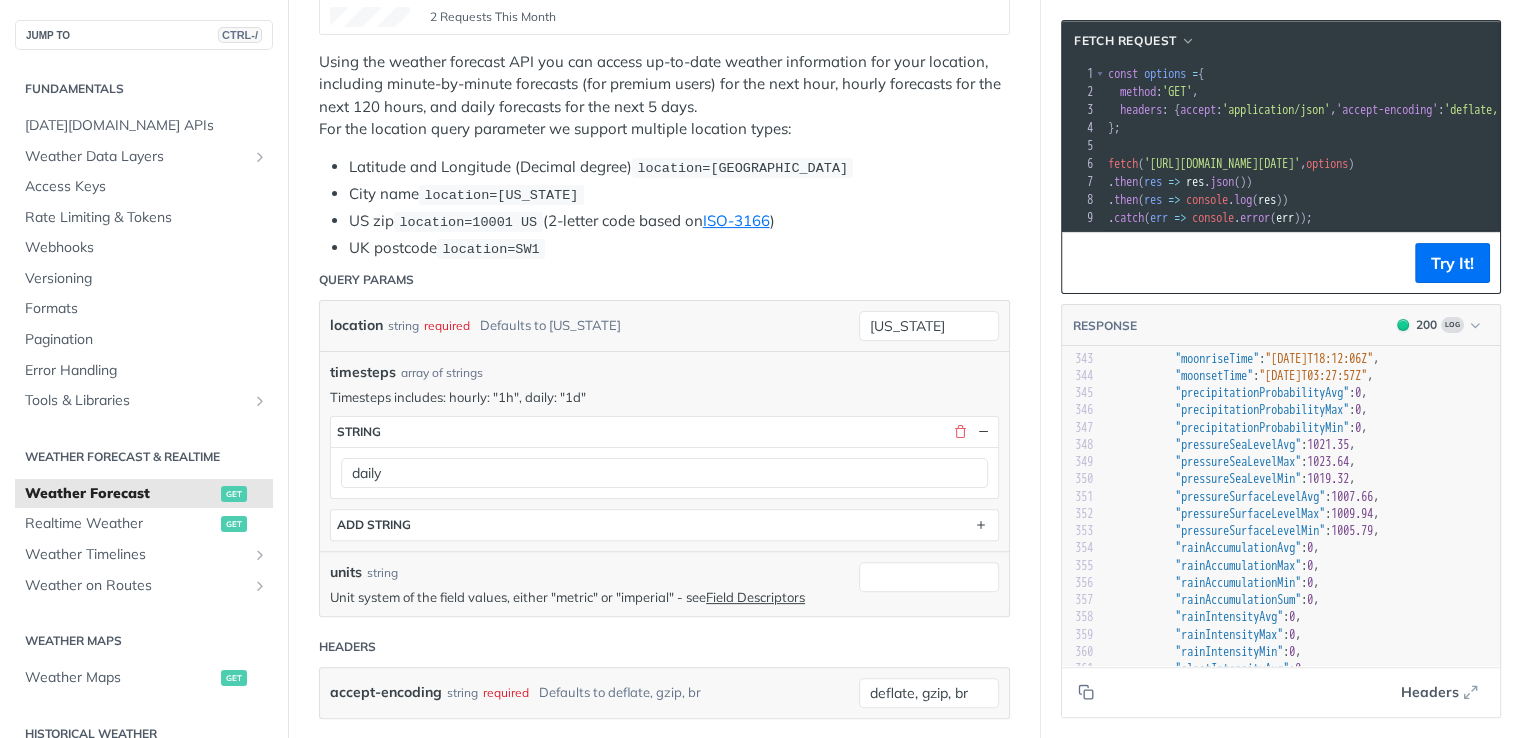 scroll, scrollTop: 489, scrollLeft: 0, axis: vertical 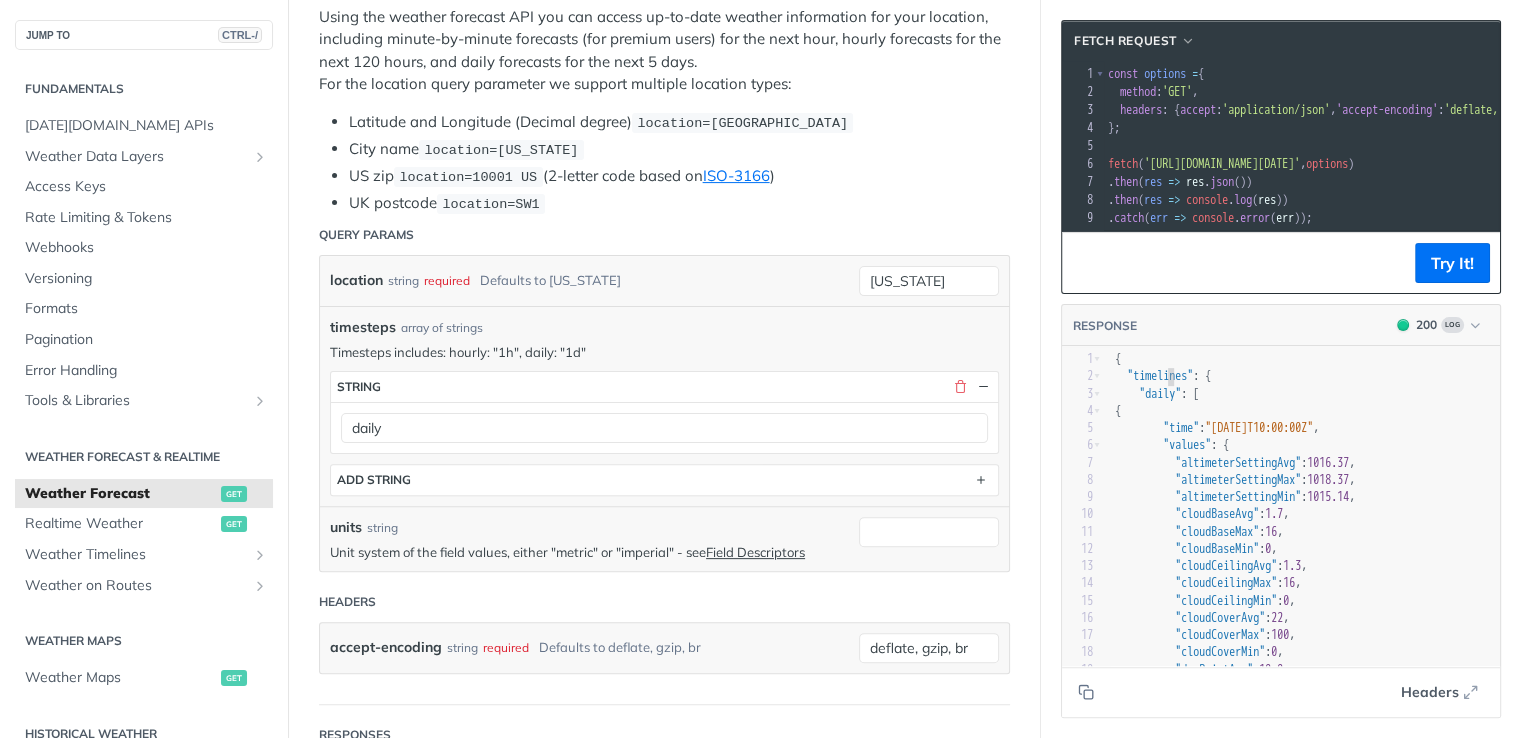 click on ""timelines"" at bounding box center [1160, 376] 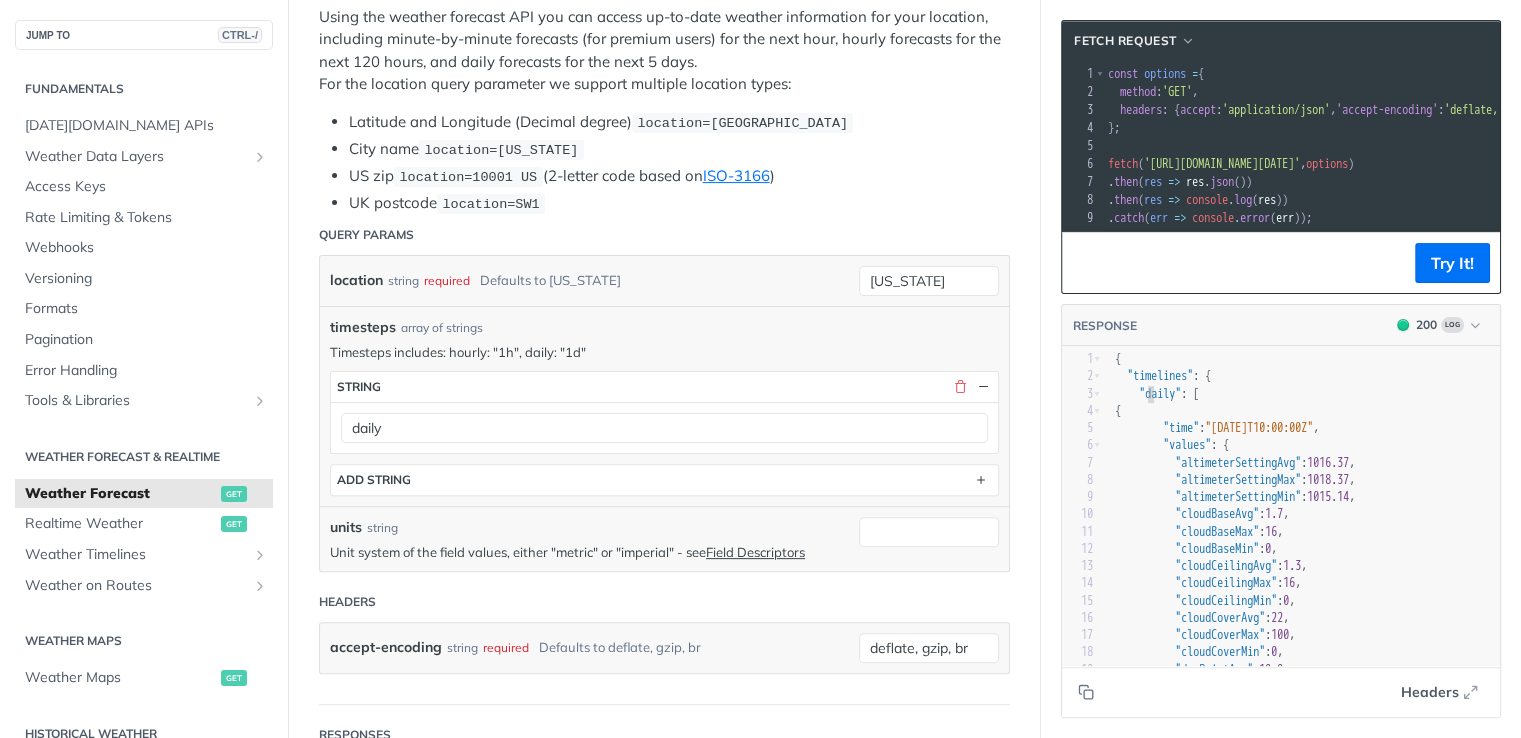 click on ""daily"" at bounding box center (1160, 394) 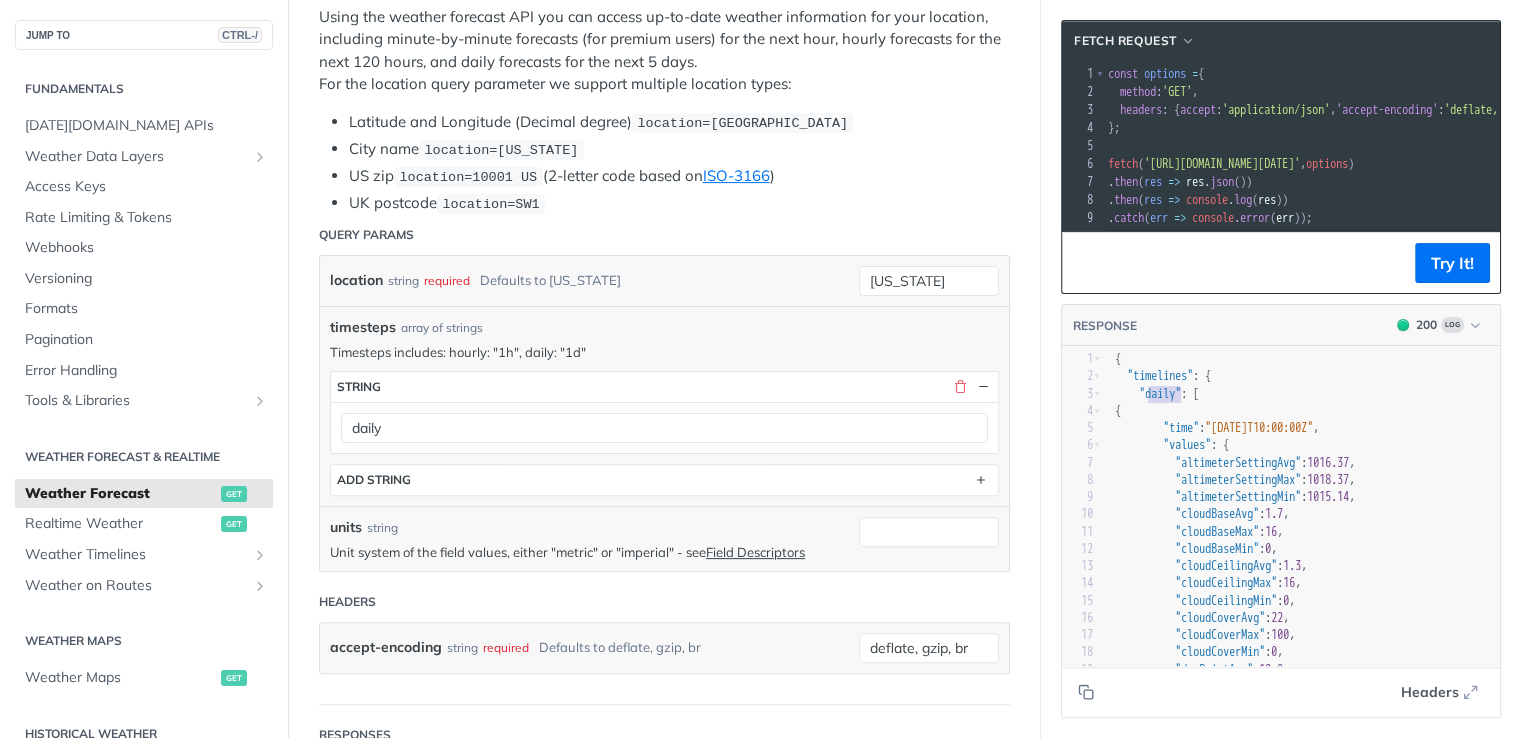 click on ""daily" : [" at bounding box center [1305, 394] 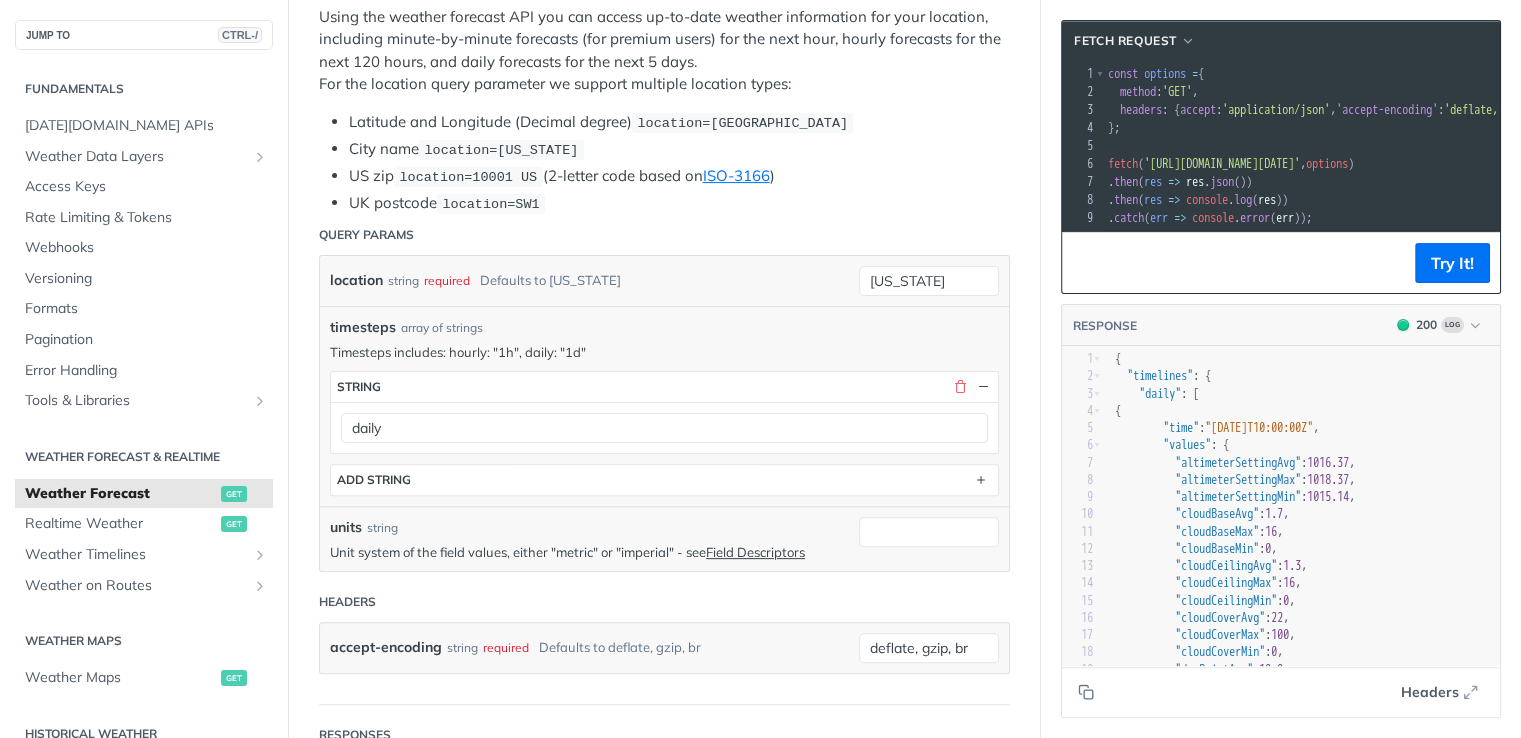 click on ""daily" : [" at bounding box center [1305, 394] 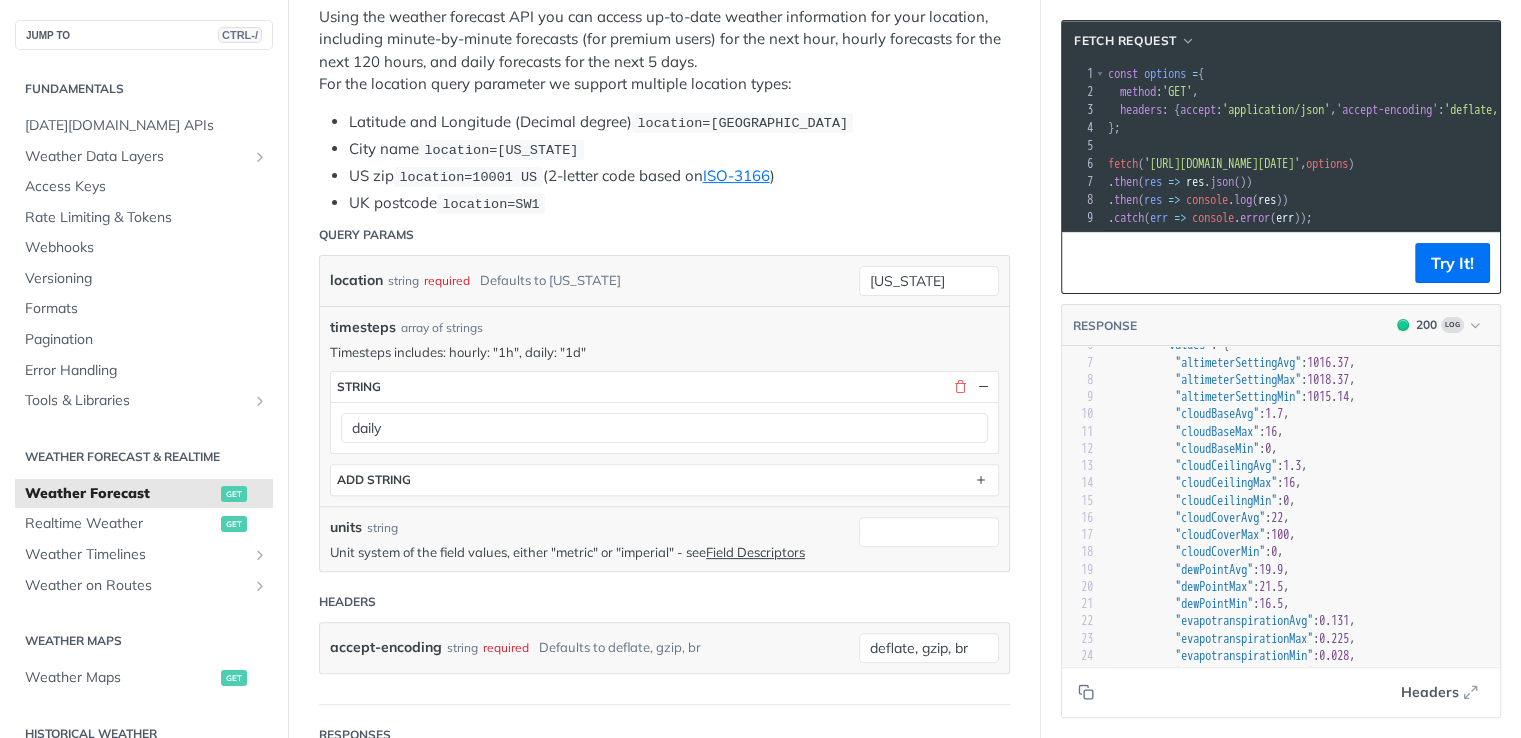 scroll, scrollTop: 199, scrollLeft: 0, axis: vertical 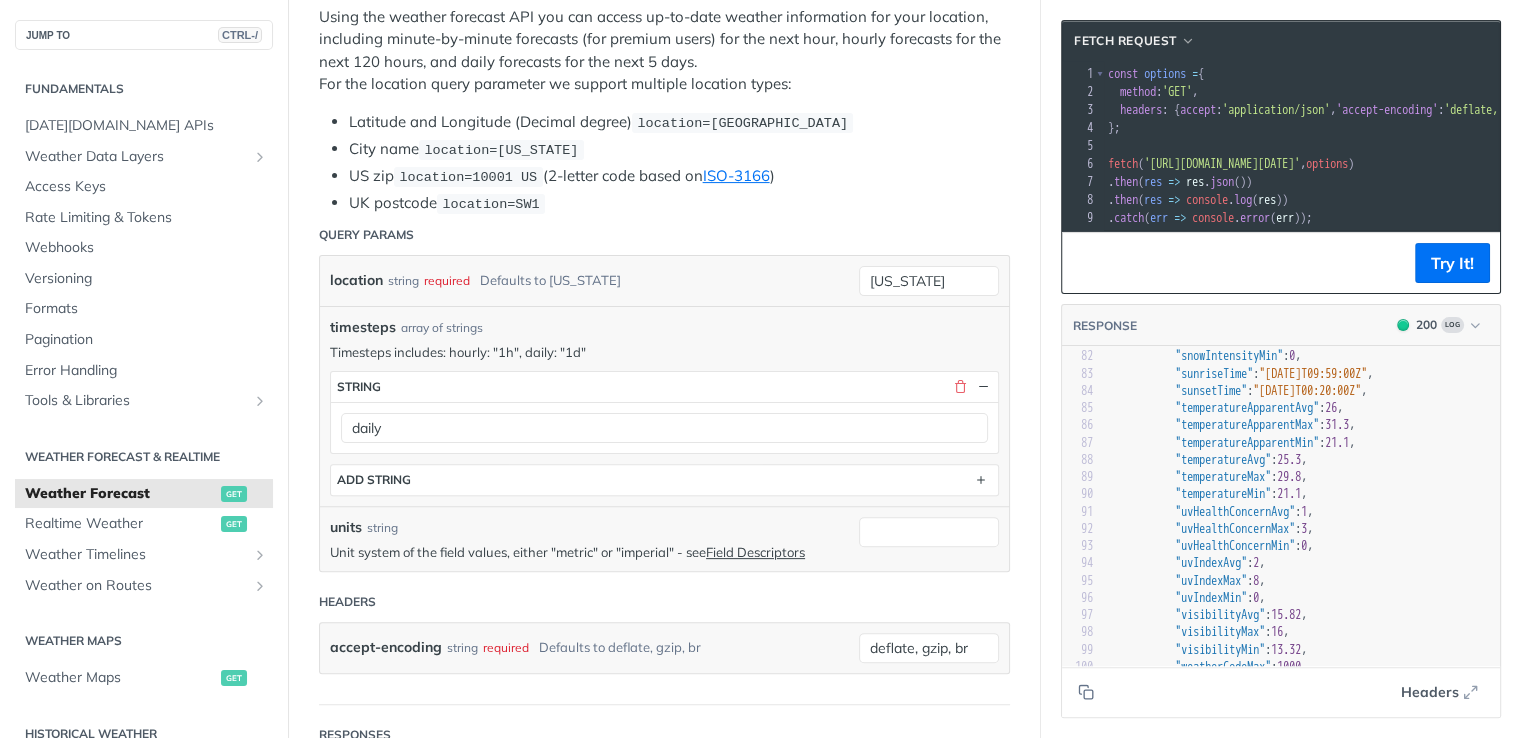 click on ""temperatureAvg"" at bounding box center (1223, 460) 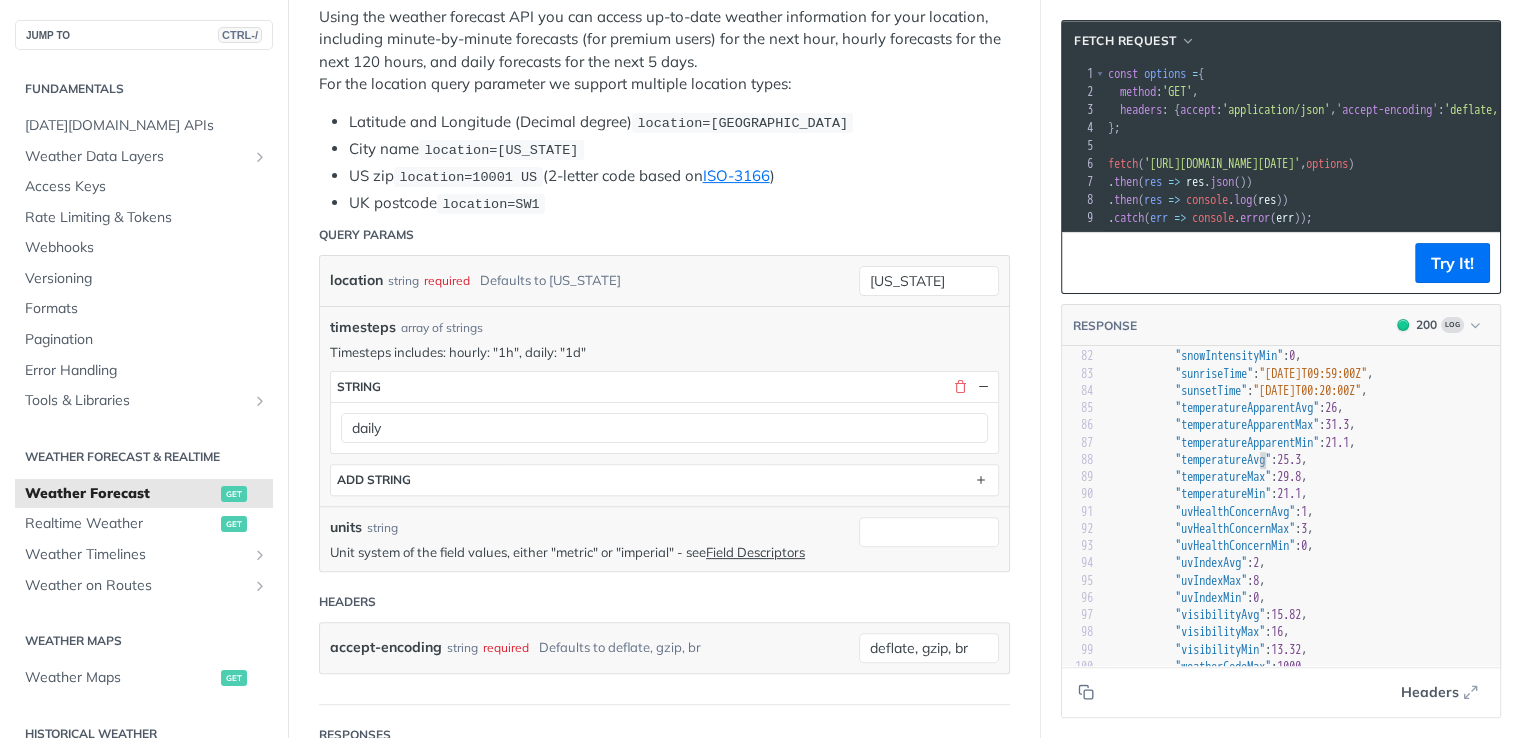 type on "temperatureAvg" 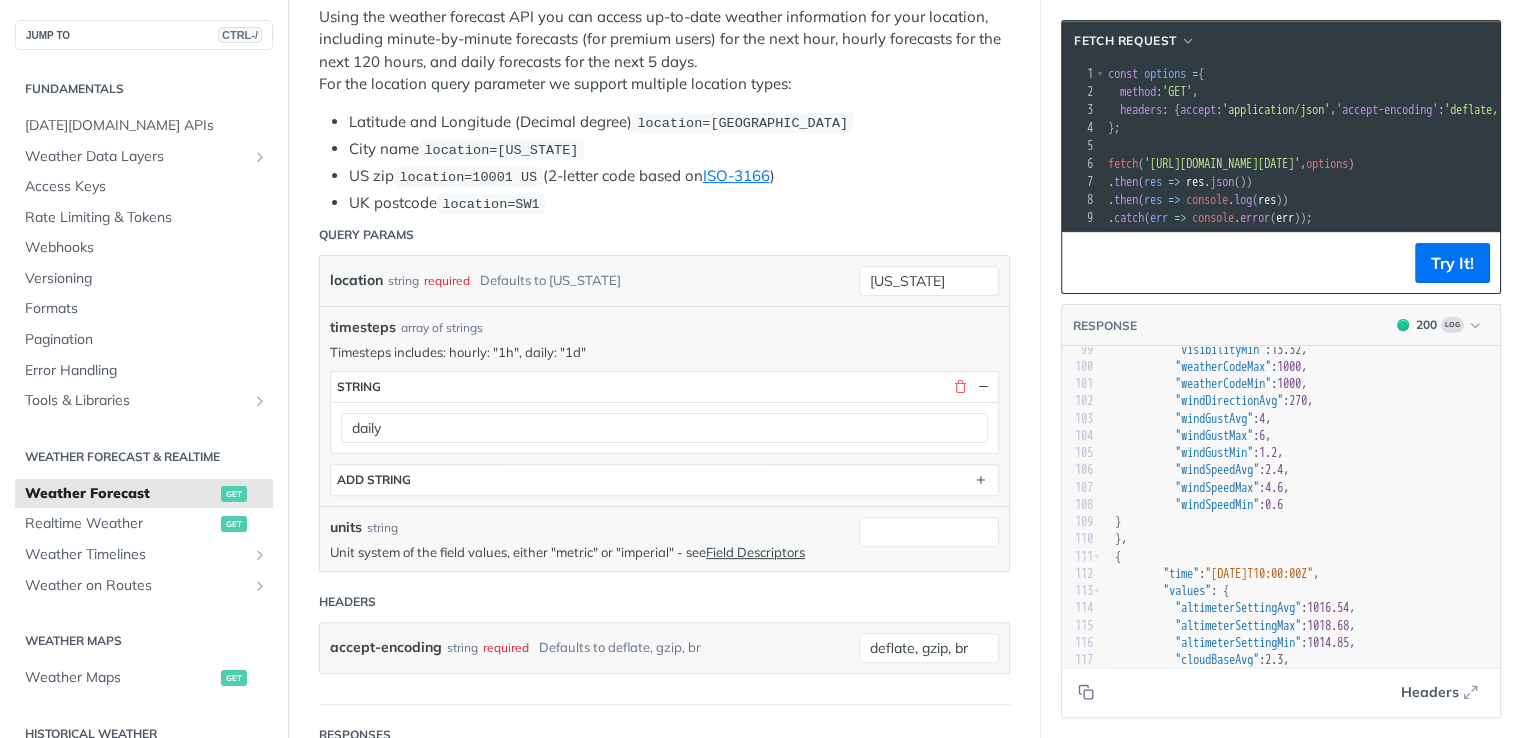 click on ""windSpeedAvg"" at bounding box center [1217, 470] 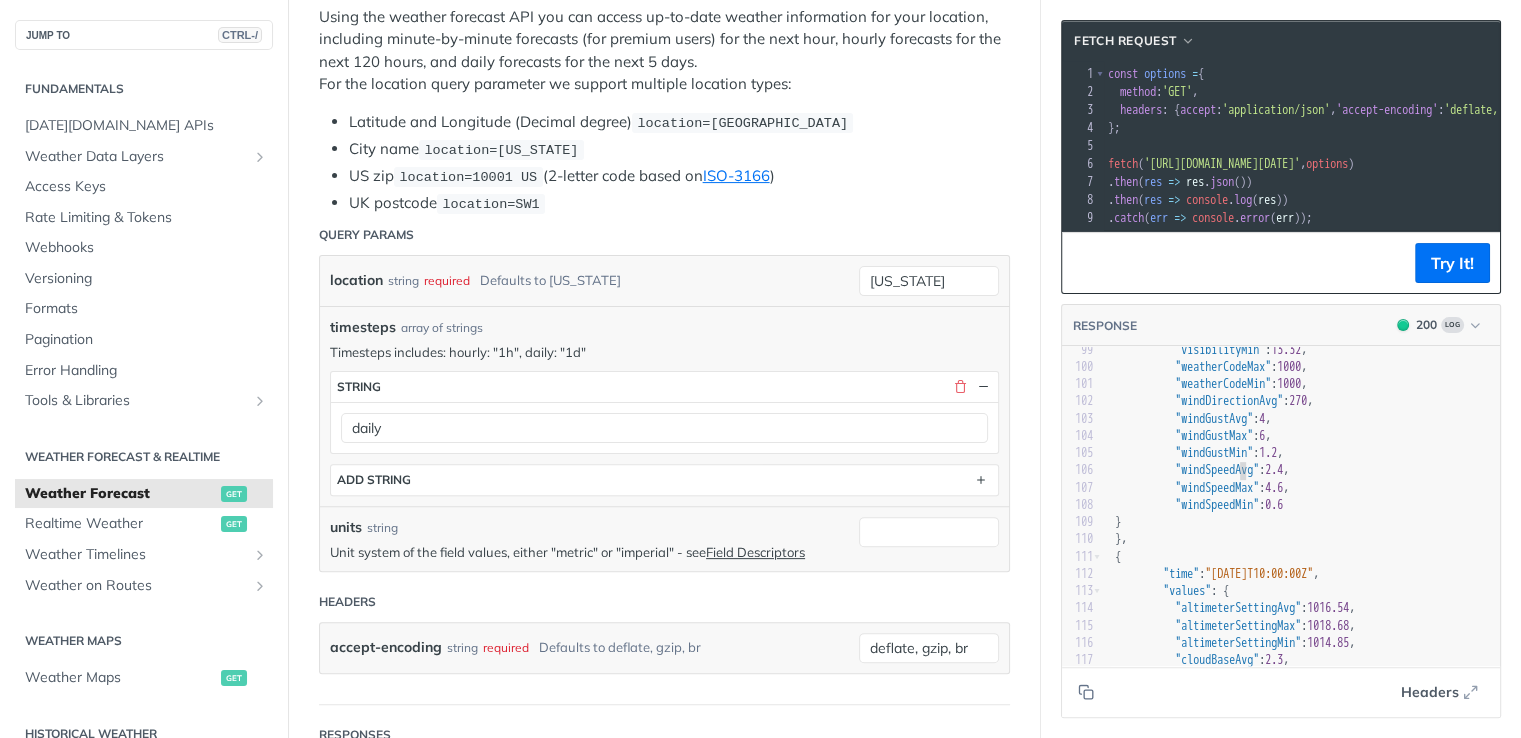 type on "windSpeedAvg" 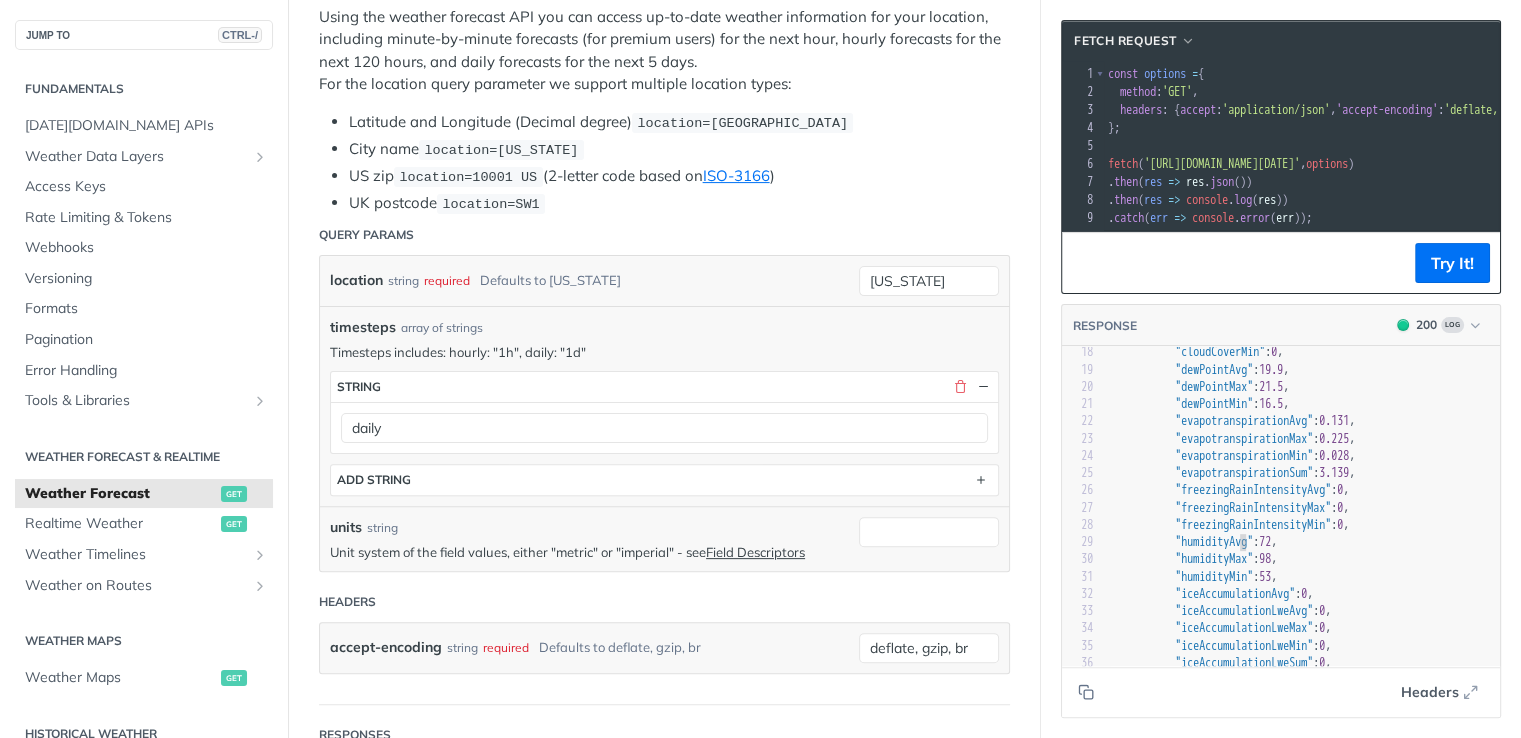 click on ""humidityAvg"" at bounding box center [1214, 542] 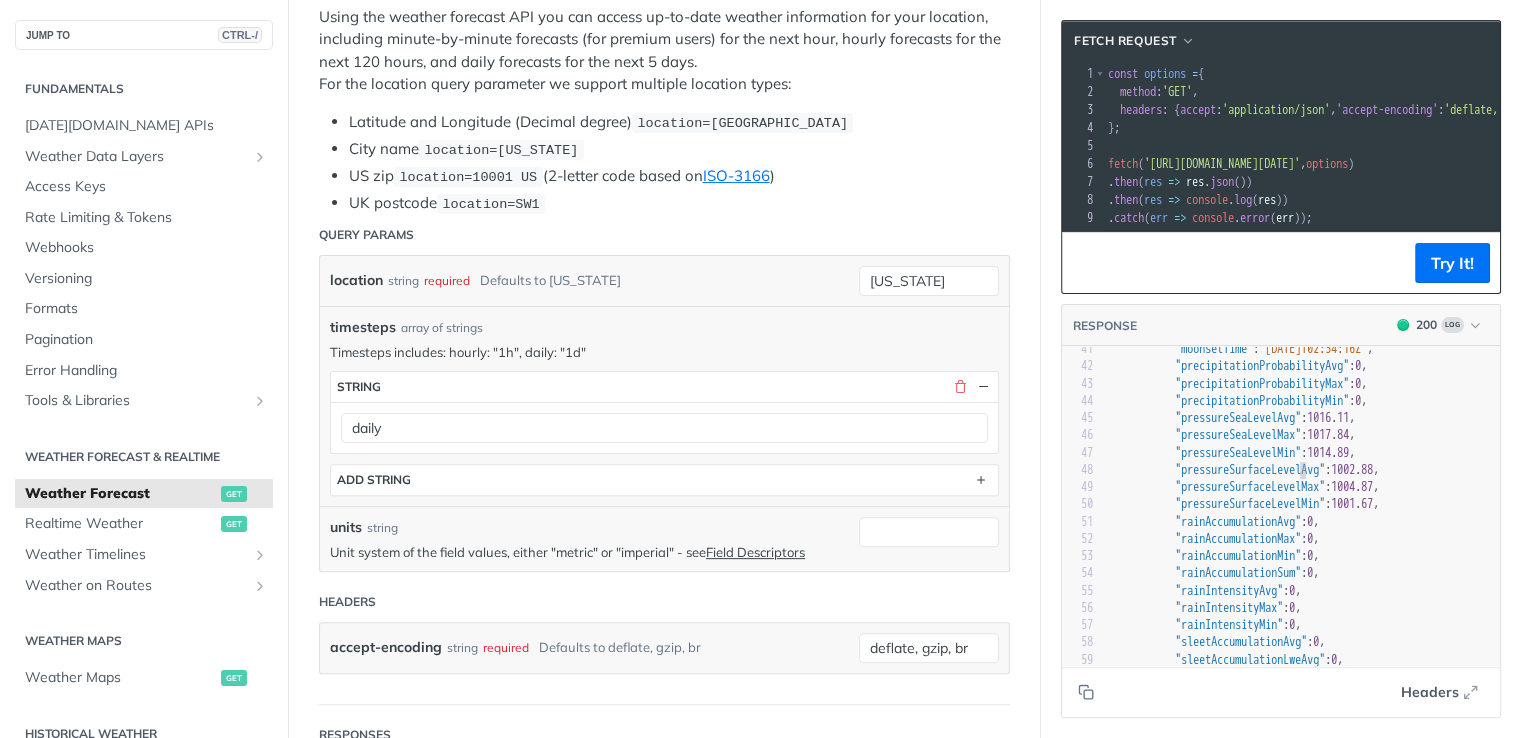 click on ""pressureSurfaceLevelAvg"" at bounding box center (1250, 470) 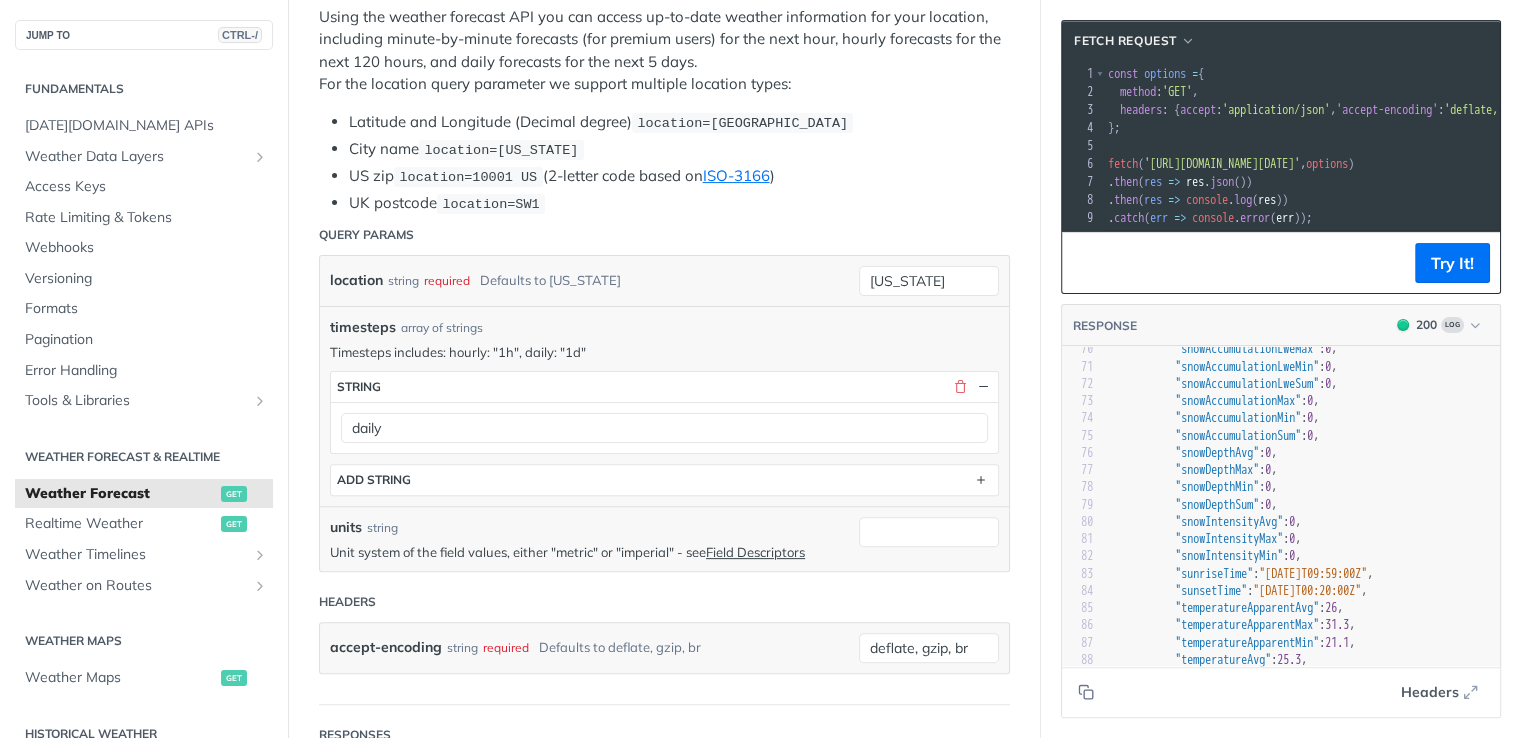 click on ""sunriseTime"" at bounding box center [1214, 574] 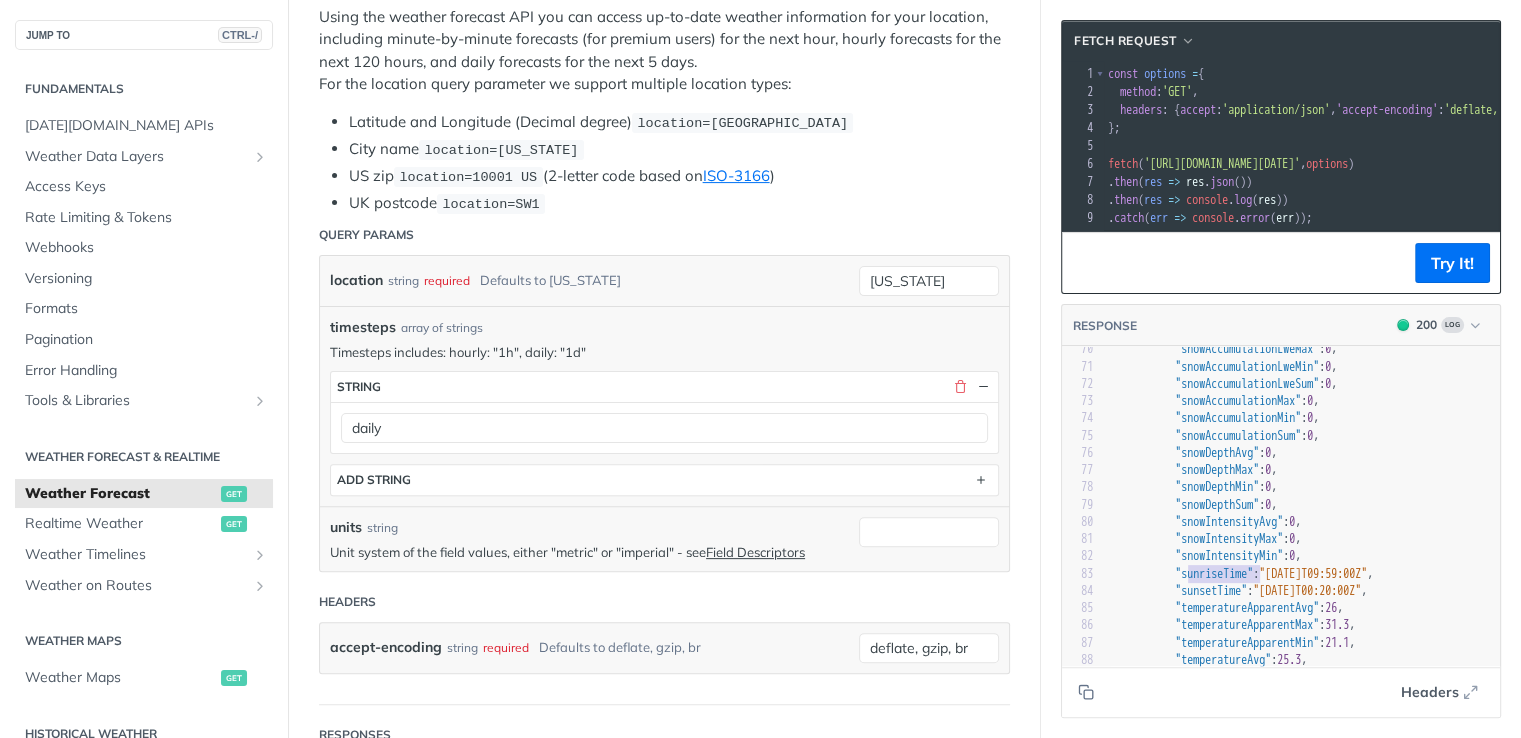 click on ""sunriseTime"" at bounding box center [1214, 574] 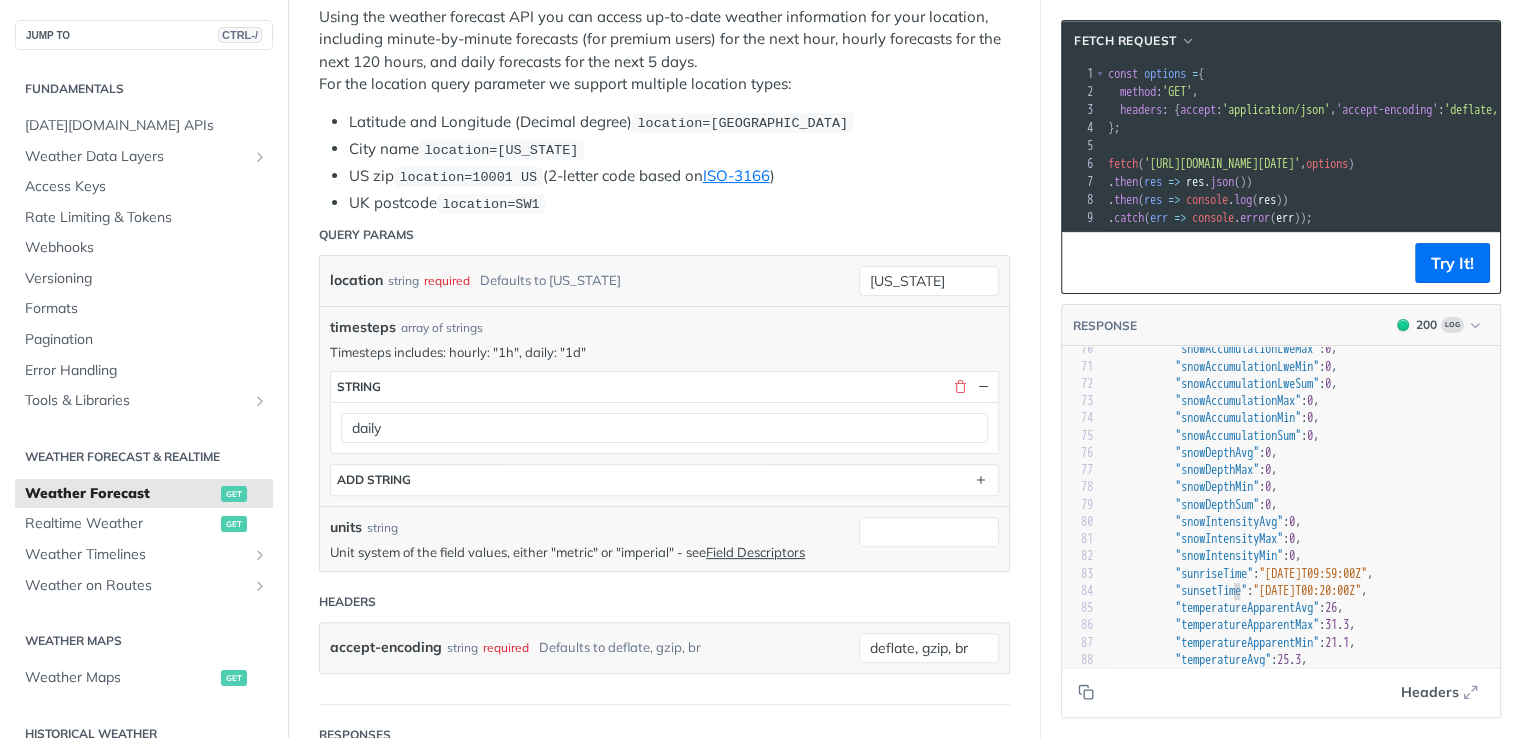 click on ""sunsetTime"" at bounding box center [1211, 591] 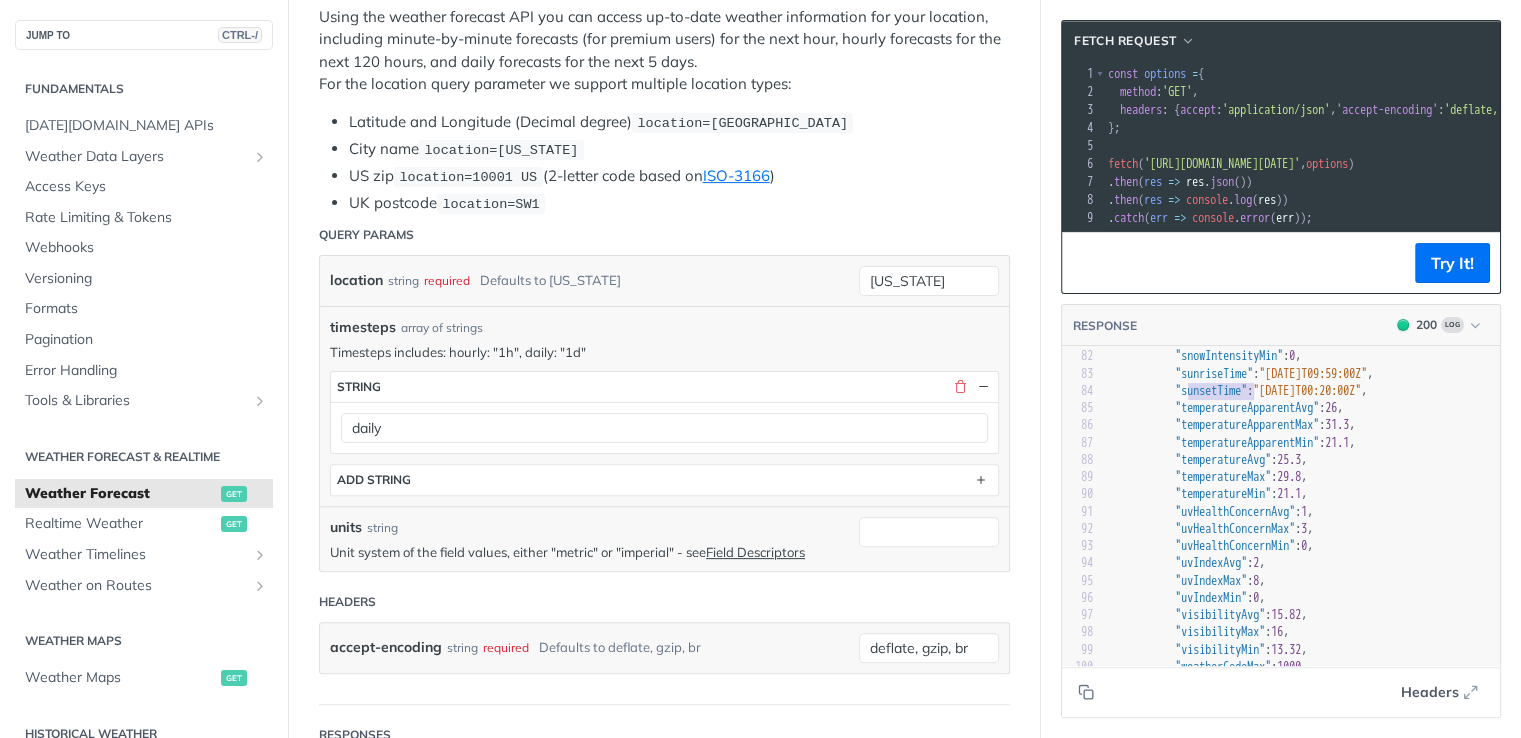 click on ""uvIndexAvg"" at bounding box center (1211, 563) 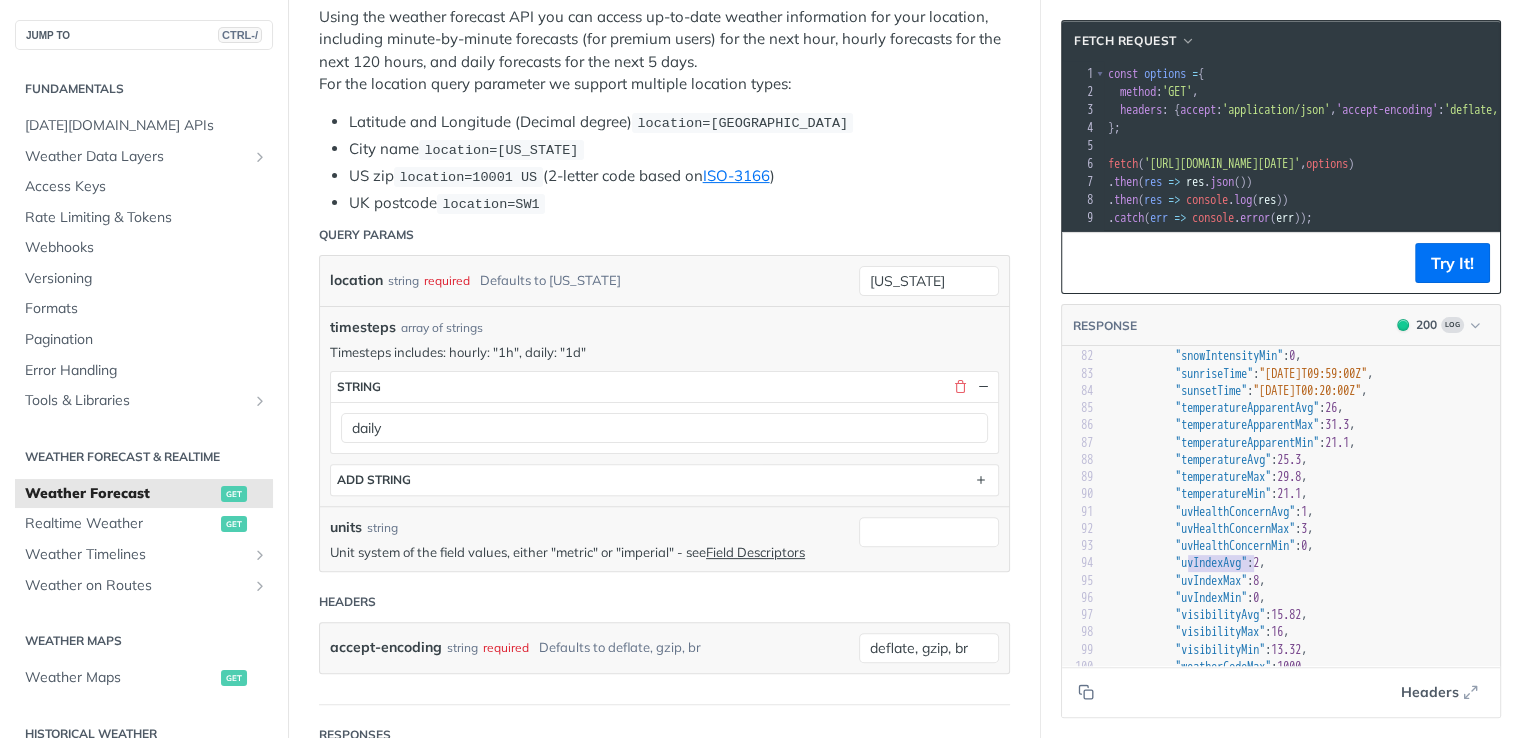 click on ""uvIndexAvg"" at bounding box center (1211, 563) 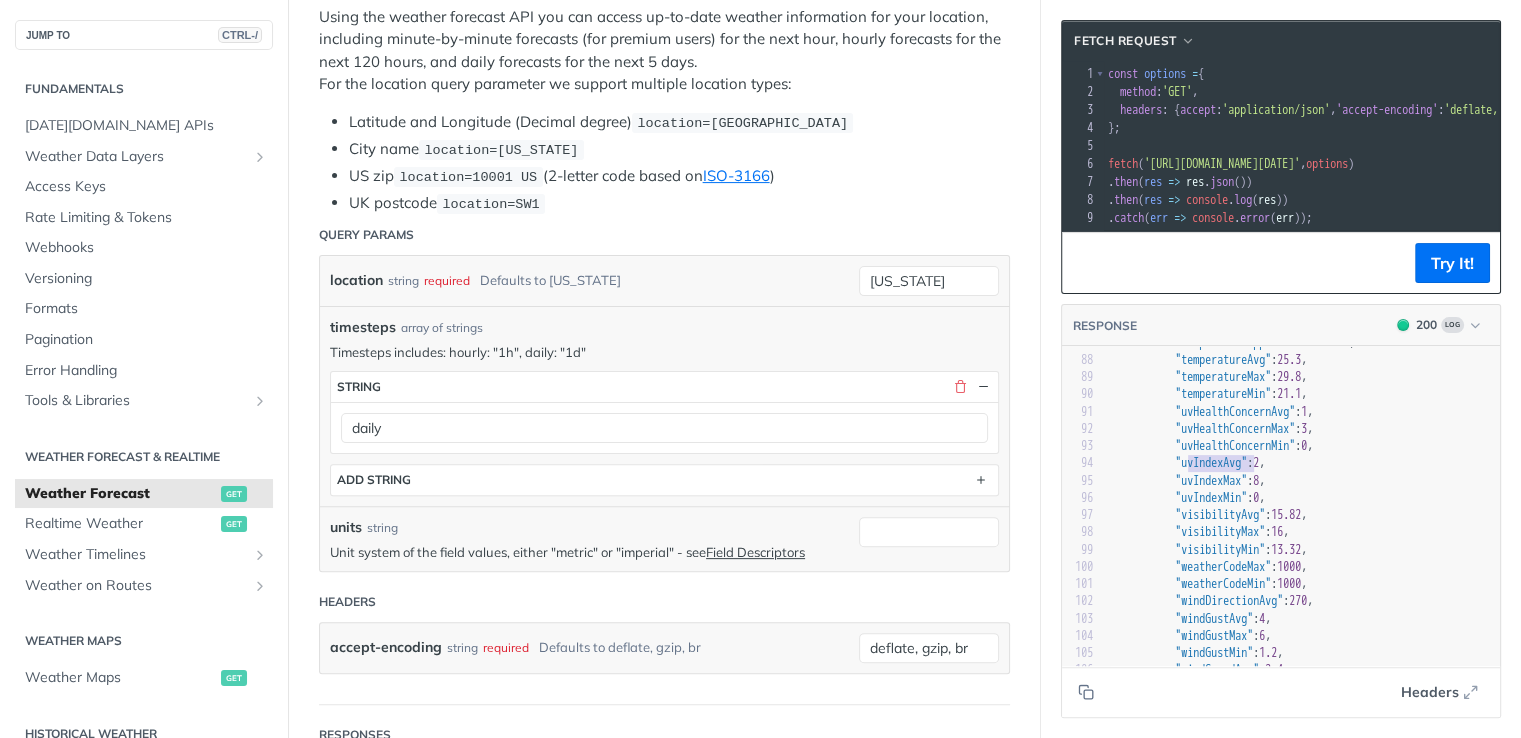 scroll, scrollTop: 1600, scrollLeft: 0, axis: vertical 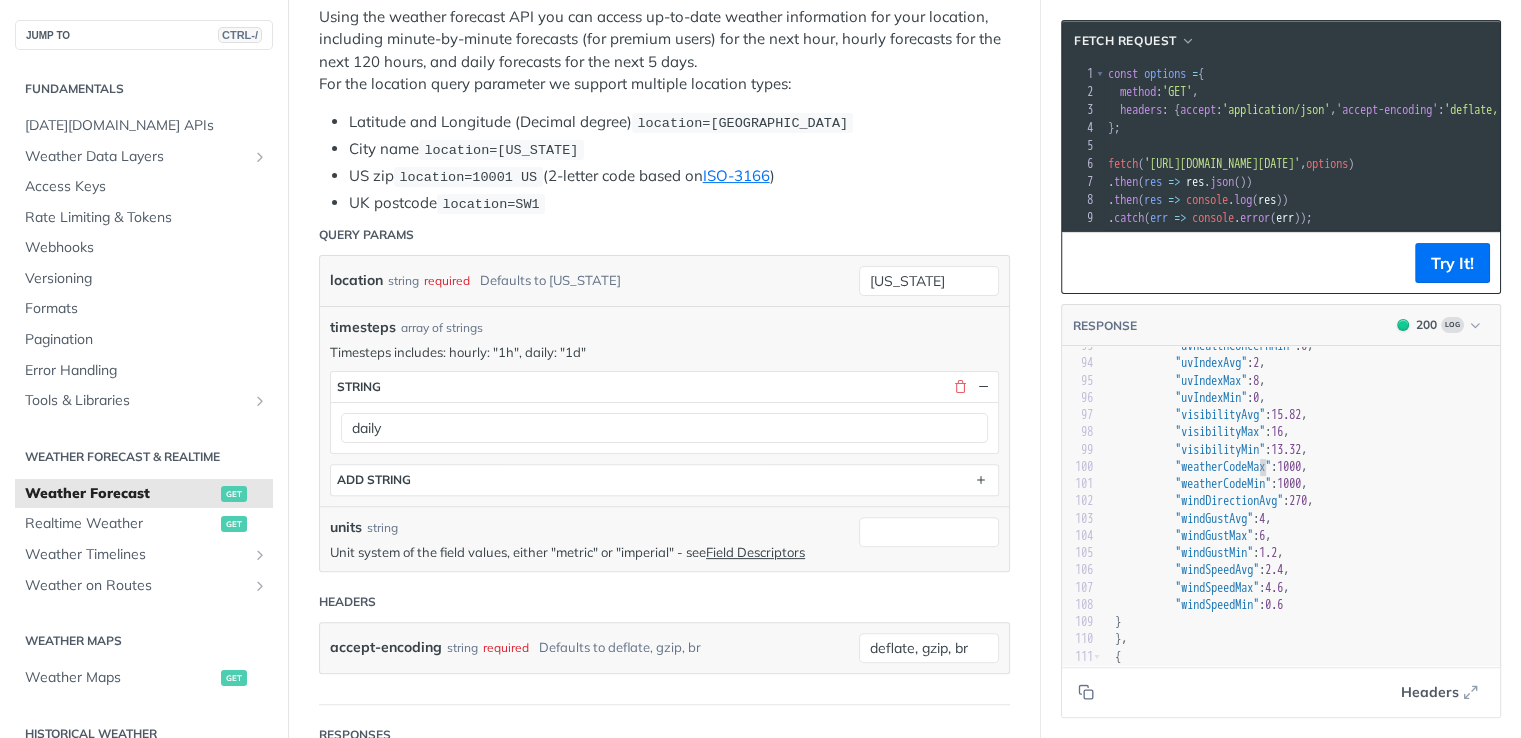 click on ""weatherCodeMax"" at bounding box center [1223, 467] 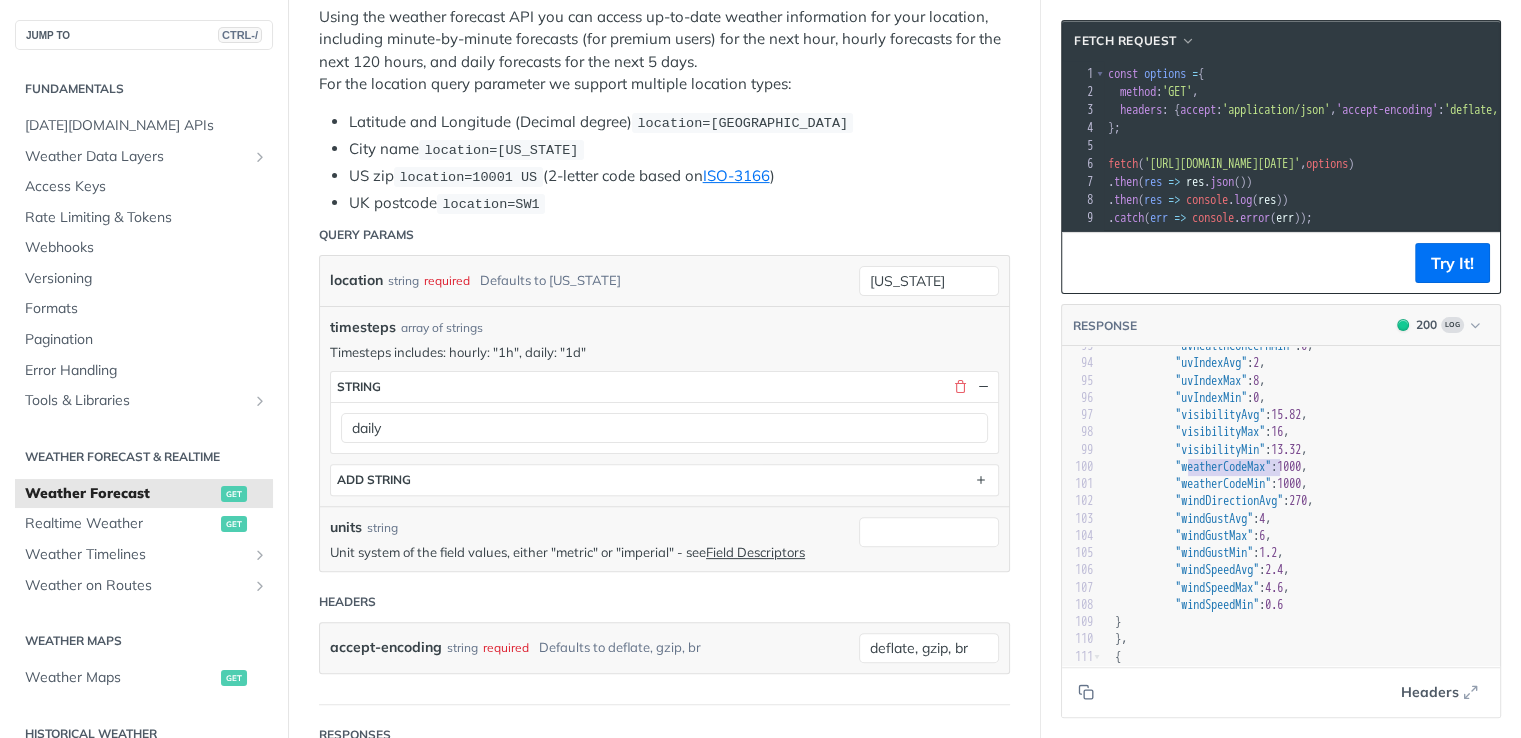 click on ""weatherCodeMax"" at bounding box center (1223, 467) 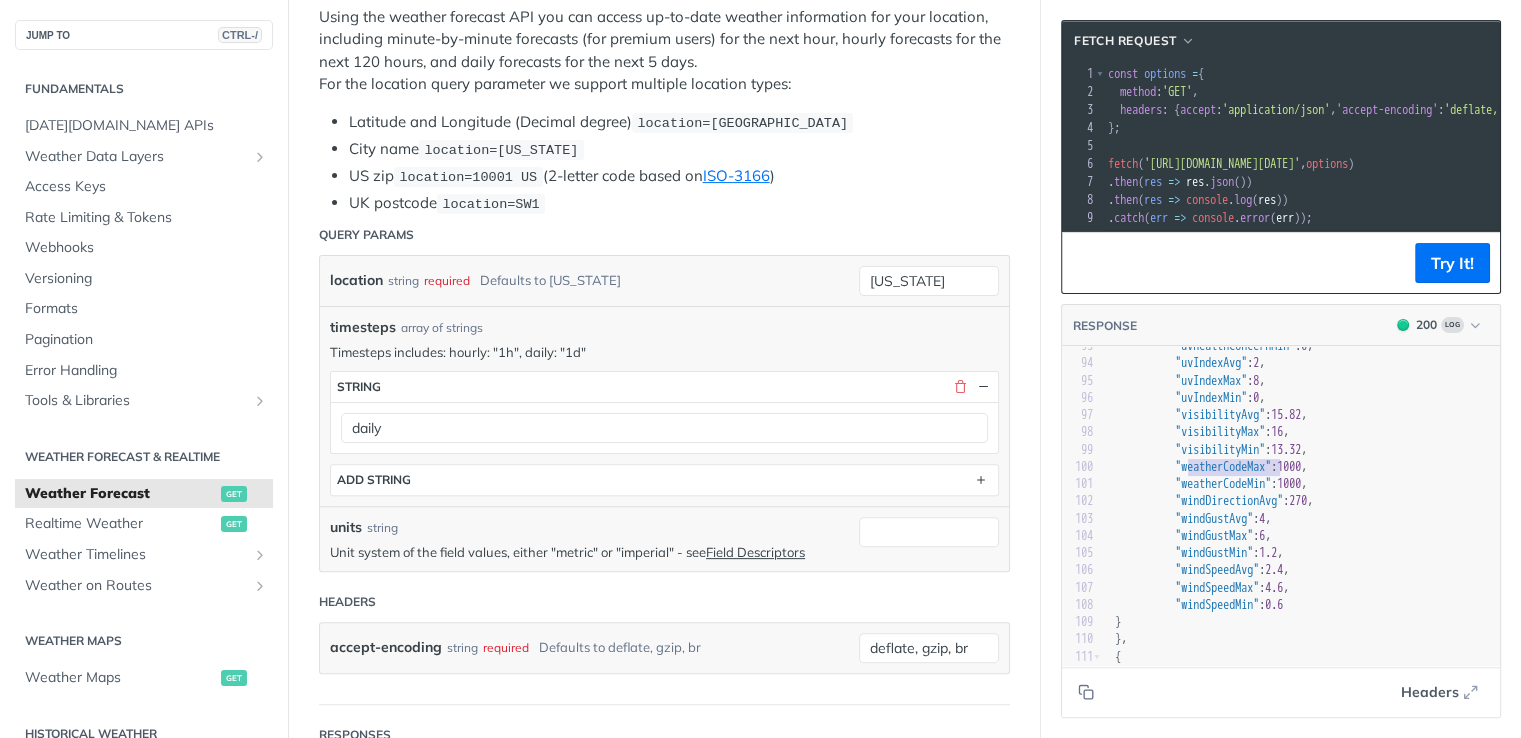drag, startPoint x: 1323, startPoint y: 518, endPoint x: 1259, endPoint y: 484, distance: 72.47068 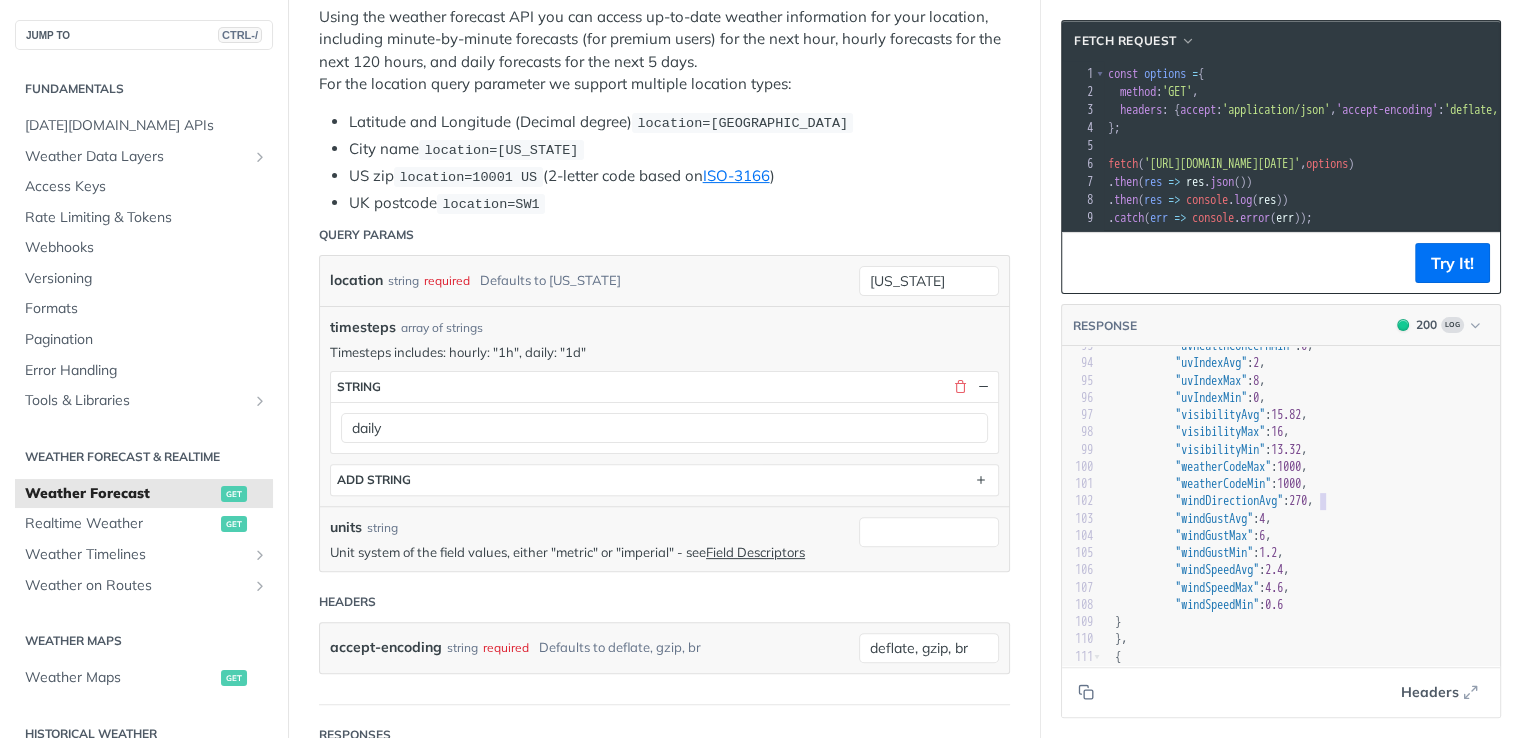 click on ""weatherCodeMax"" at bounding box center (1223, 467) 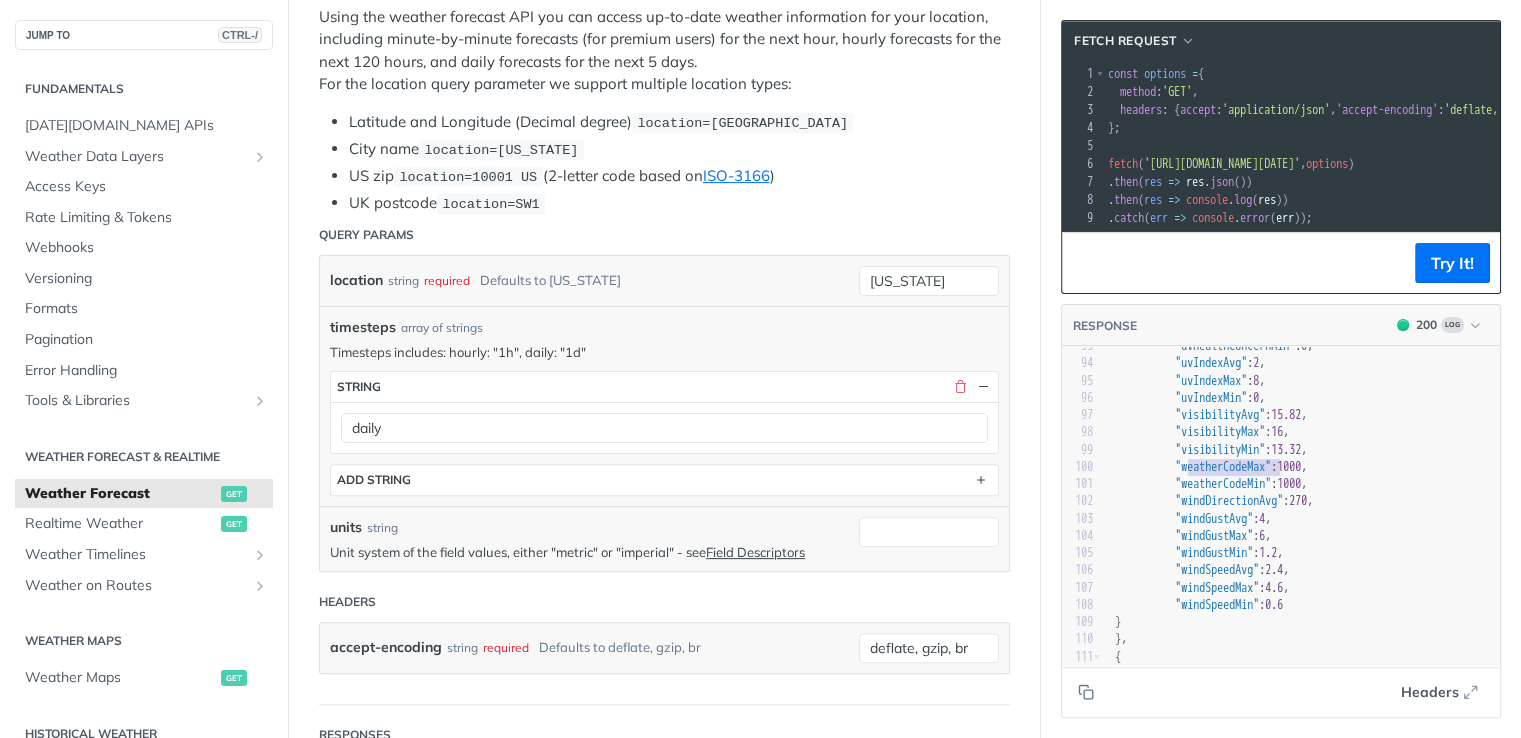 scroll, scrollTop: 1663, scrollLeft: 0, axis: vertical 